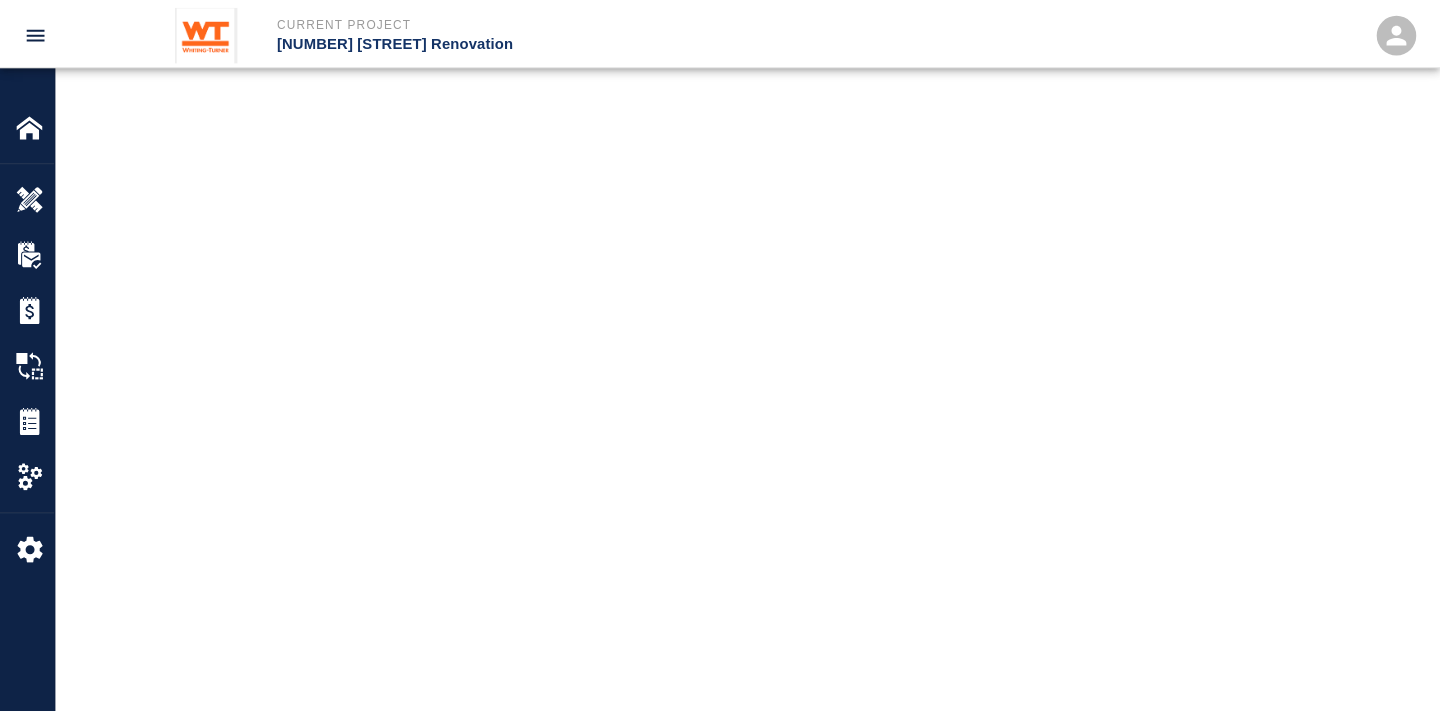 scroll, scrollTop: 0, scrollLeft: 0, axis: both 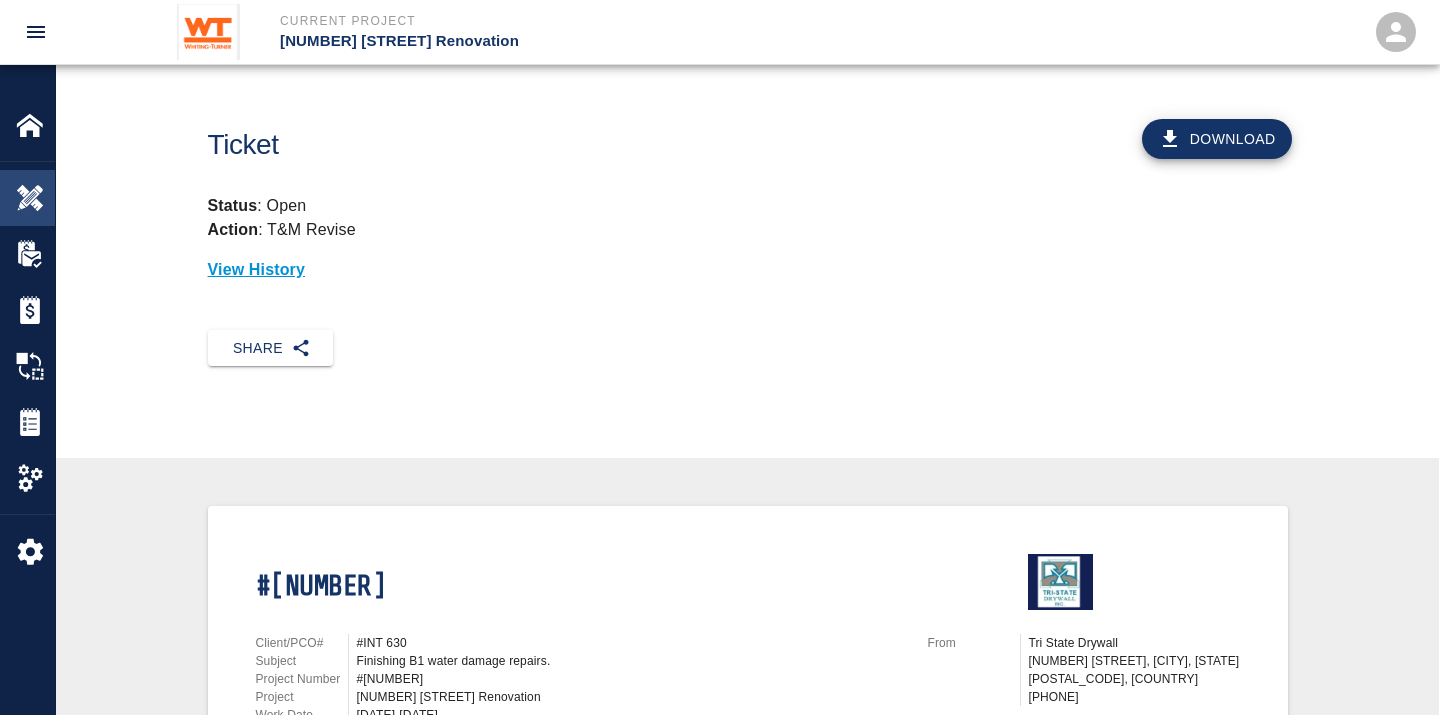 click at bounding box center [44, 198] 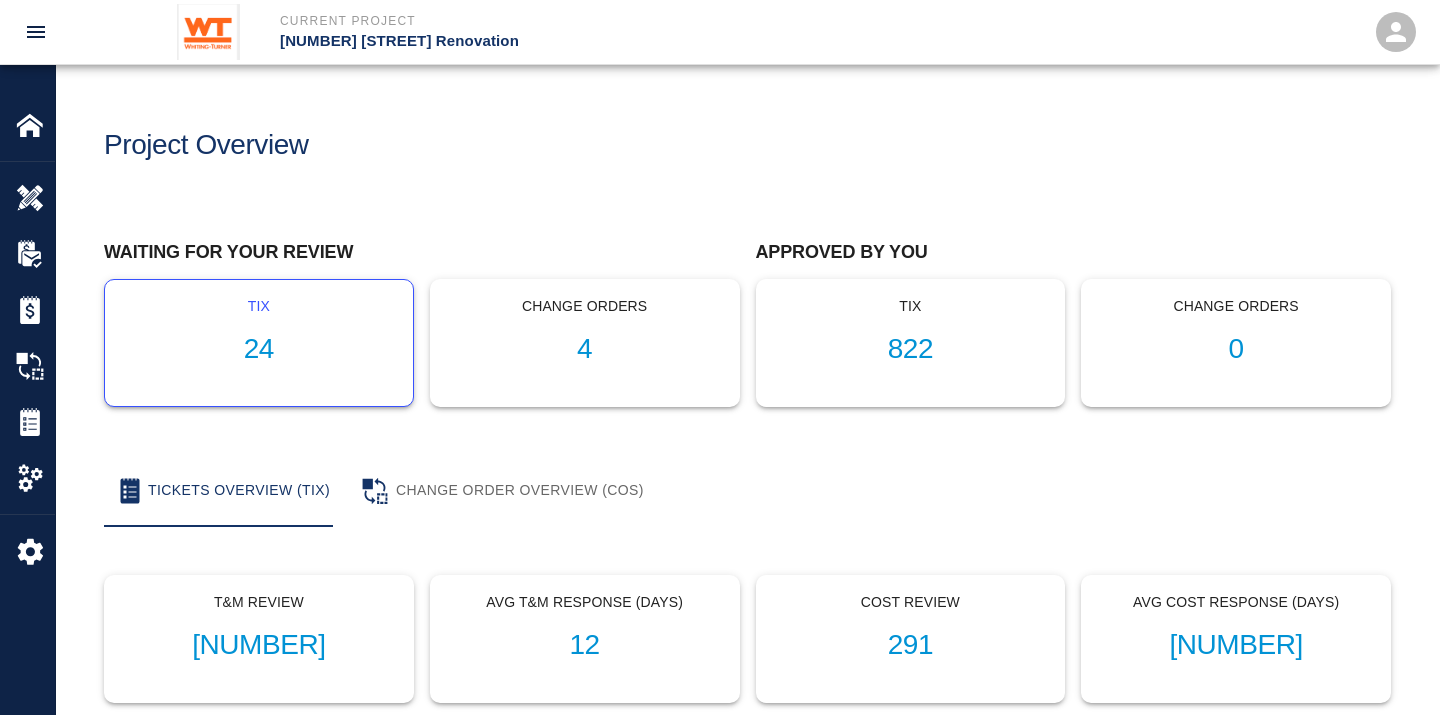 click on "24" at bounding box center [259, 349] 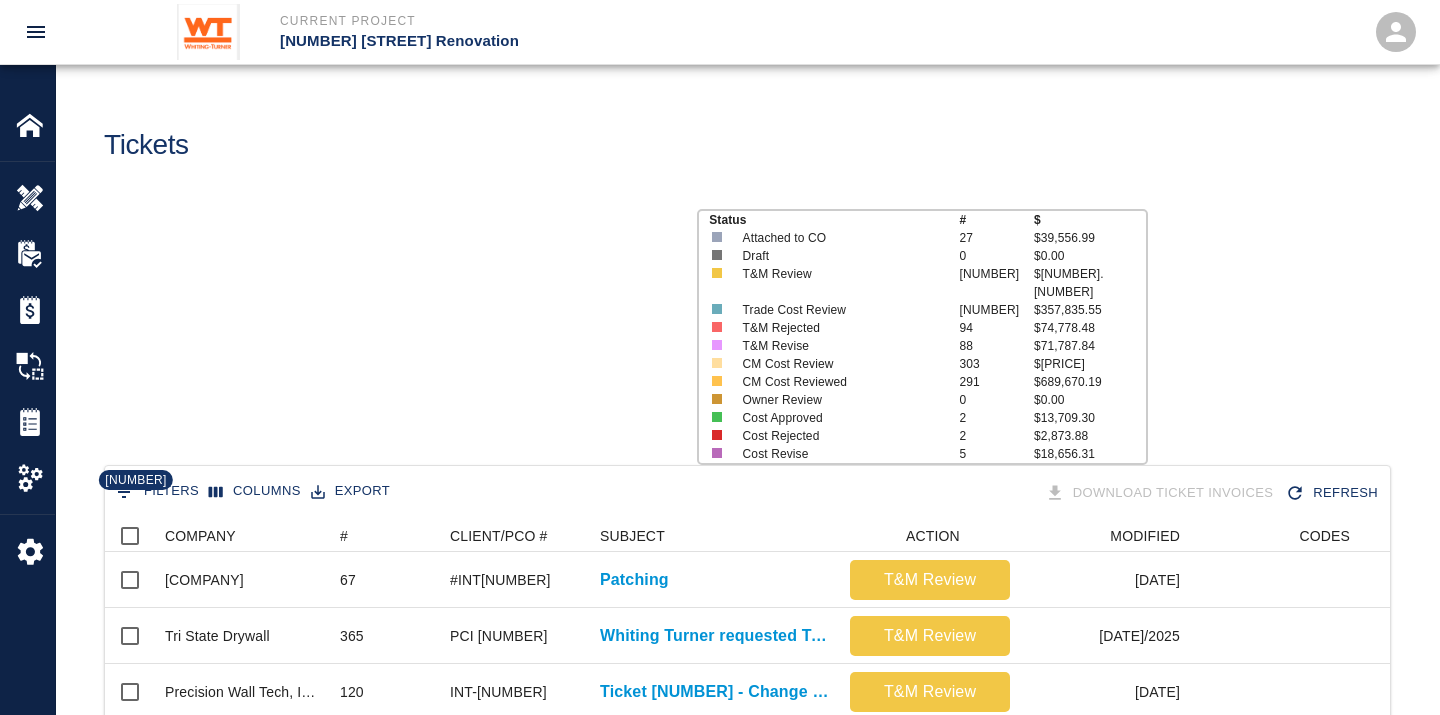 scroll, scrollTop: 17, scrollLeft: 17, axis: both 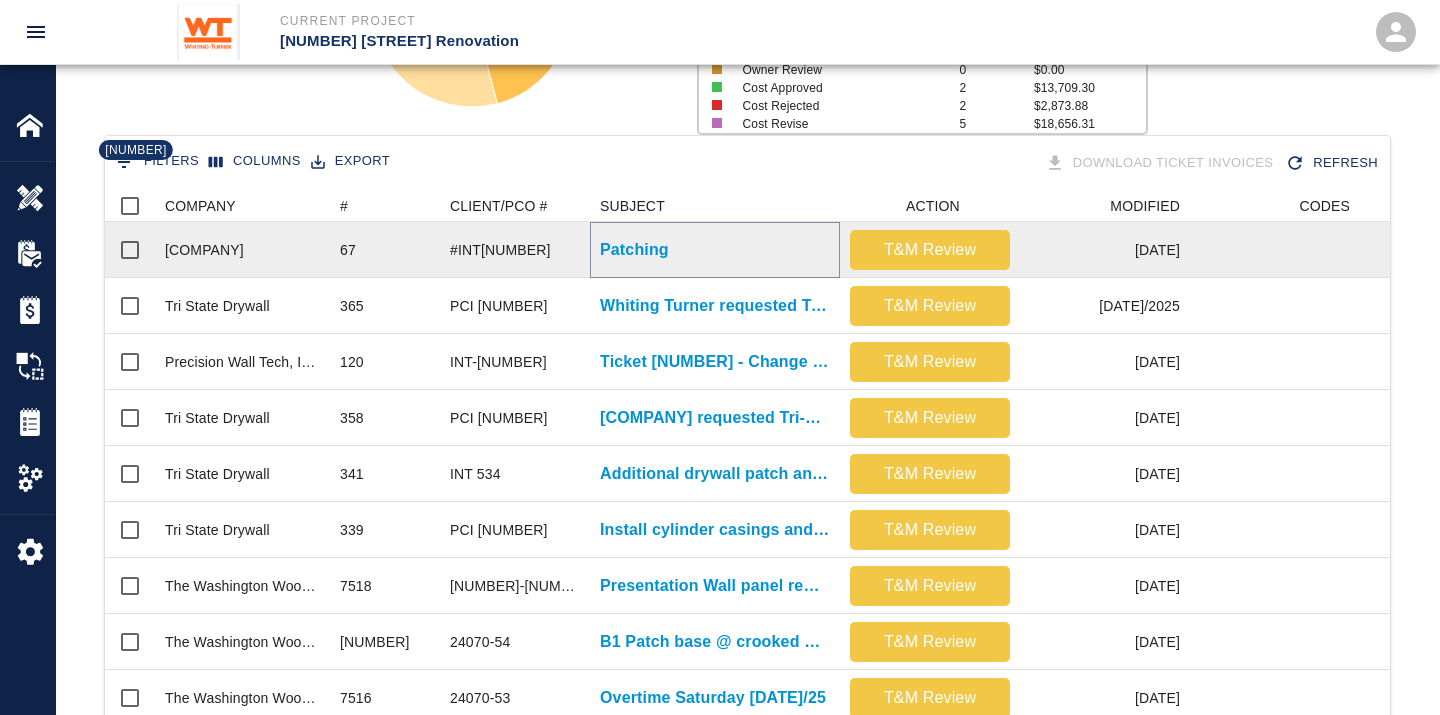click on "Patching" at bounding box center (634, 250) 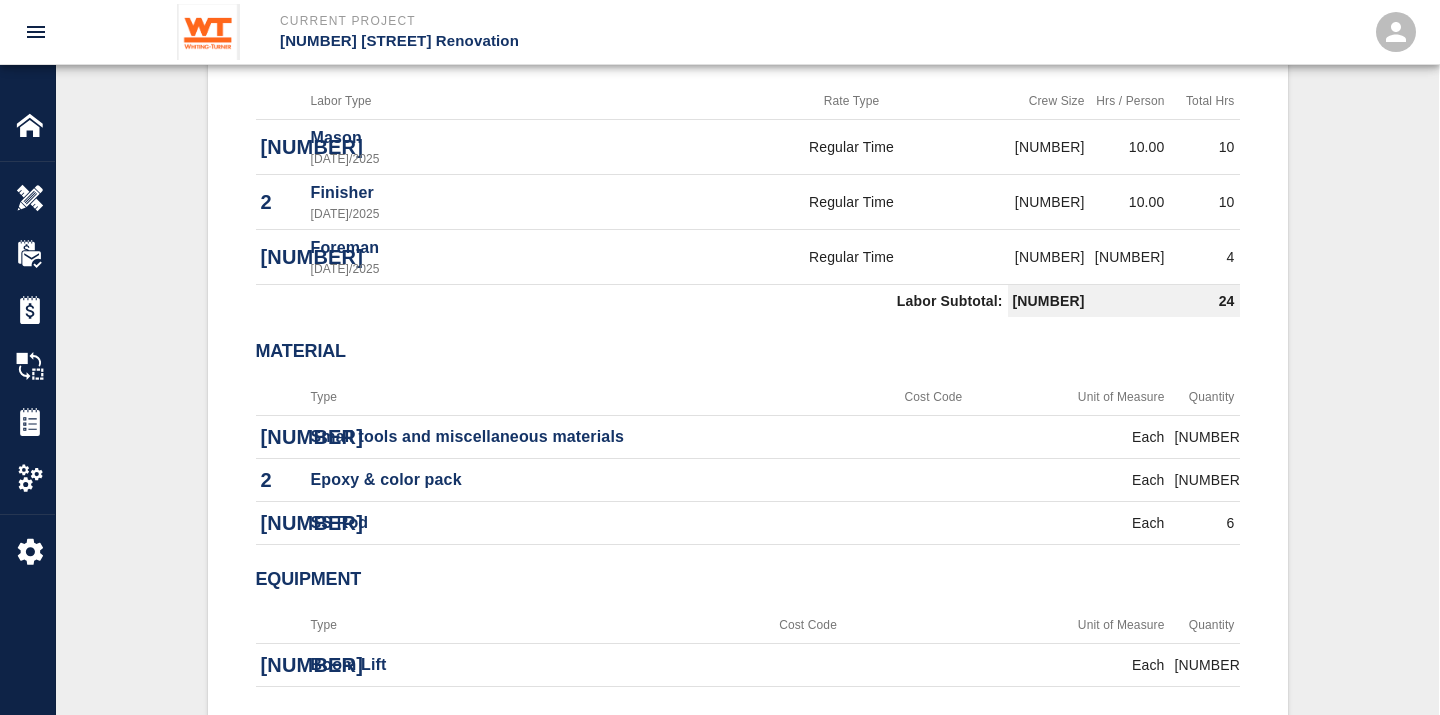 scroll, scrollTop: 977, scrollLeft: 0, axis: vertical 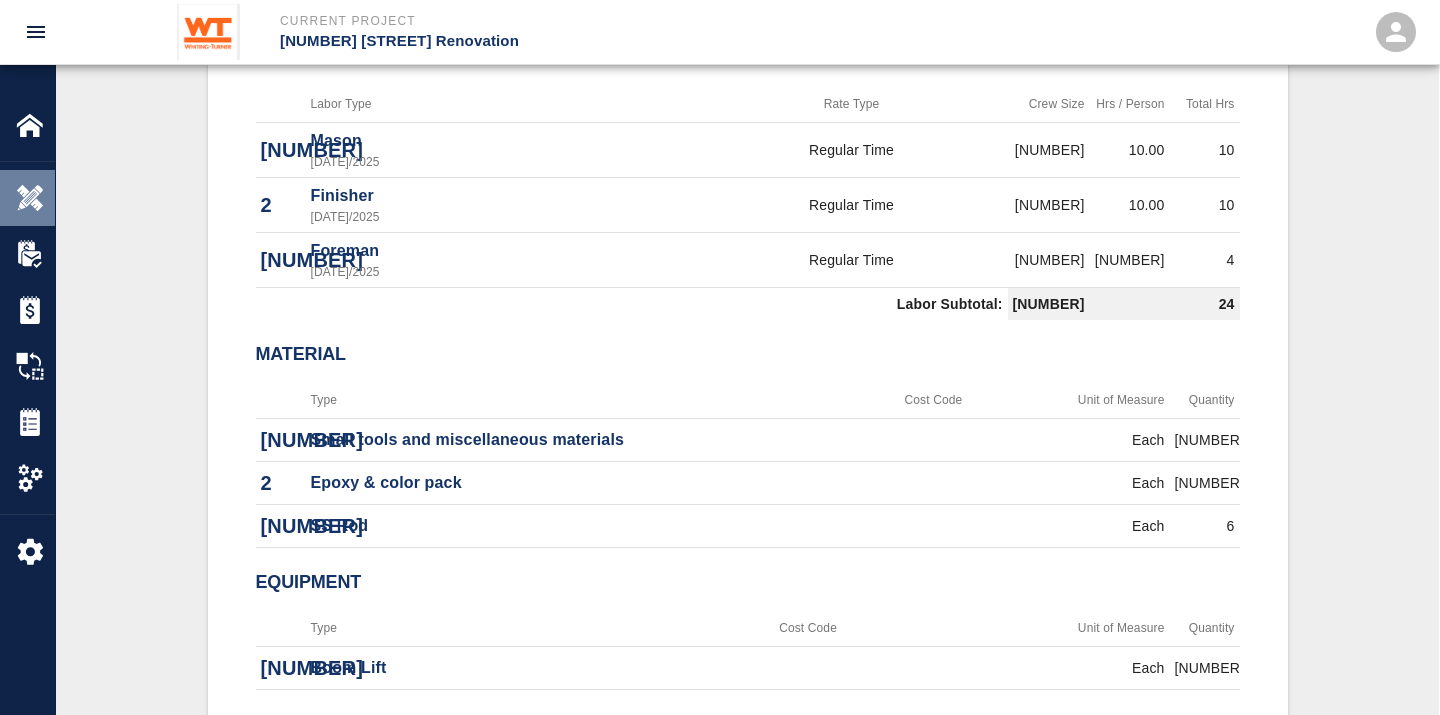 click at bounding box center (30, 198) 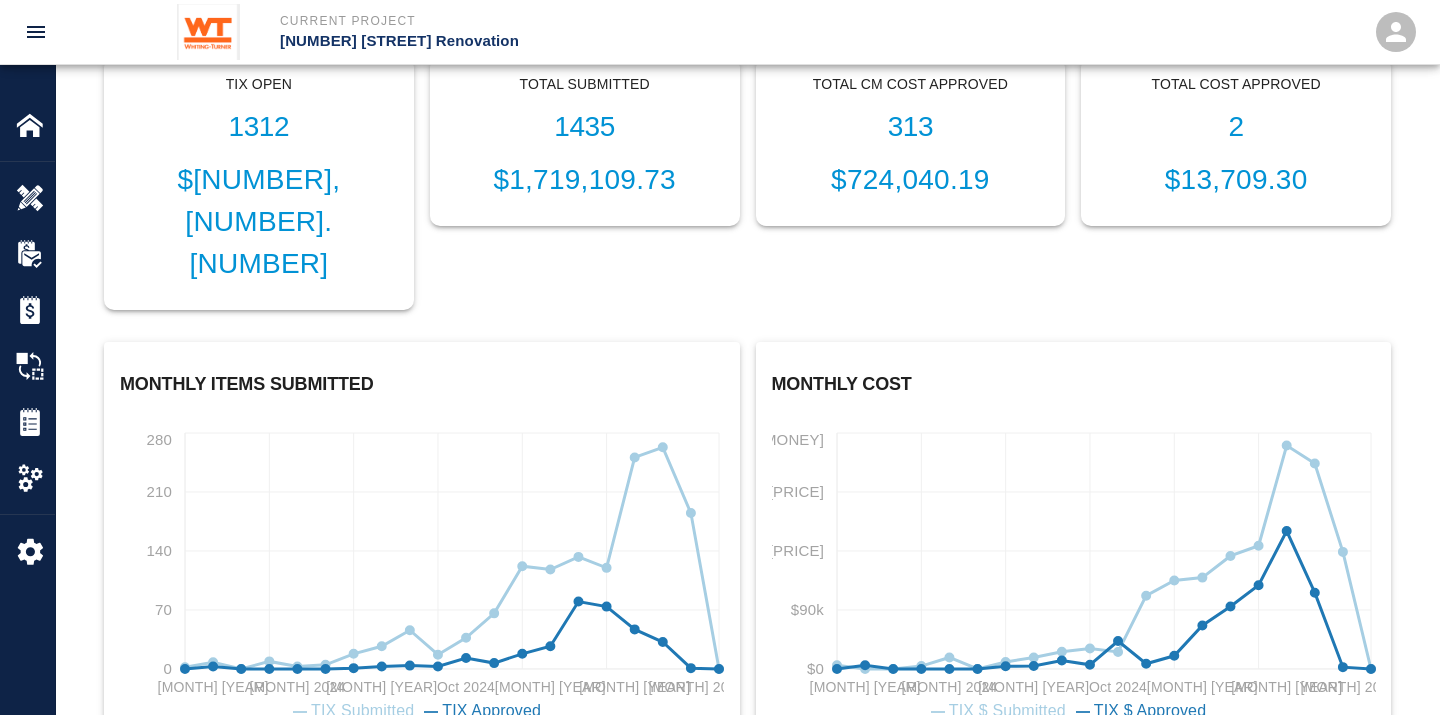 scroll, scrollTop: 0, scrollLeft: 0, axis: both 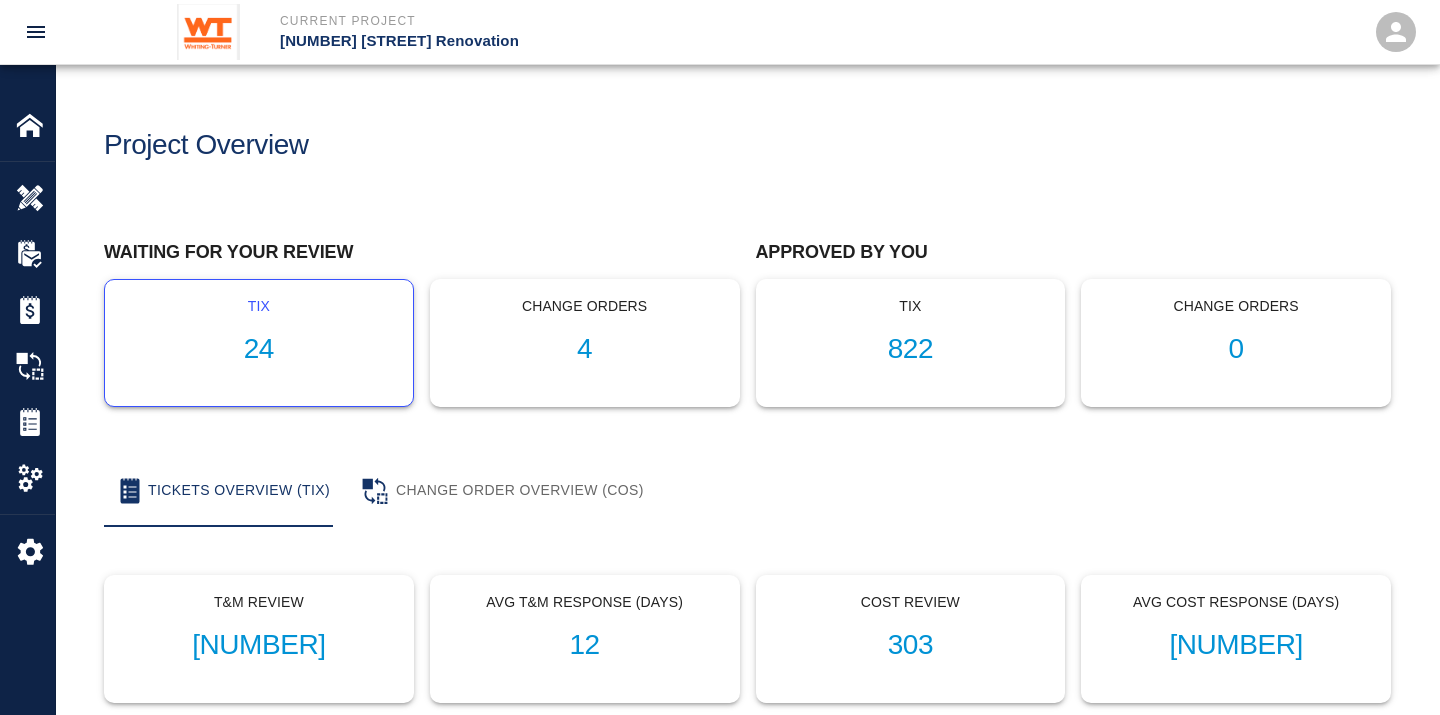 click on "24" at bounding box center (259, 349) 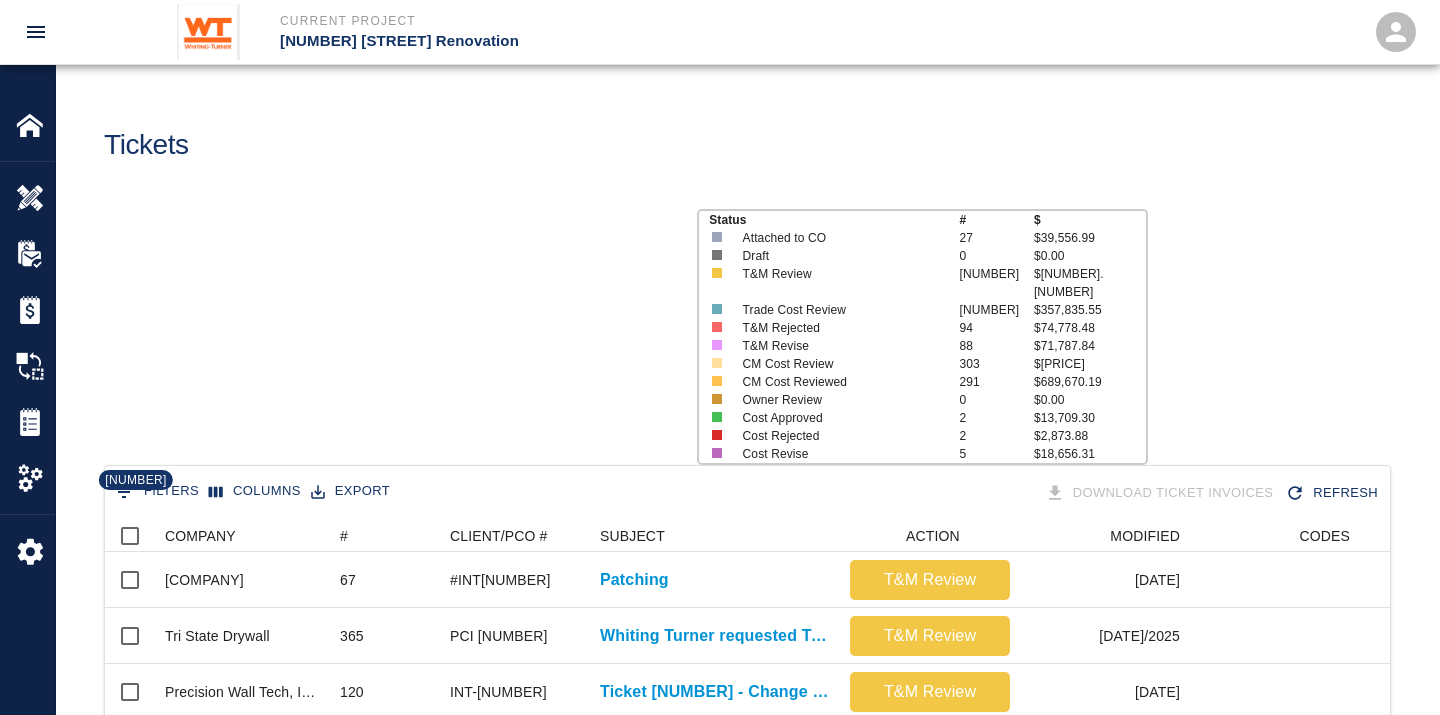scroll, scrollTop: 17, scrollLeft: 17, axis: both 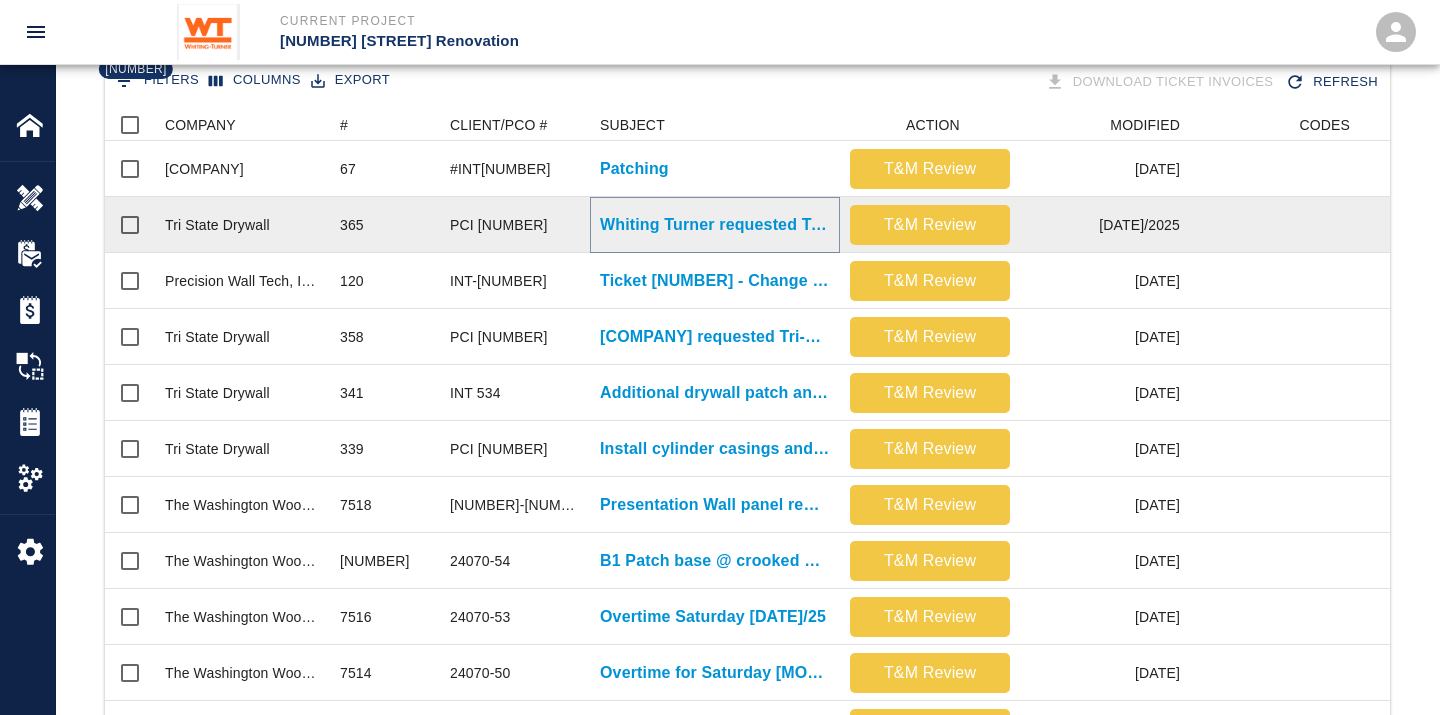 click on "Whiting Turner requested Tri-State Drywall work Saturday 5/24. WT to..." at bounding box center (715, 225) 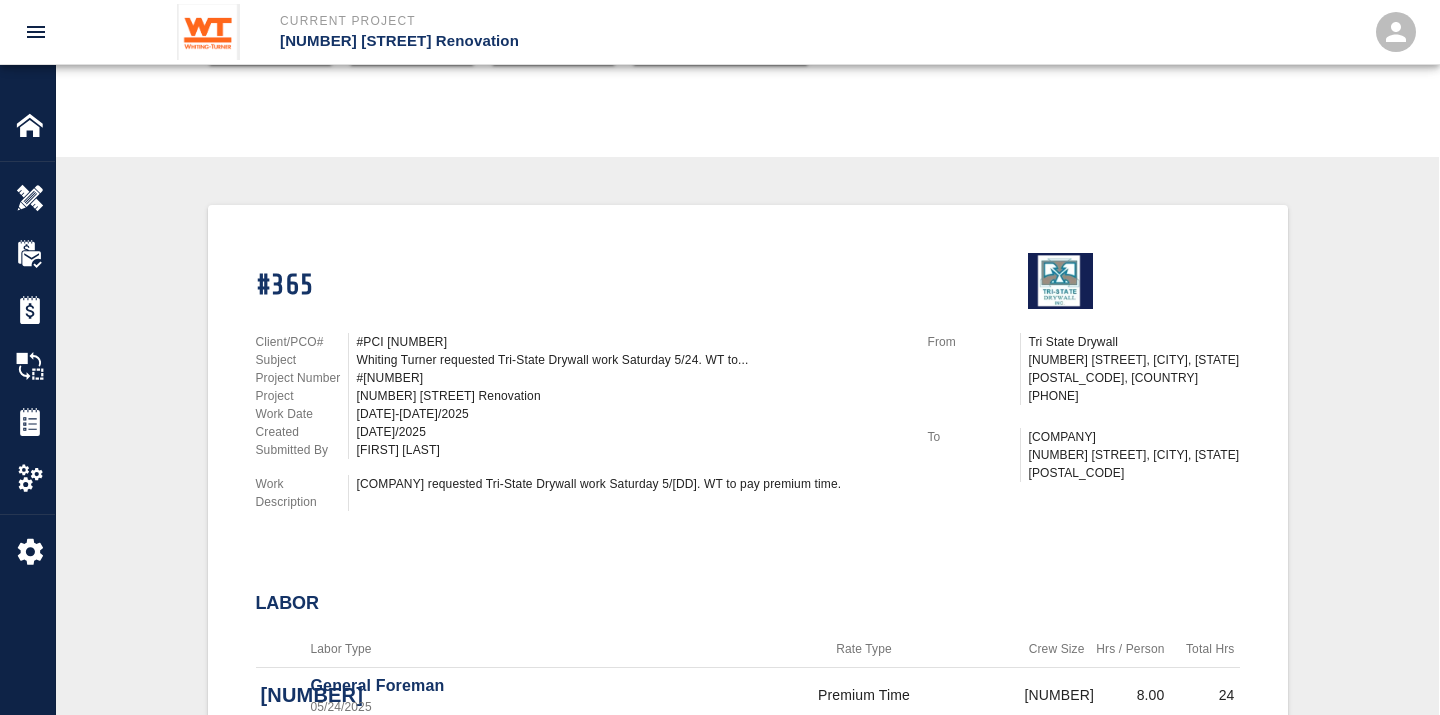 scroll, scrollTop: 236, scrollLeft: 0, axis: vertical 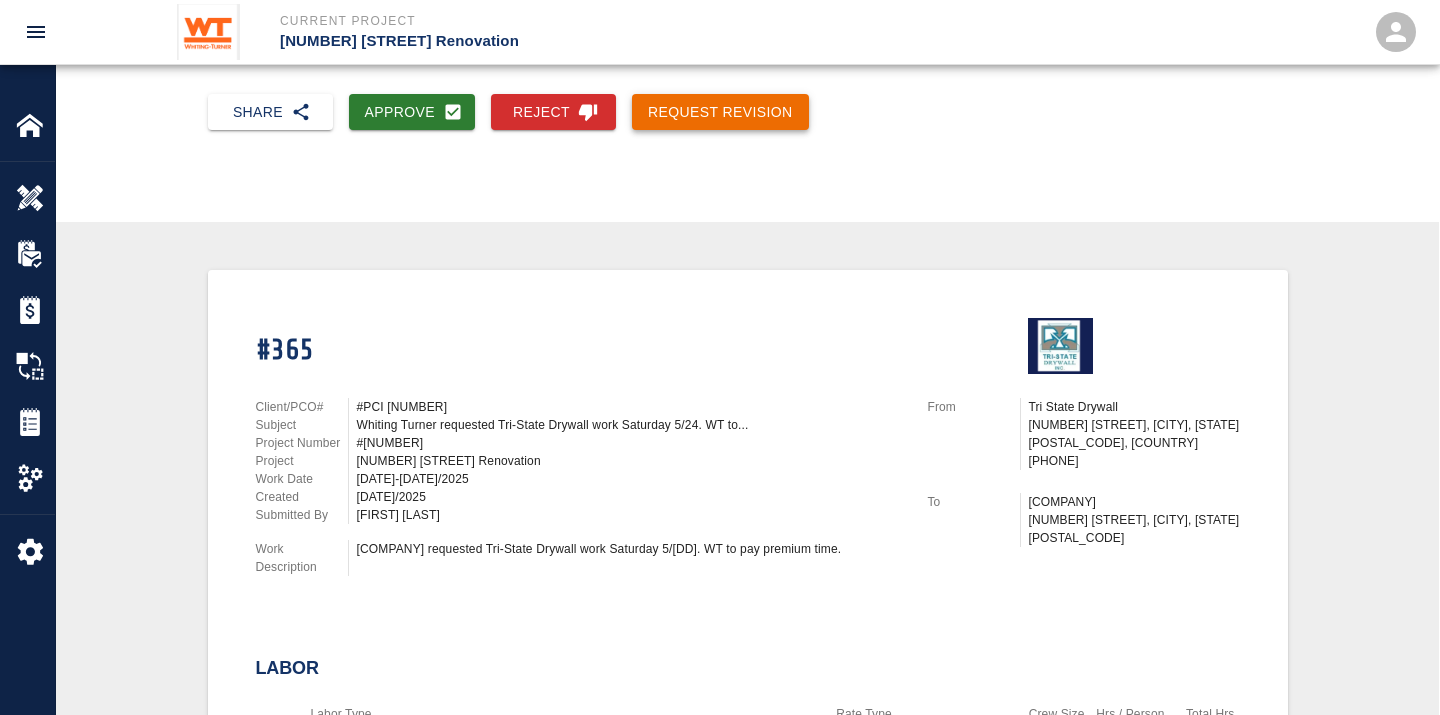 click on "Request Revision" at bounding box center (720, 112) 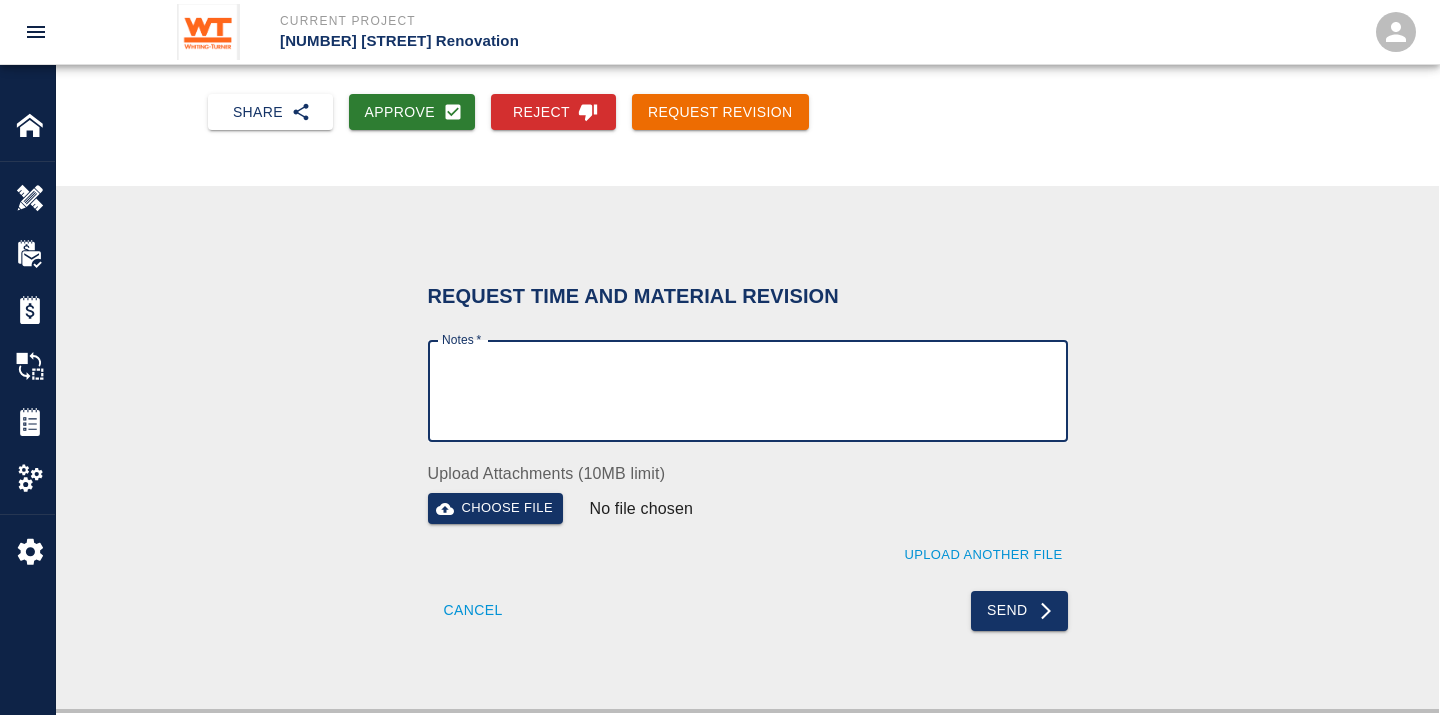 click on "Notes   *" at bounding box center (748, 391) 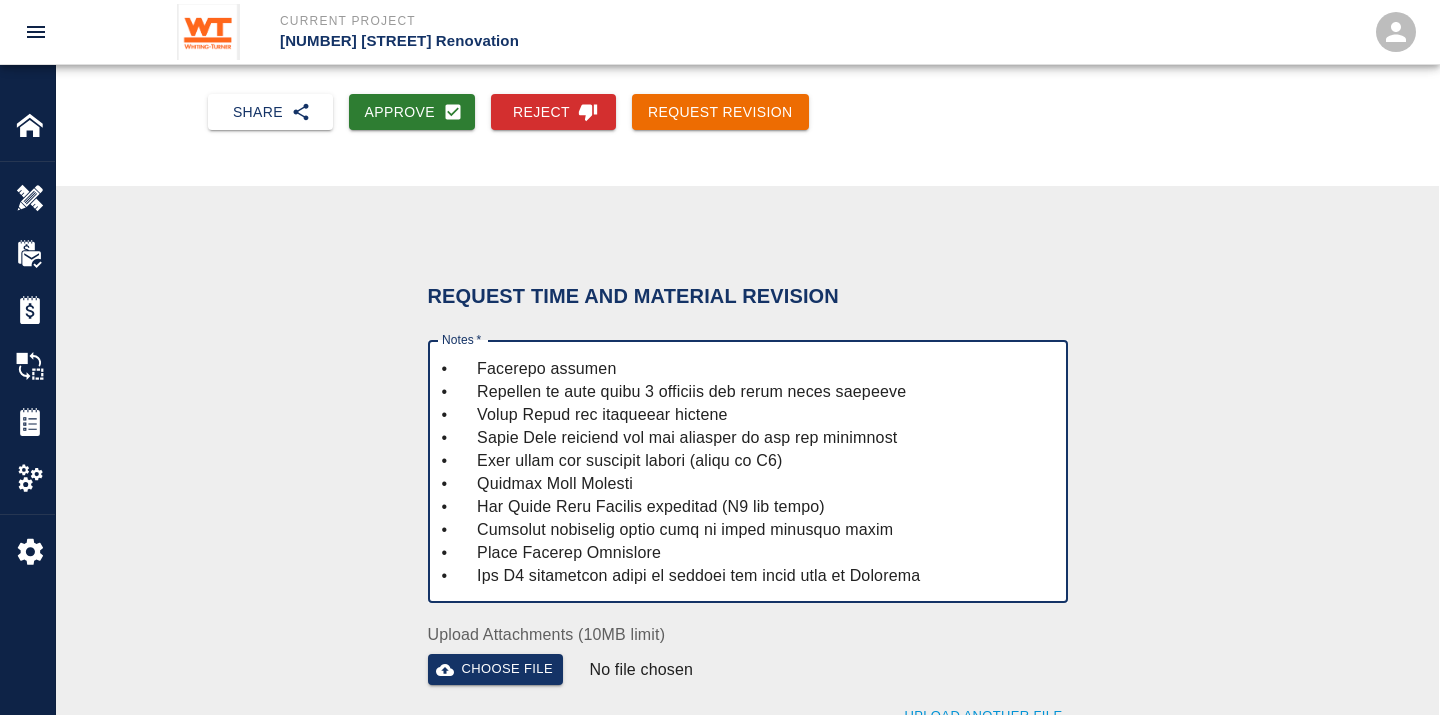 scroll, scrollTop: 0, scrollLeft: 0, axis: both 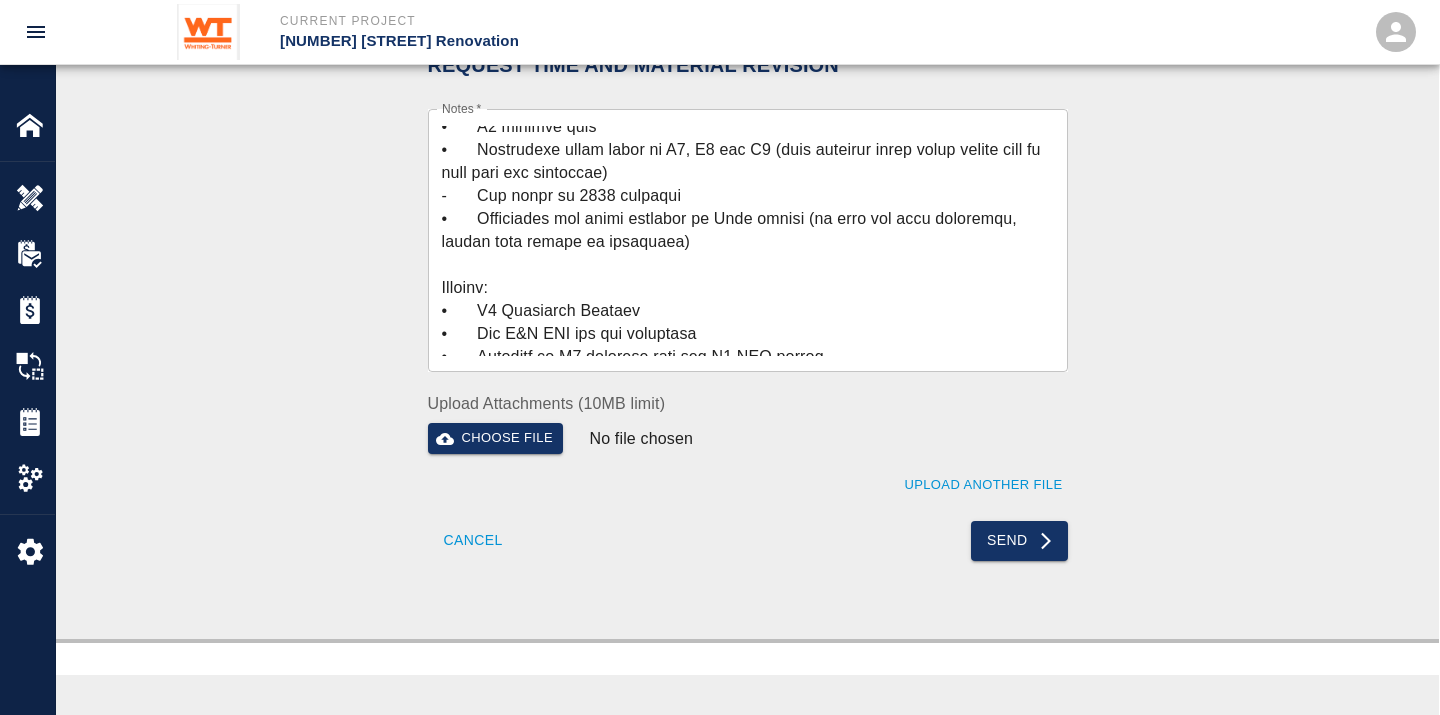 drag, startPoint x: 435, startPoint y: 283, endPoint x: 714, endPoint y: 360, distance: 289.43048 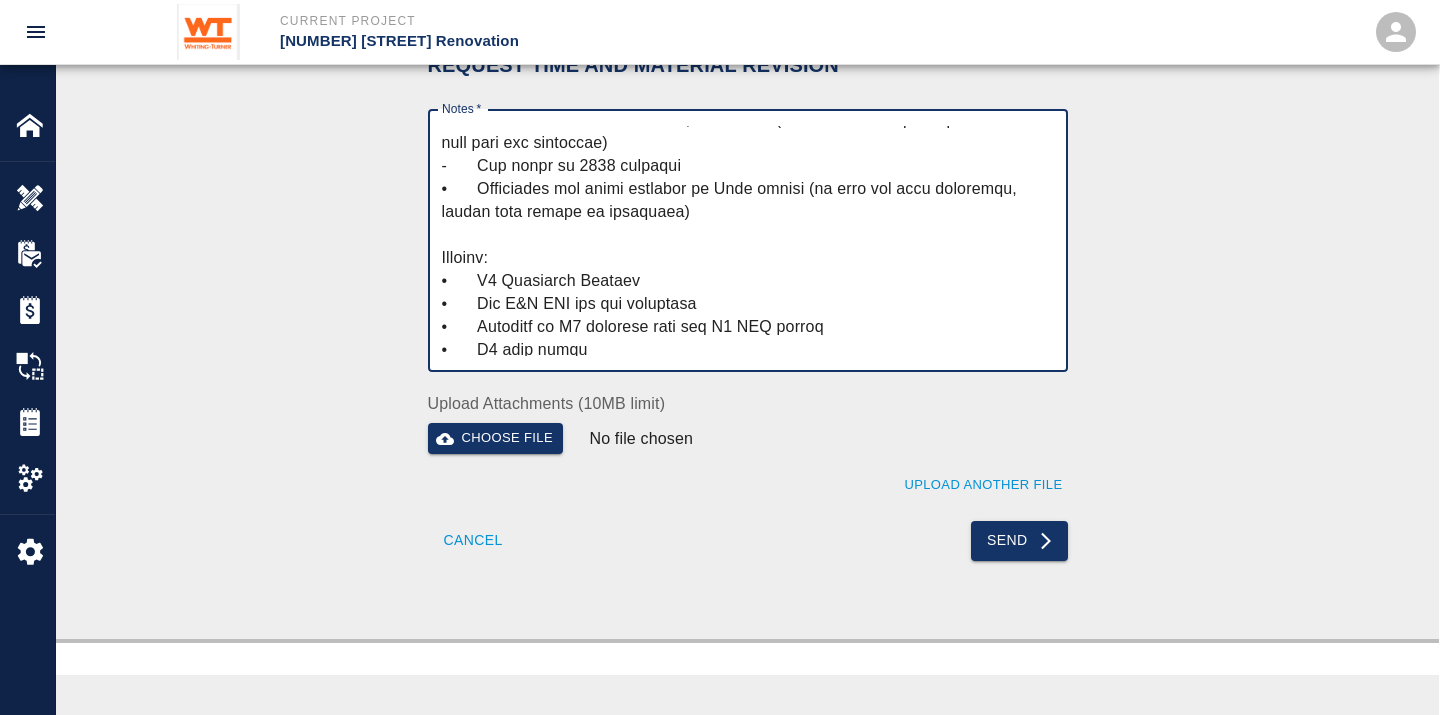 scroll, scrollTop: 88, scrollLeft: 0, axis: vertical 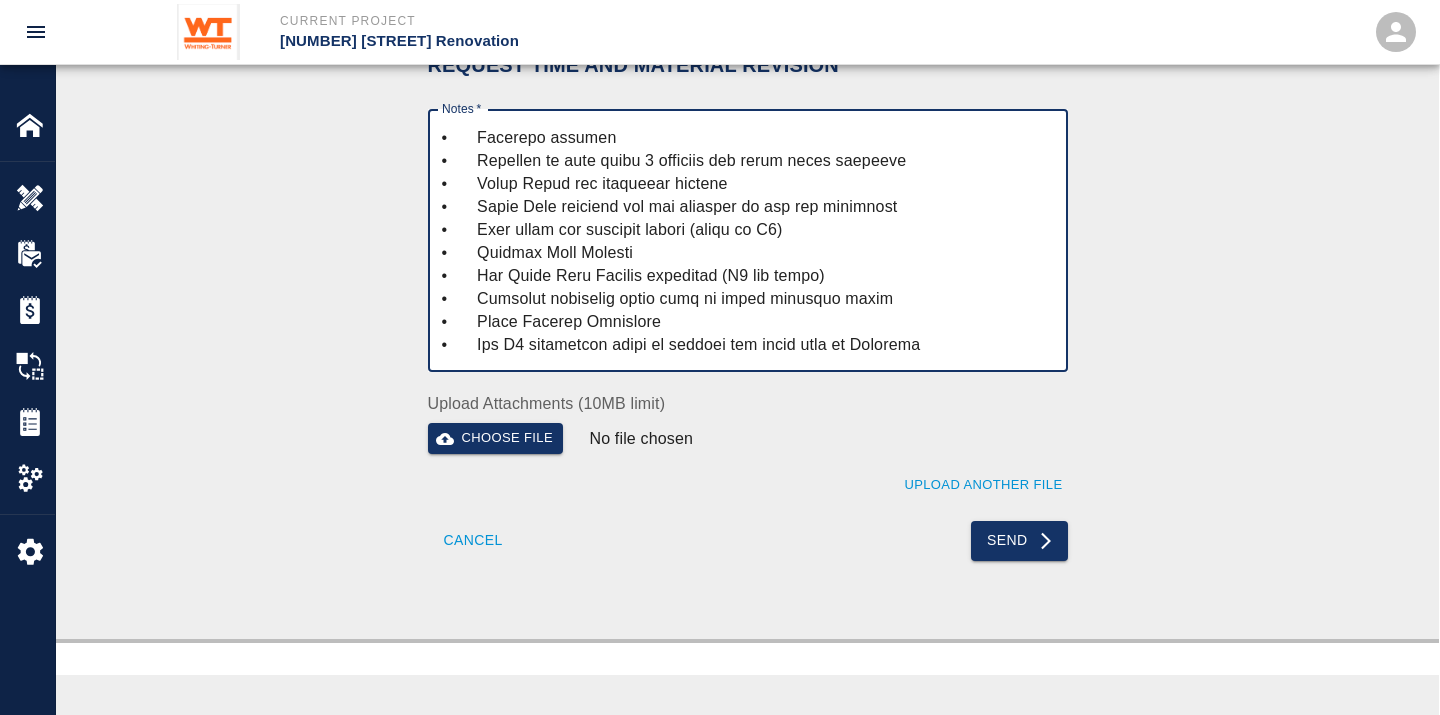 drag, startPoint x: 443, startPoint y: 246, endPoint x: 627, endPoint y: 547, distance: 352.78464 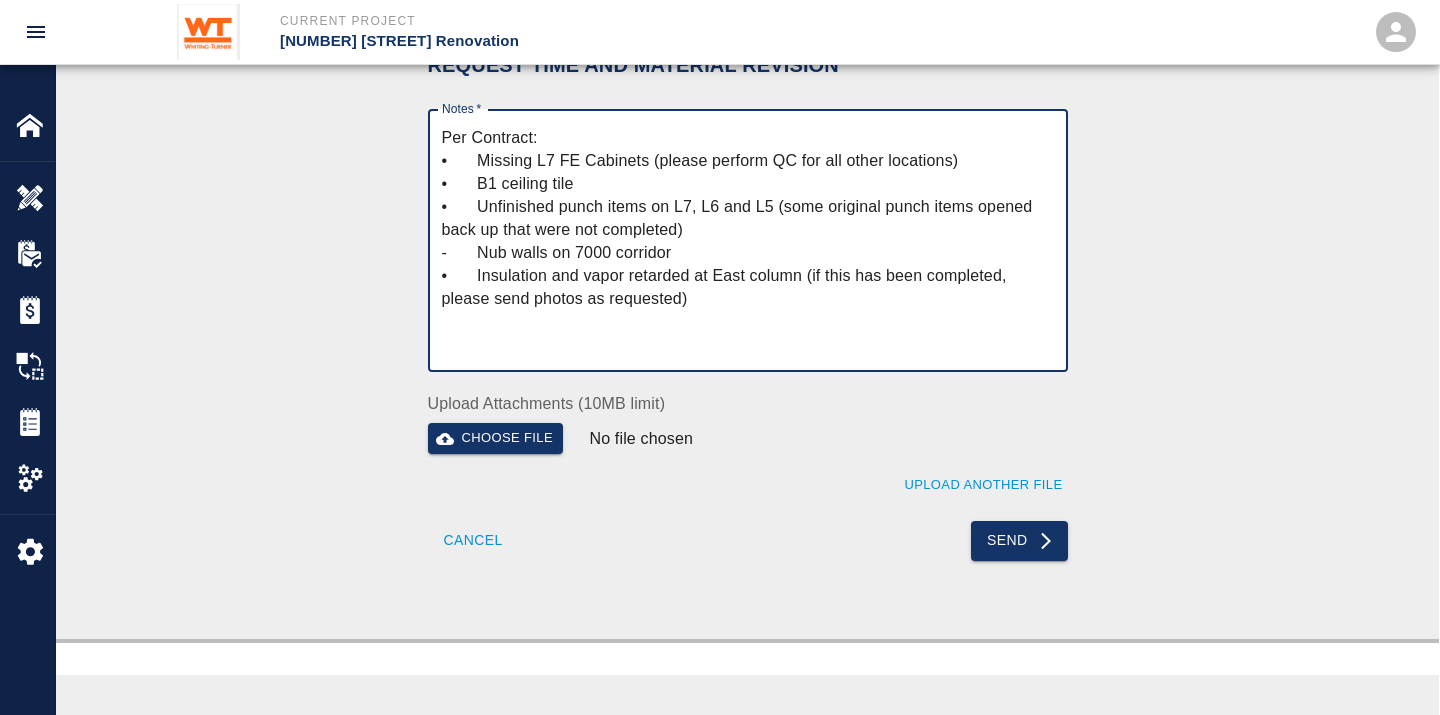 scroll, scrollTop: 0, scrollLeft: 0, axis: both 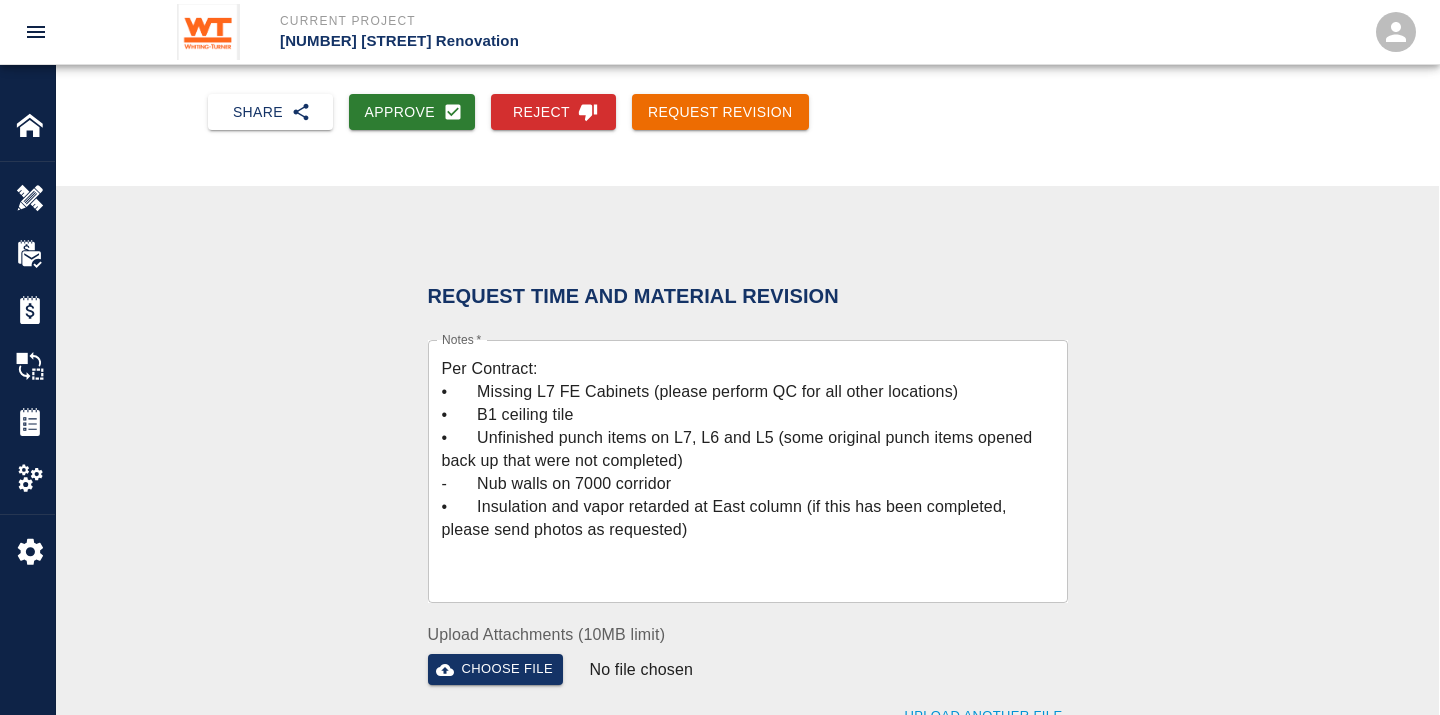 click on "Per Contract:
•	Missing L7 FE Cabinets (please perform QC for all other locations)
•	B1 ceiling tile
•	Unfinished punch items on L7, L6 and L5 (some original punch items opened back up that were not completed)
-	Nub walls on 7000 corridor
•	Insulation and vapor retarded at East column (if this has been completed, please send photos as requested)
x Notes   *" at bounding box center [748, 471] 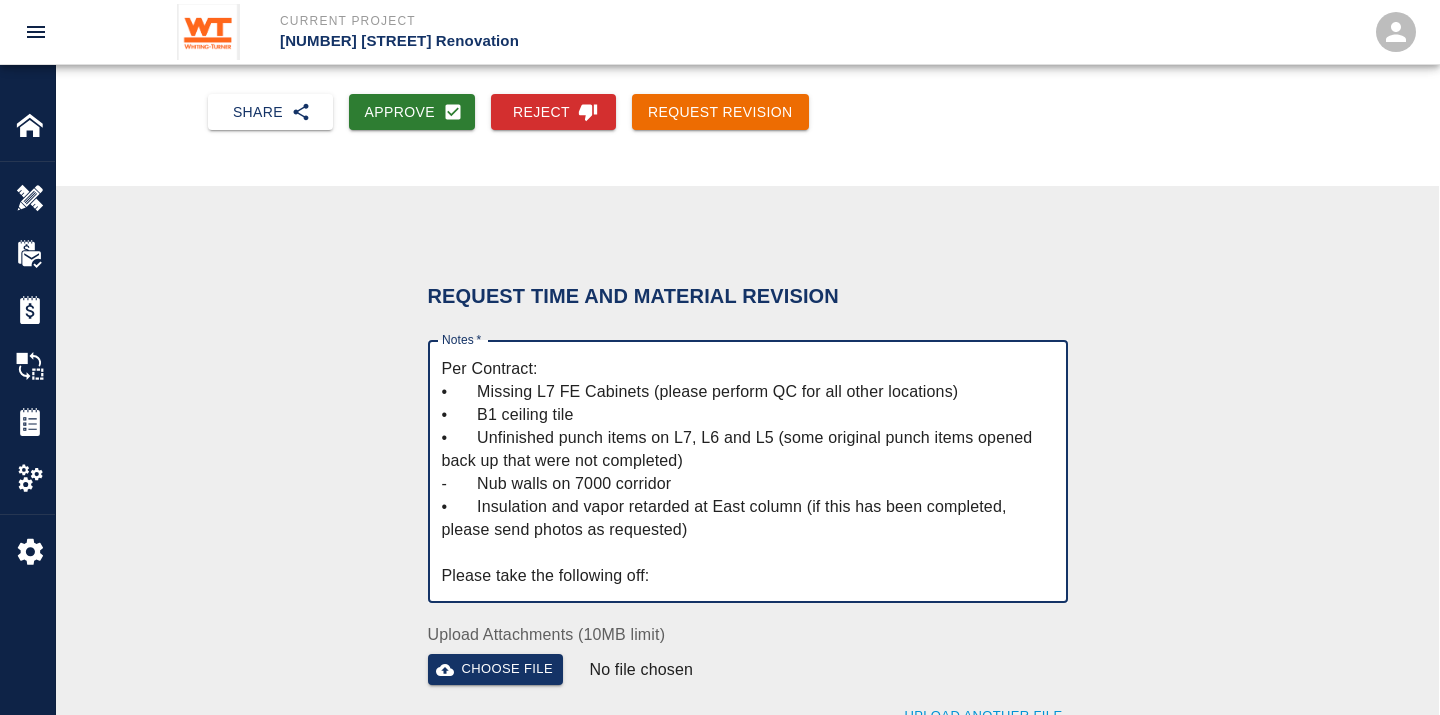 scroll, scrollTop: 22, scrollLeft: 0, axis: vertical 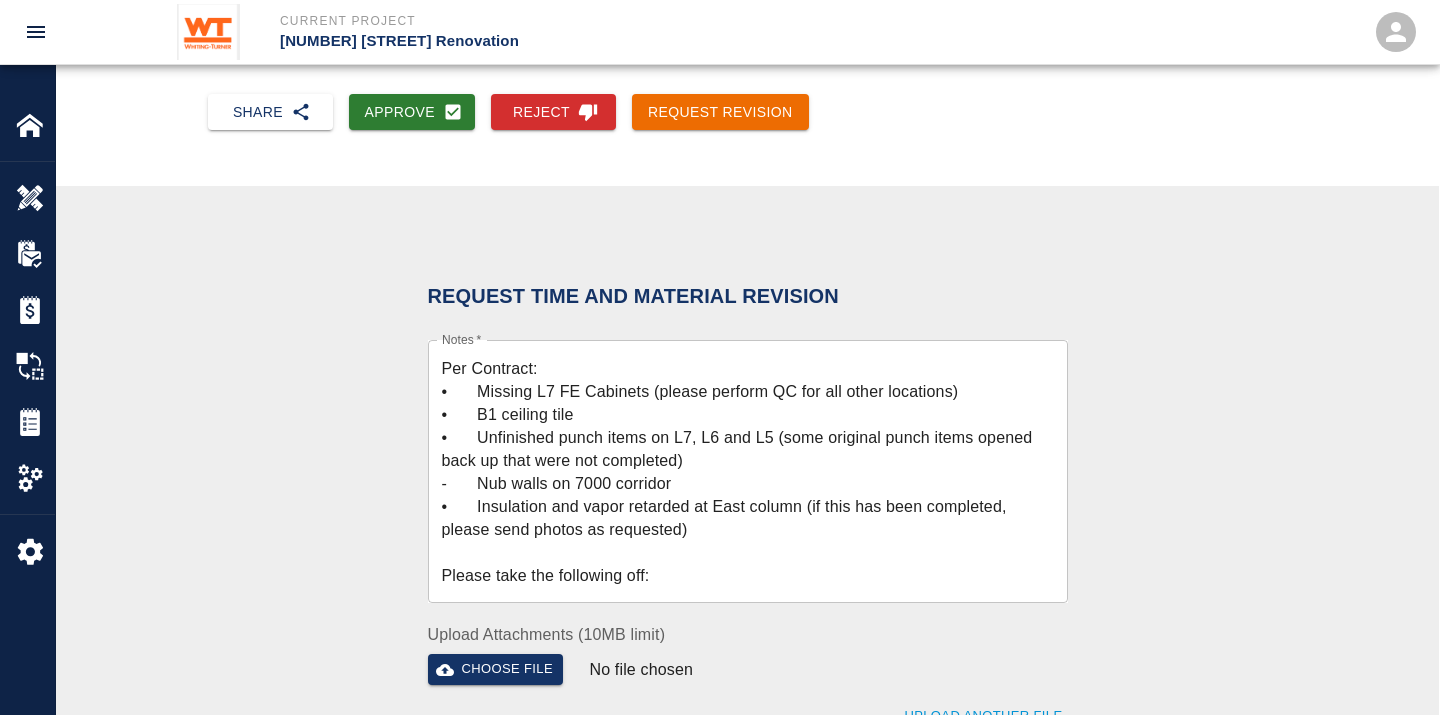 click on "Per Contract:
•	Missing L7 FE Cabinets (please perform QC for all other locations)
•	B1 ceiling tile
•	Unfinished punch items on L7, L6 and L5 (some original punch items opened back up that were not completed)
-	Nub walls on 7000 corridor
•	Insulation and vapor retarded at East column (if this has been completed, please send photos as requested)
Please take the following off:
x Notes   *" at bounding box center [748, 471] 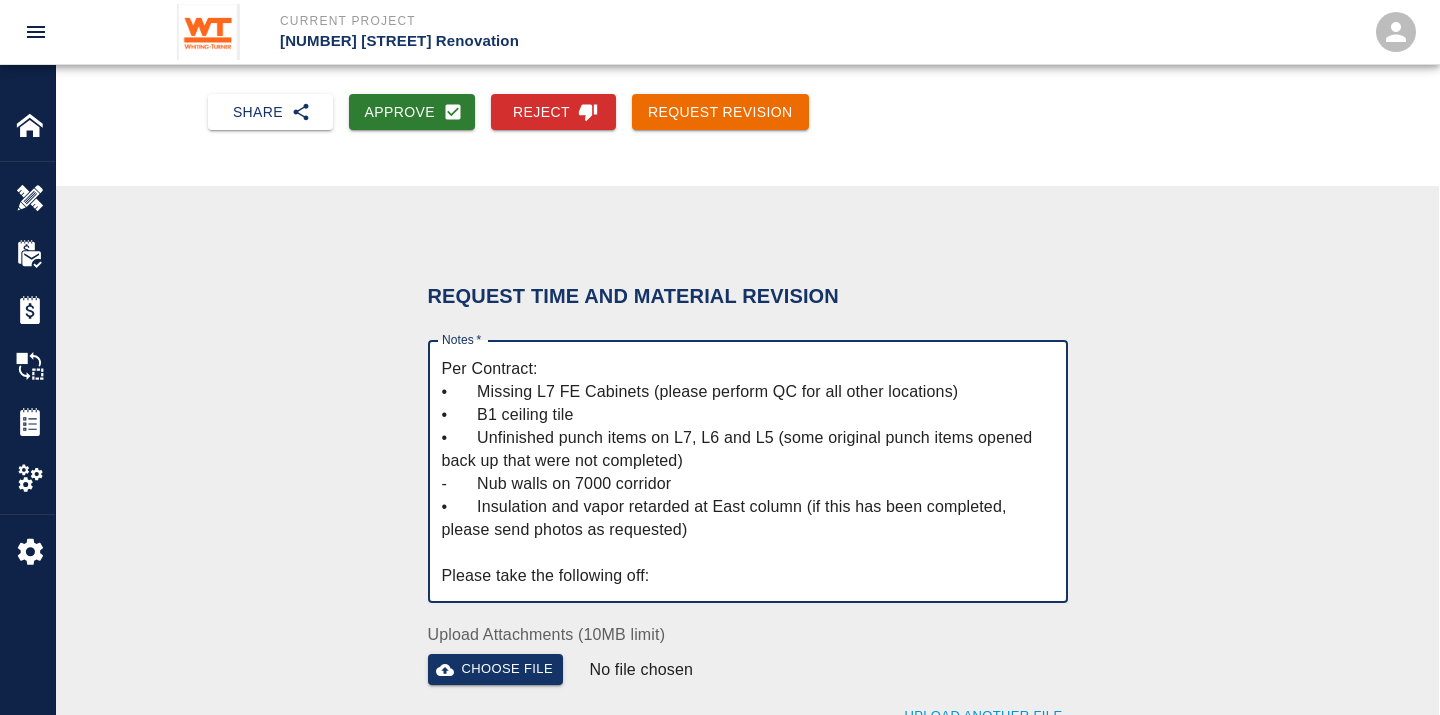 click on "Per Contract:
•	Missing L7 FE Cabinets (please perform QC for all other locations)
•	B1 ceiling tile
•	Unfinished punch items on L7, L6 and L5 (some original punch items opened back up that were not completed)
-	Nub walls on 7000 corridor
•	Insulation and vapor retarded at East column (if this has been completed, please send photos as requested)
Please take the following off:
x Notes   *" at bounding box center (748, 471) 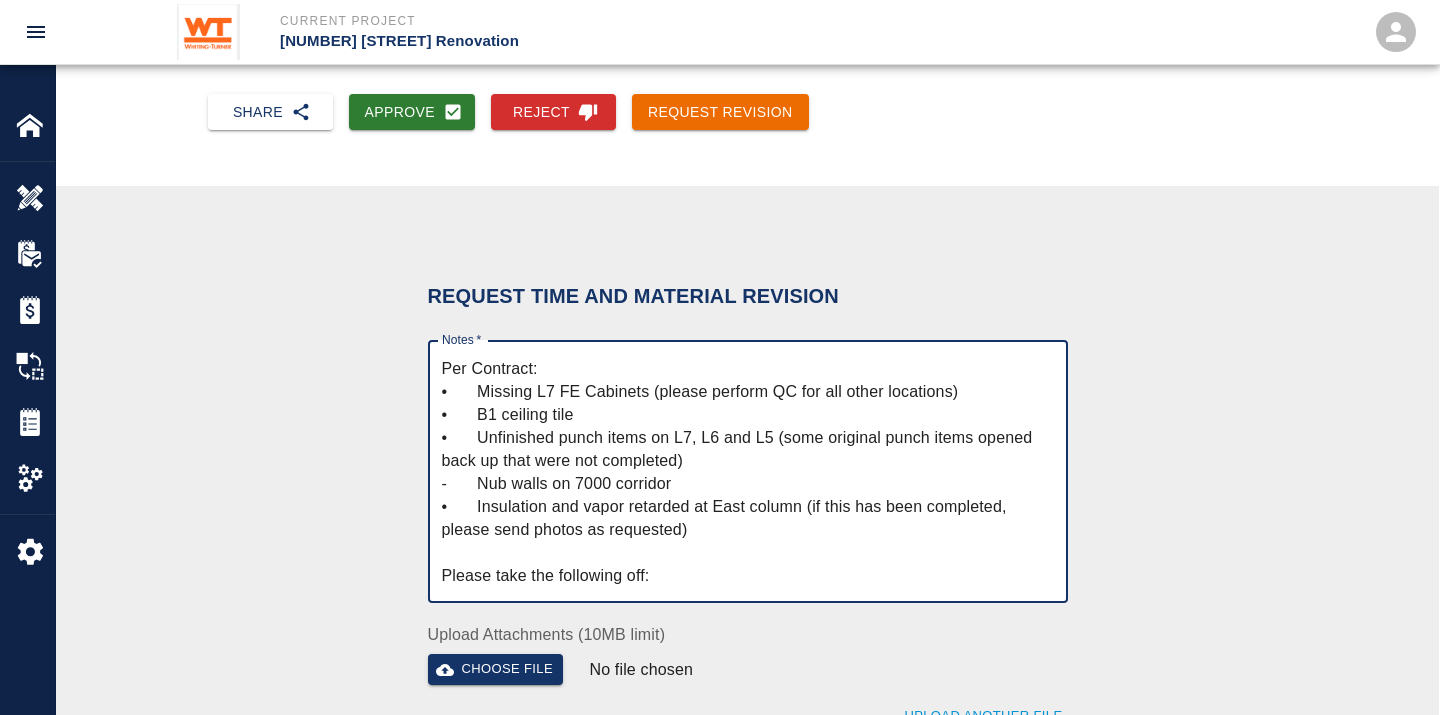 paste on "Please take the following off:" 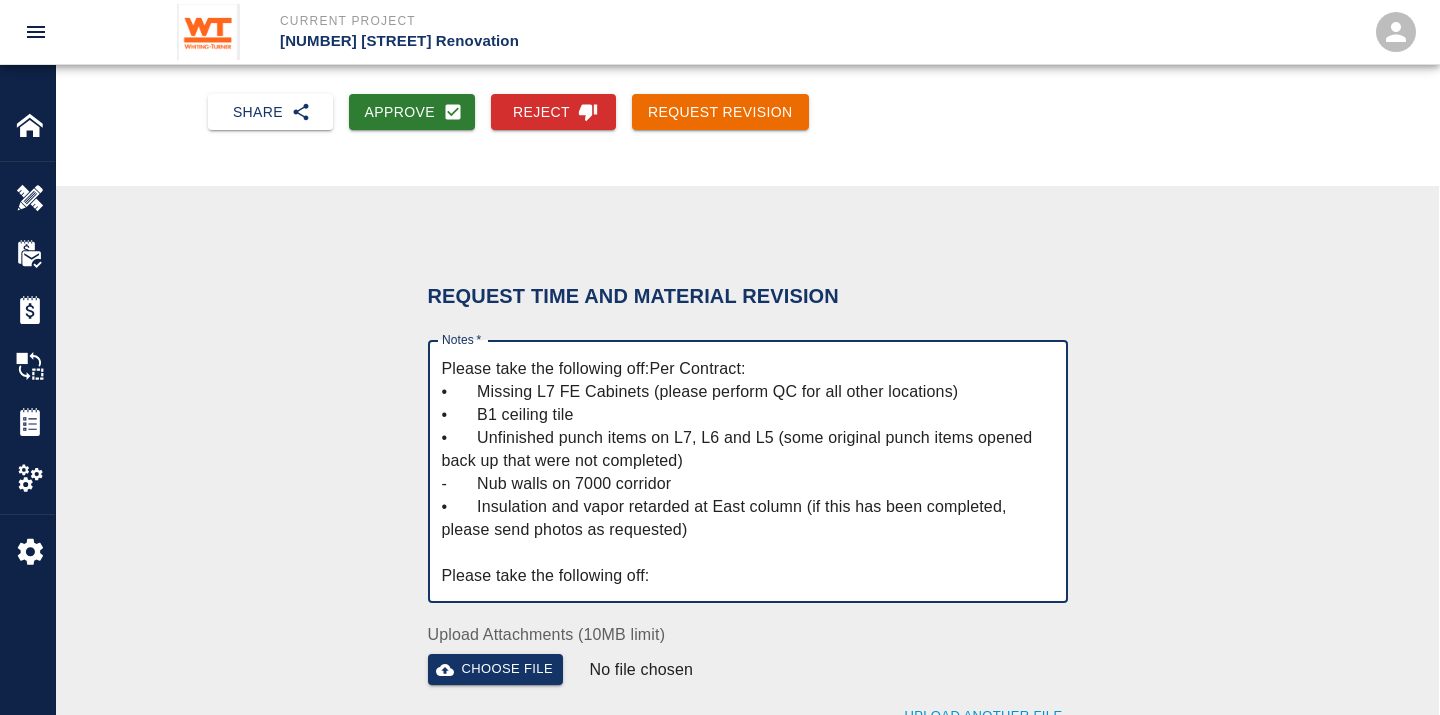 click on "Please take the following off:Per Contract:
•	Missing L7 FE Cabinets (please perform QC for all other locations)
•	B1 ceiling tile
•	Unfinished punch items on L7, L6 and L5 (some original punch items opened back up that were not completed)
-	Nub walls on 7000 corridor
•	Insulation and vapor retarded at East column (if this has been completed, please send photos as requested)
Please take the following off:" at bounding box center [748, 472] 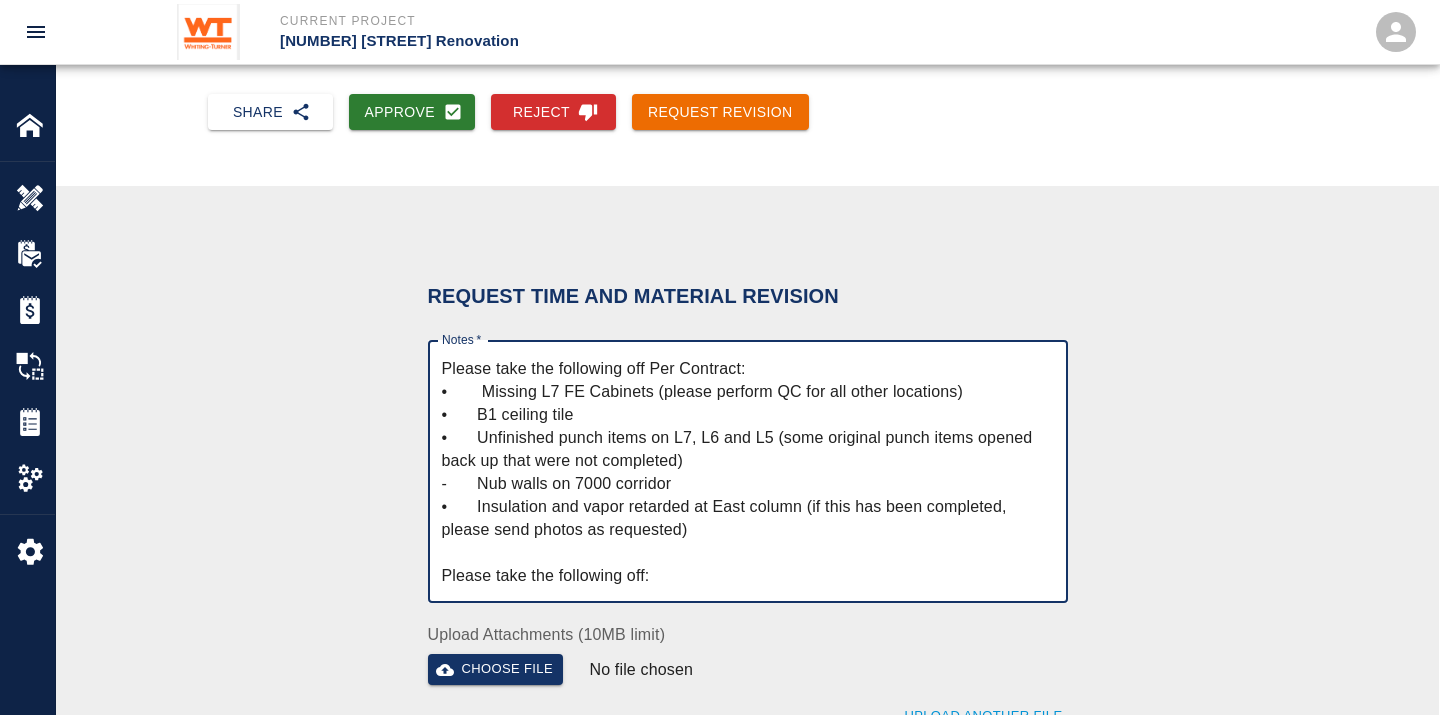 scroll, scrollTop: 23, scrollLeft: 0, axis: vertical 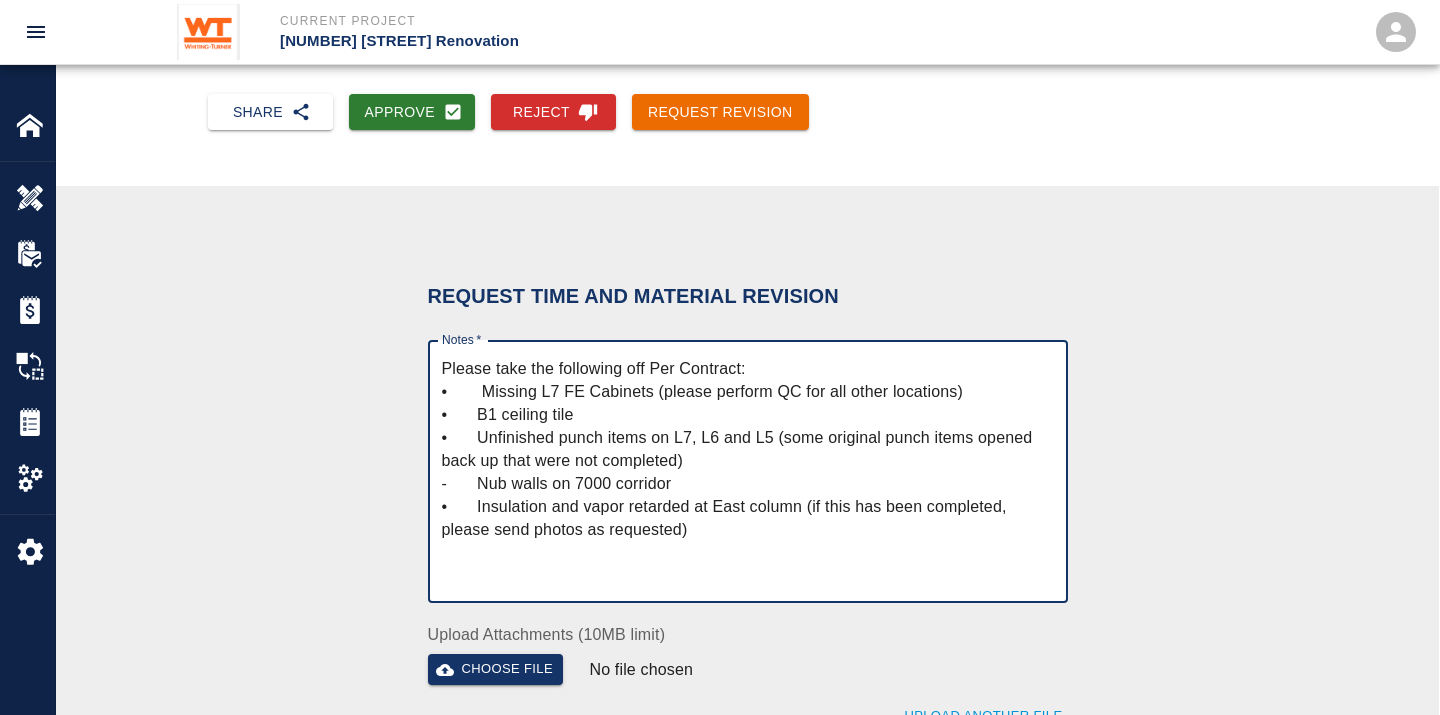 click on "Please take the following off Per Contract:
•	 Missing L7 FE Cabinets (please perform QC for all other locations)
•	B1 ceiling tile
•	Unfinished punch items on L7, L6 and L5 (some original punch items opened back up that were not completed)
-	Nub walls on 7000 corridor
•	Insulation and vapor retarded at East column (if this has been completed, please send photos as requested)" at bounding box center [748, 472] 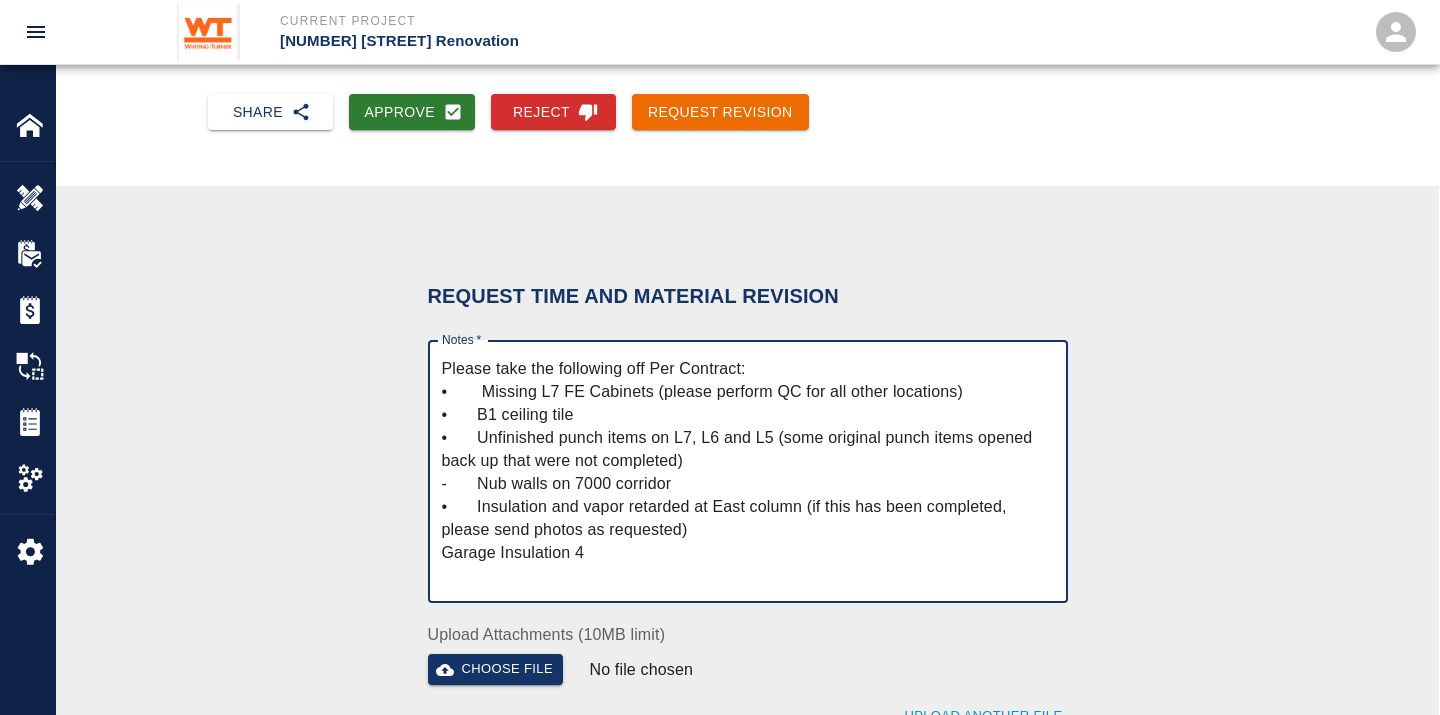 click on "Please take the following off Per Contract:
•	 Missing L7 FE Cabinets (please perform QC for all other locations)
•	B1 ceiling tile
•	Unfinished punch items on L7, L6 and L5 (some original punch items opened back up that were not completed)
-	Nub walls on 7000 corridor
•	Insulation and vapor retarded at East column (if this has been completed, please send photos as requested)
Garage Insulation 4" at bounding box center (748, 472) 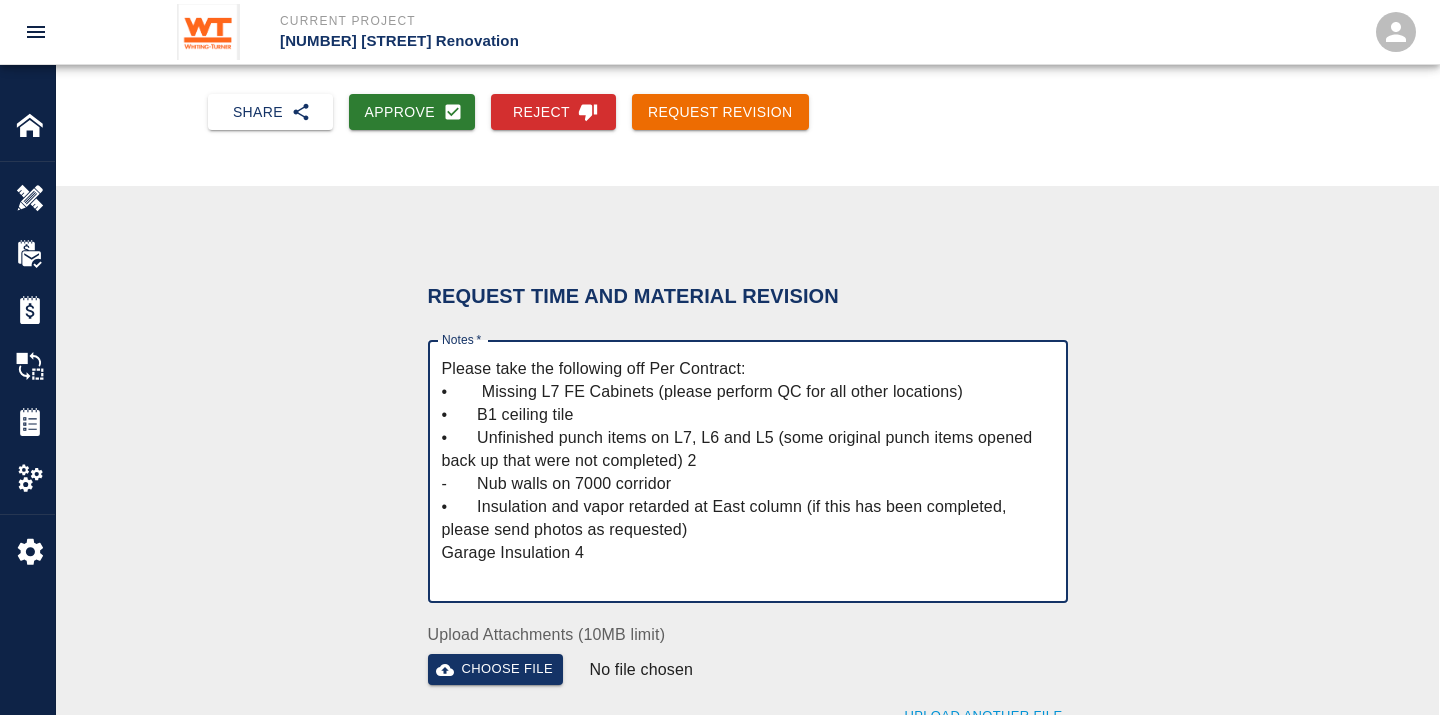 click on "Please take the following off Per Contract:
•	 Missing L7 FE Cabinets (please perform QC for all other locations)
•	B1 ceiling tile
•	Unfinished punch items on L7, L6 and L5 (some original punch items opened back up that were not completed) 2
-	Nub walls on 7000 corridor
•	Insulation and vapor retarded at East column (if this has been completed, please send photos as requested)
Garage Insulation 4" at bounding box center [748, 472] 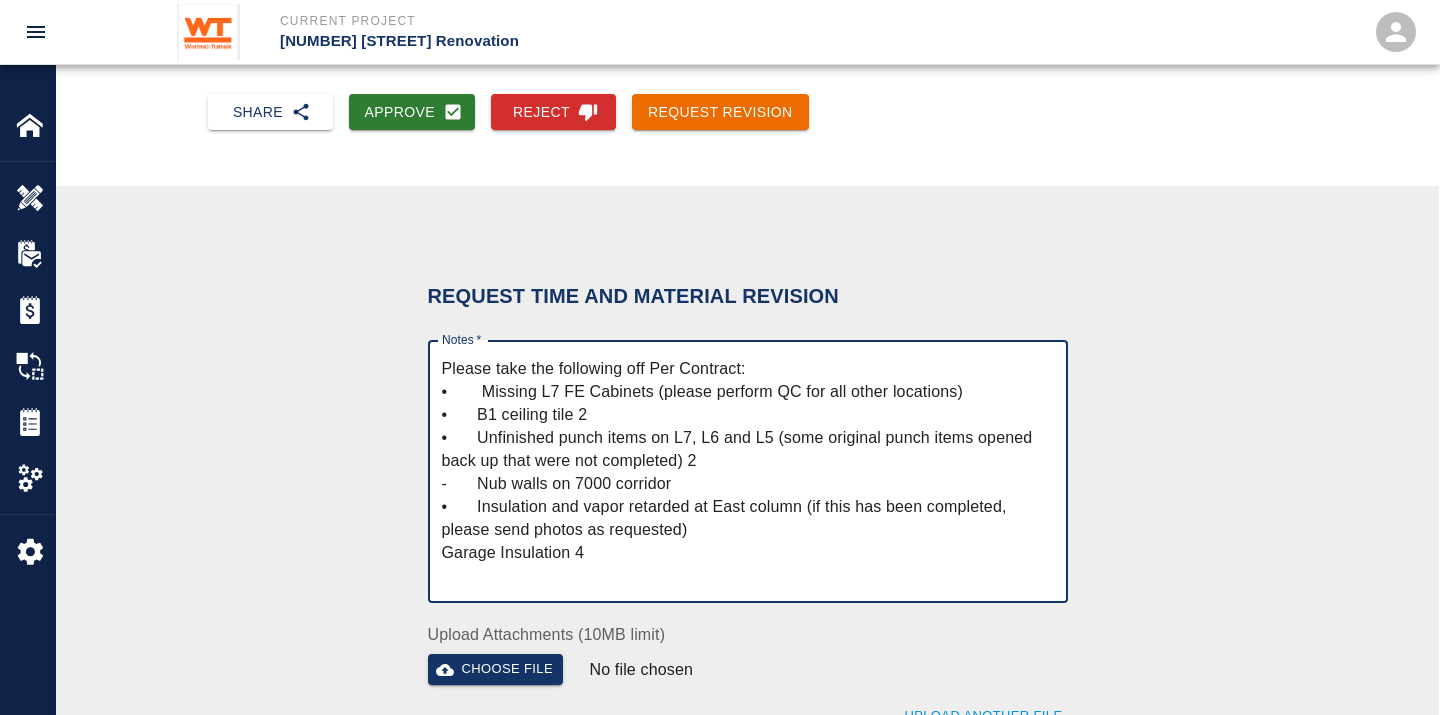 click on "Please take the following off Per Contract:
•	 Missing L7 FE Cabinets (please perform QC for all other locations)
•	B1 ceiling tile 2
•	Unfinished punch items on L7, L6 and L5 (some original punch items opened back up that were not completed) 2
-	Nub walls on 7000 corridor
•	Insulation and vapor retarded at East column (if this has been completed, please send photos as requested)
Garage Insulation 4" at bounding box center (748, 472) 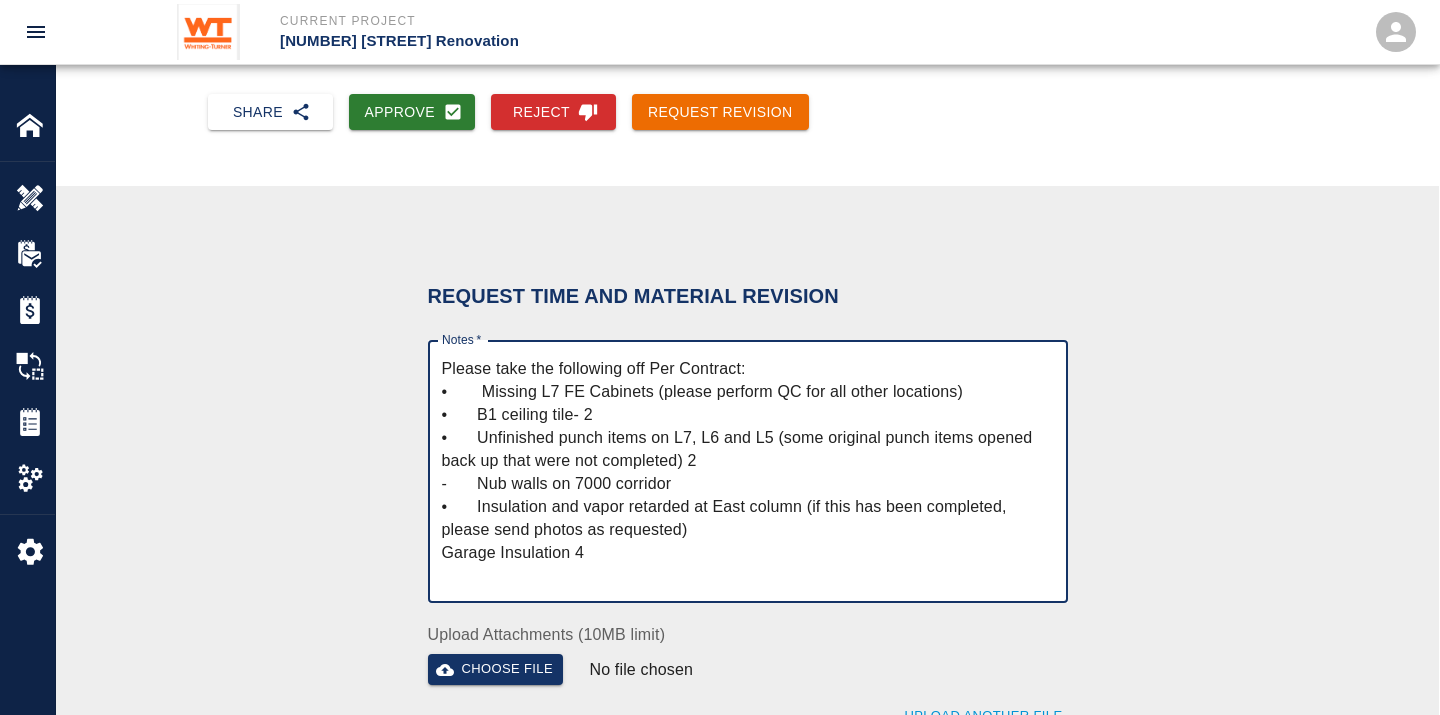 click on "Please take the following off Per Contract:
•	 Missing L7 FE Cabinets (please perform QC for all other locations)
•	B1 ceiling tile- 2
•	Unfinished punch items on L7, L6 and L5 (some original punch items opened back up that were not completed) 2
-	Nub walls on 7000 corridor
•	Insulation and vapor retarded at East column (if this has been completed, please send photos as requested)
Garage Insulation 4" at bounding box center [748, 472] 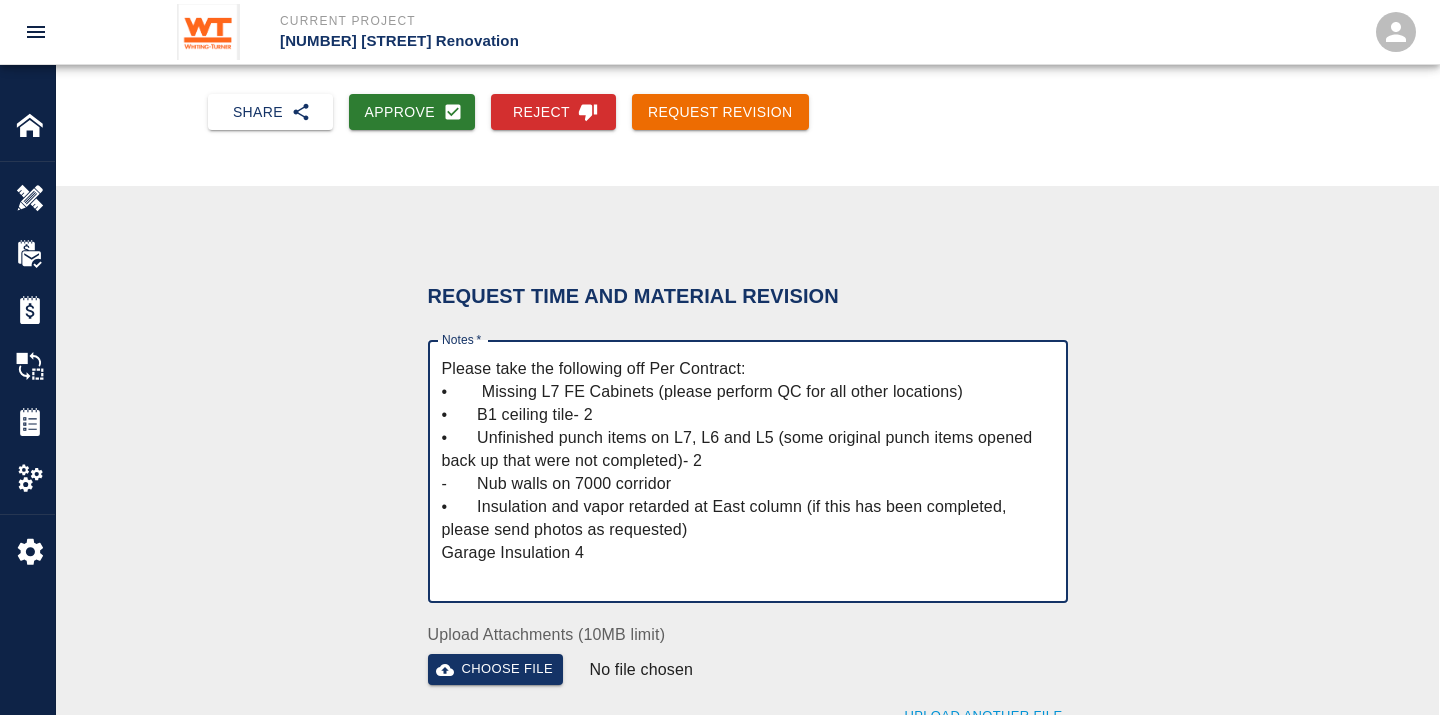 click on "Please take the following off Per Contract:
•	 Missing L7 FE Cabinets (please perform QC for all other locations)
•	B1 ceiling tile- 2
•	Unfinished punch items on L7, L6 and L5 (some original punch items opened back up that were not completed)- 2
-	Nub walls on 7000 corridor
•	Insulation and vapor retarded at East column (if this has been completed, please send photos as requested)
Garage Insulation 4" at bounding box center [748, 472] 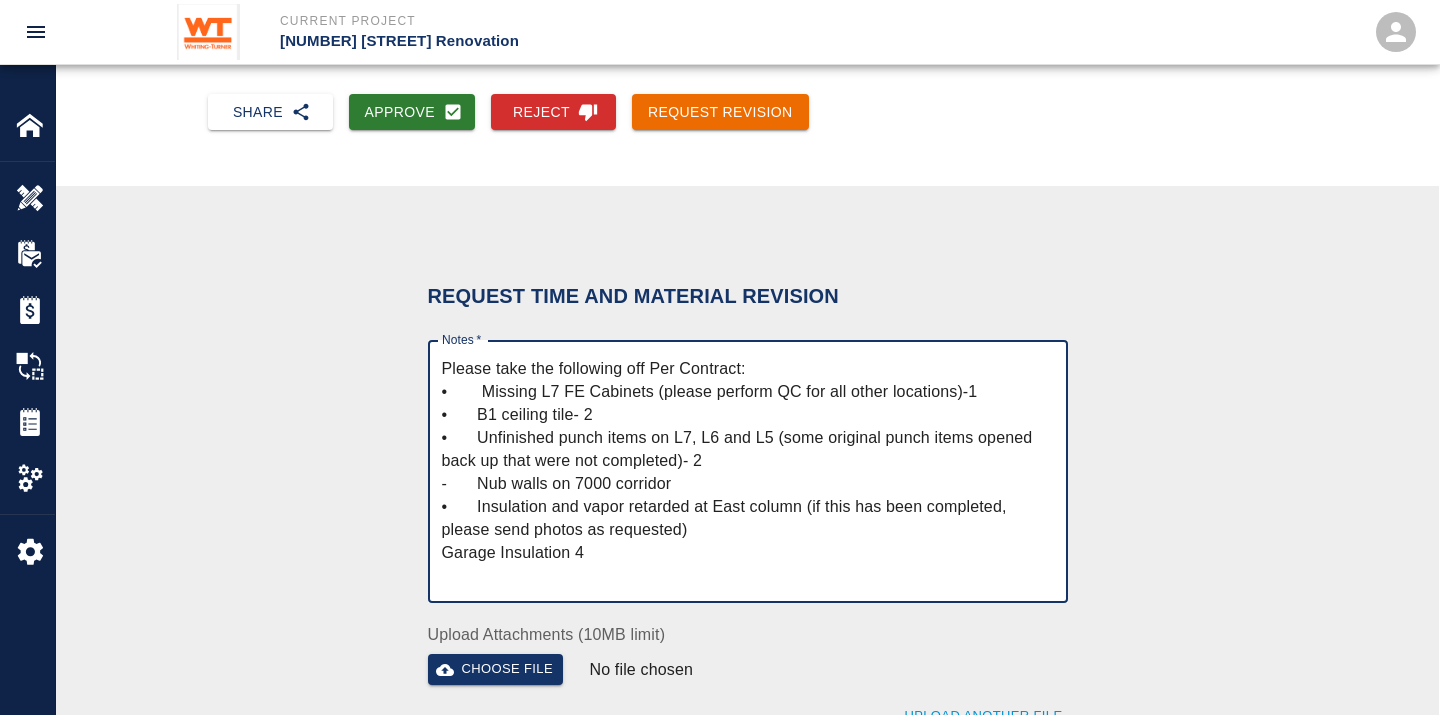 click on "Please take the following off Per Contract:
•	 Missing L7 FE Cabinets (please perform QC for all other locations)-1
•	B1 ceiling tile- 2
•	Unfinished punch items on L7, L6 and L5 (some original punch items opened back up that were not completed)- 2
-	Nub walls on 7000 corridor
•	Insulation and vapor retarded at East column (if this has been completed, please send photos as requested)
Garage Insulation 4" at bounding box center [748, 472] 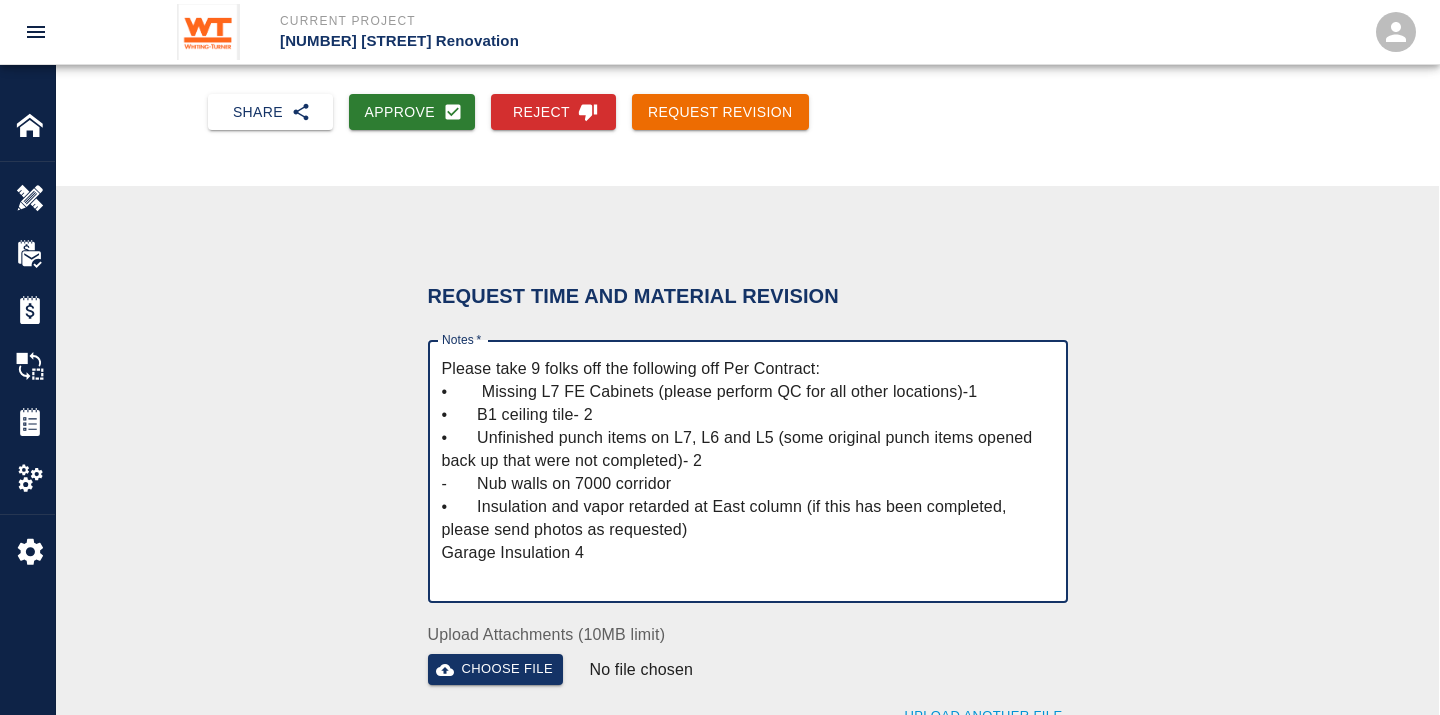 click on "Please take 9 folks off the following off Per Contract:
•	 Missing L7 FE Cabinets (please perform QC for all other locations)-1
•	B1 ceiling tile- 2
•	Unfinished punch items on L7, L6 and L5 (some original punch items opened back up that were not completed)- 2
-	Nub walls on 7000 corridor
•	Insulation and vapor retarded at East column (if this has been completed, please send photos as requested)
Garage Insulation 4" at bounding box center [748, 472] 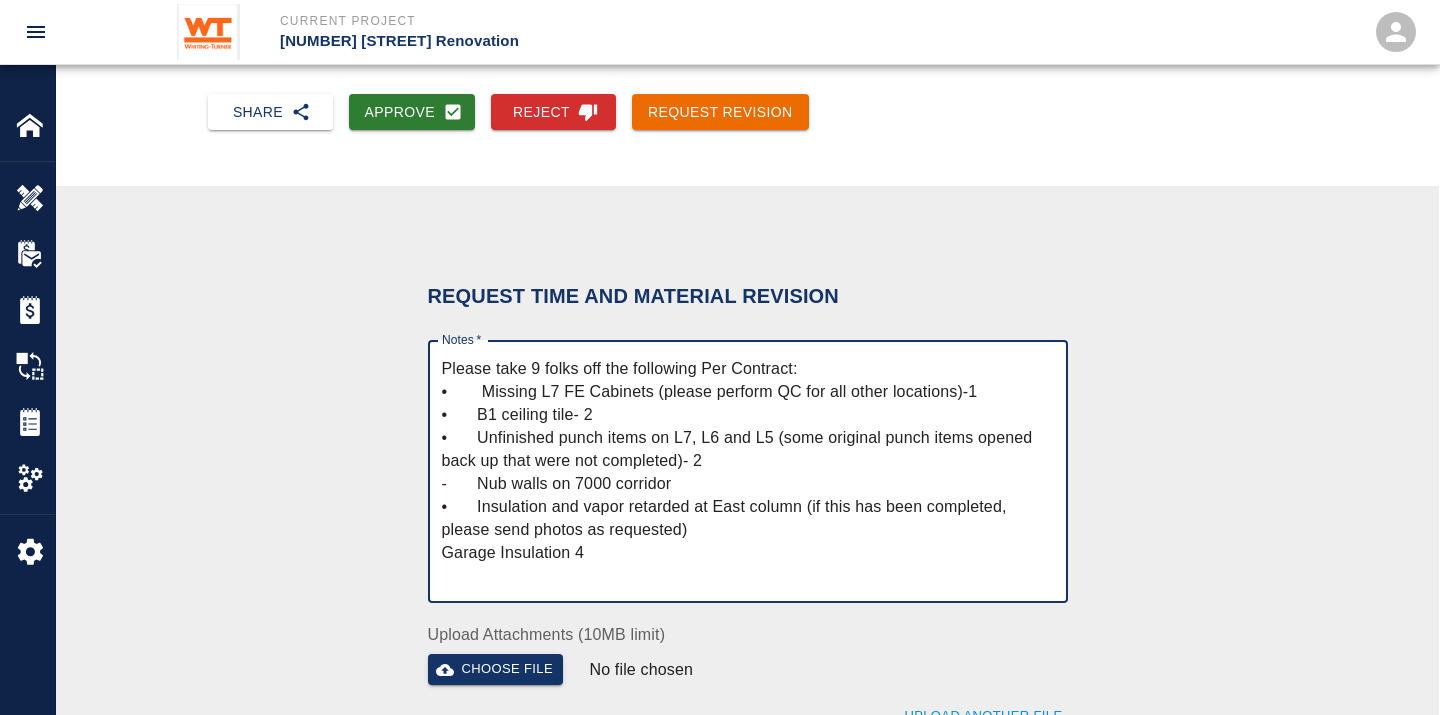 click on "Please take 9 folks off the following Per Contract:
•	 Missing L7 FE Cabinets (please perform QC for all other locations)-1
•	B1 ceiling tile- 2
•	Unfinished punch items on L7, L6 and L5 (some original punch items opened back up that were not completed)- 2
-	Nub walls on 7000 corridor
•	Insulation and vapor retarded at East column (if this has been completed, please send photos as requested)
Garage Insulation 4" at bounding box center (748, 472) 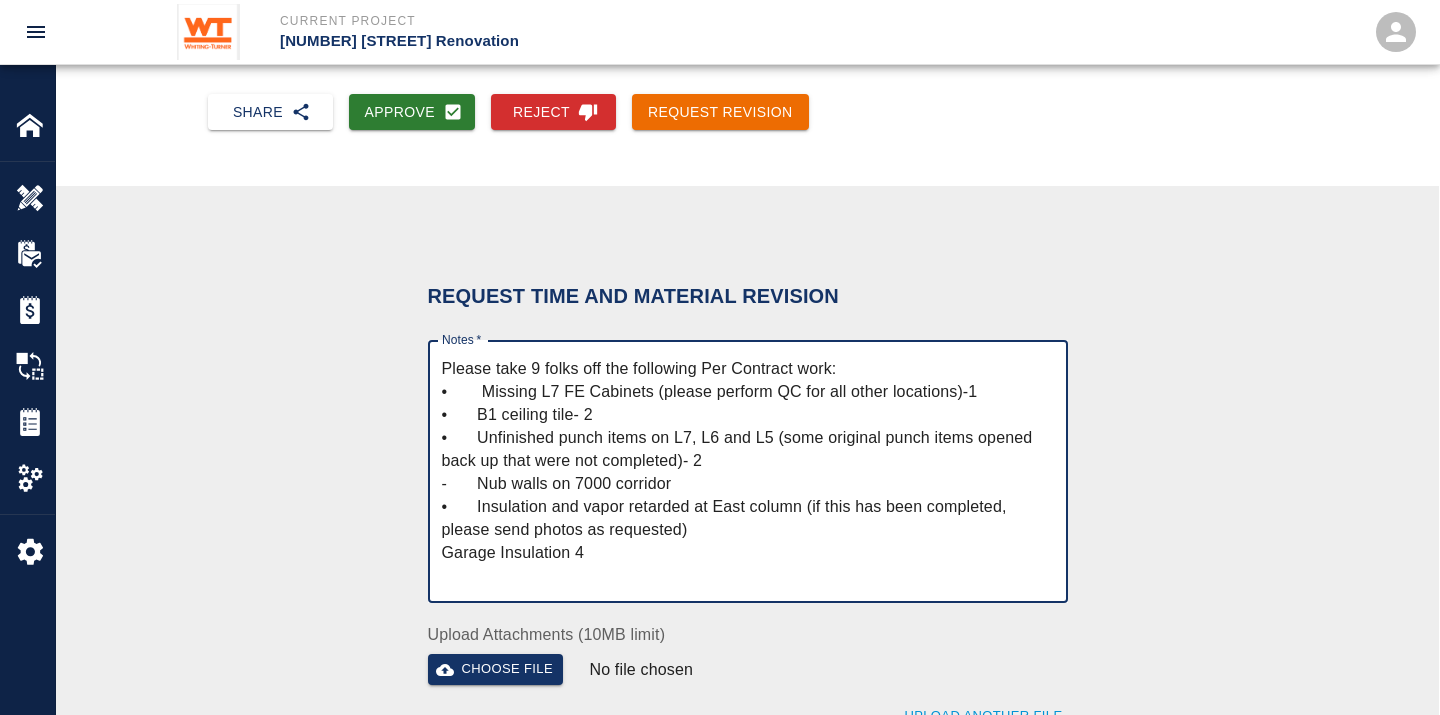 click on "Please take 9 folks off the following Per Contract work:
•	 Missing L7 FE Cabinets (please perform QC for all other locations)-1
•	B1 ceiling tile- 2
•	Unfinished punch items on L7, L6 and L5 (some original punch items opened back up that were not completed)- 2
-	Nub walls on 7000 corridor
•	Insulation and vapor retarded at East column (if this has been completed, please send photos as requested)
Garage Insulation 4" at bounding box center [748, 472] 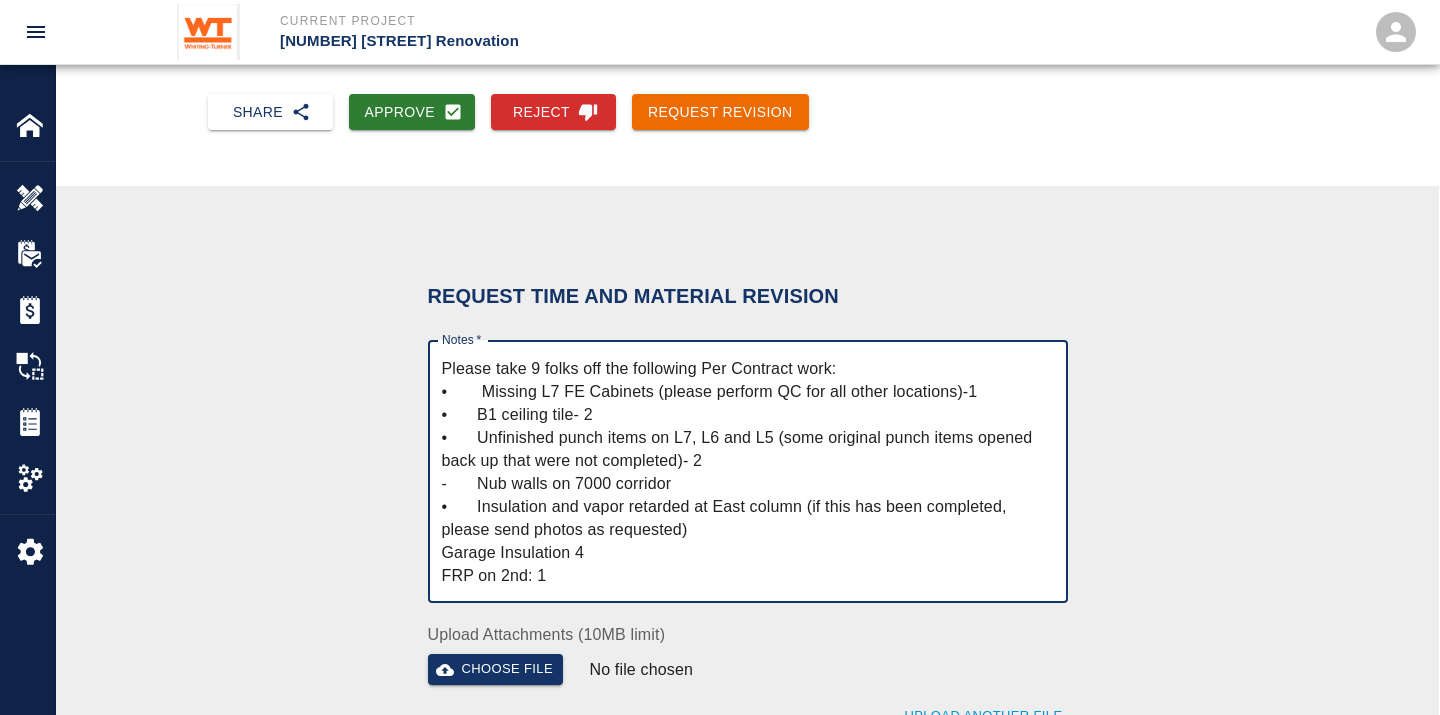 click on "Please take 9 folks off the following Per Contract work:
•	 Missing L7 FE Cabinets (please perform QC for all other locations)-1
•	B1 ceiling tile- 2
•	Unfinished punch items on L7, L6 and L5 (some original punch items opened back up that were not completed)- 2
-	Nub walls on 7000 corridor
•	Insulation and vapor retarded at East column (if this has been completed, please send photos as requested)
Garage Insulation 4
FRP on 2nd: 1" at bounding box center (748, 472) 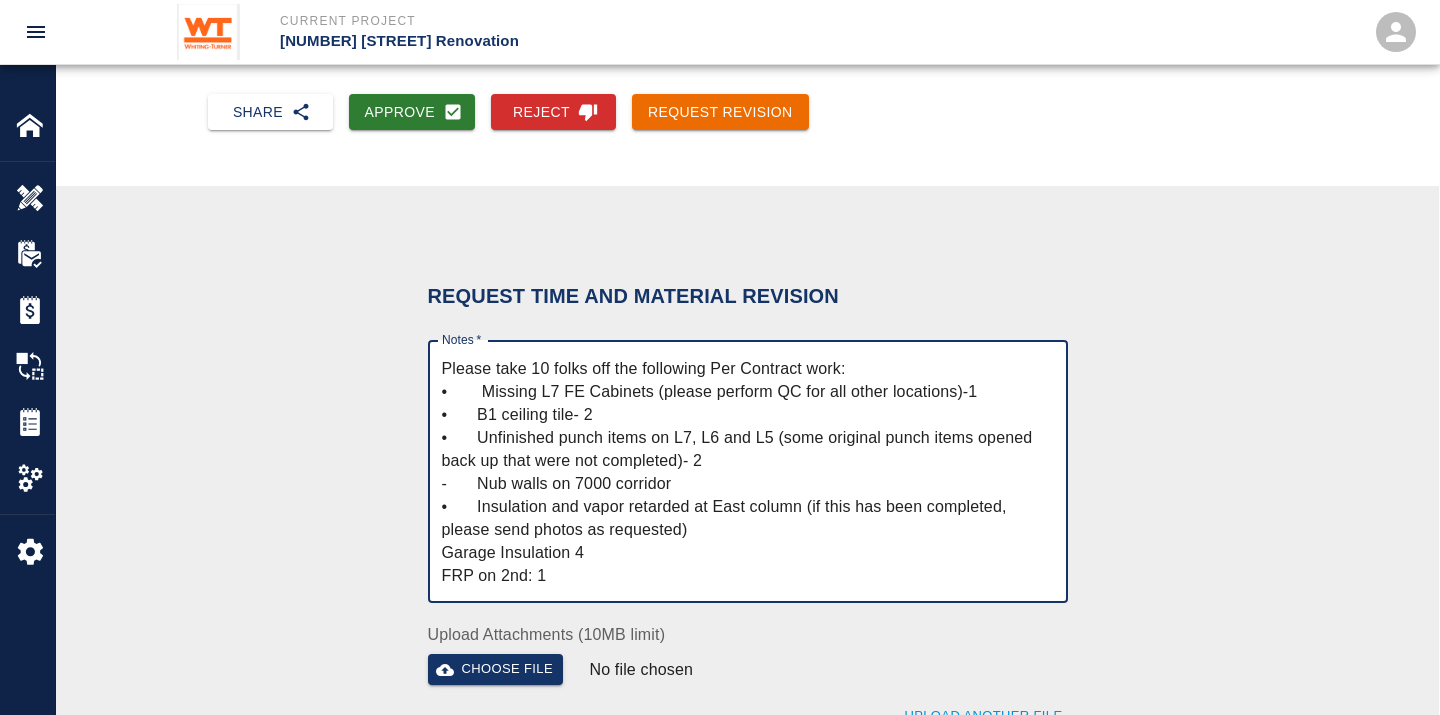 type on "Please take 10 folks off the following Per Contract work:
•	 Missing L7 FE Cabinets (please perform QC for all other locations)-1
•	B1 ceiling tile- 2
•	Unfinished punch items on L7, L6 and L5 (some original punch items opened back up that were not completed)- 2
-	Nub walls on 7000 corridor
•	Insulation and vapor retarded at East column (if this has been completed, please send photos as requested)
Garage Insulation 4
FRP on 2nd: 1" 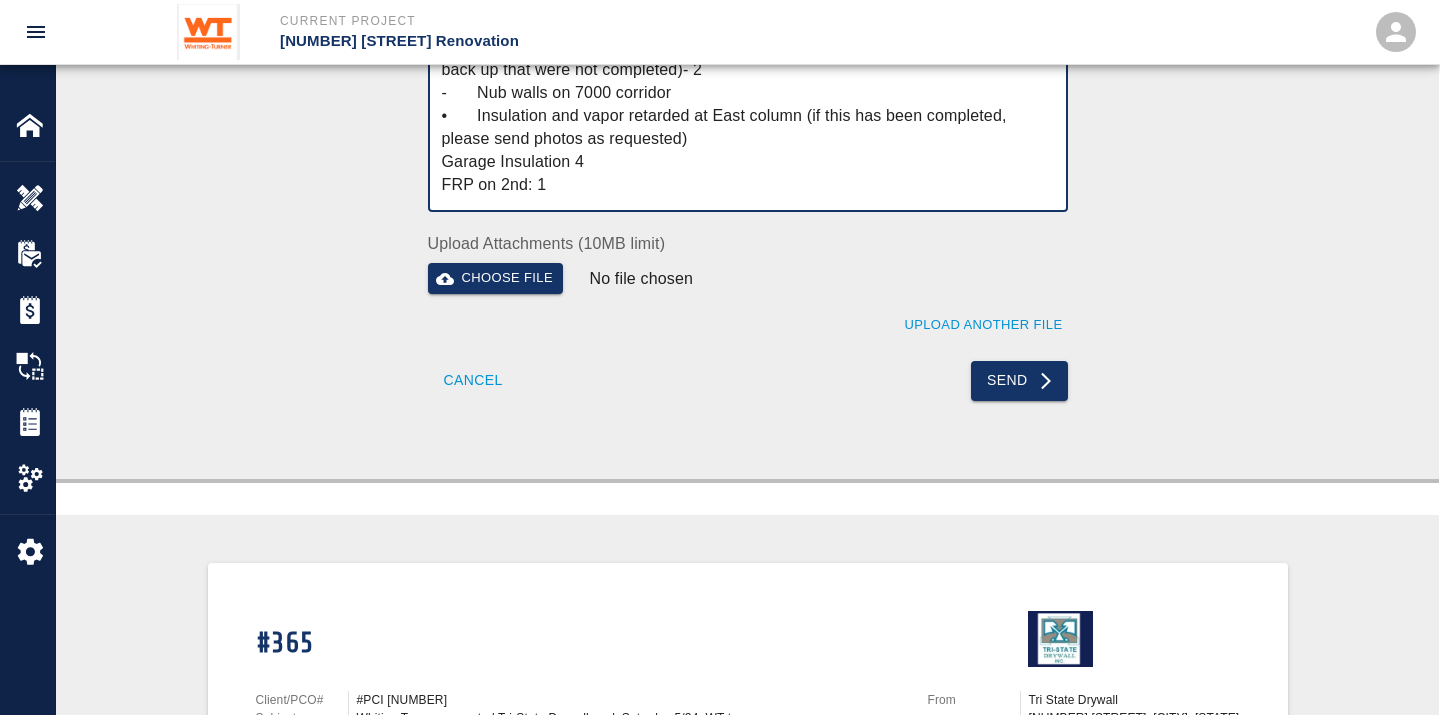 scroll, scrollTop: 628, scrollLeft: 0, axis: vertical 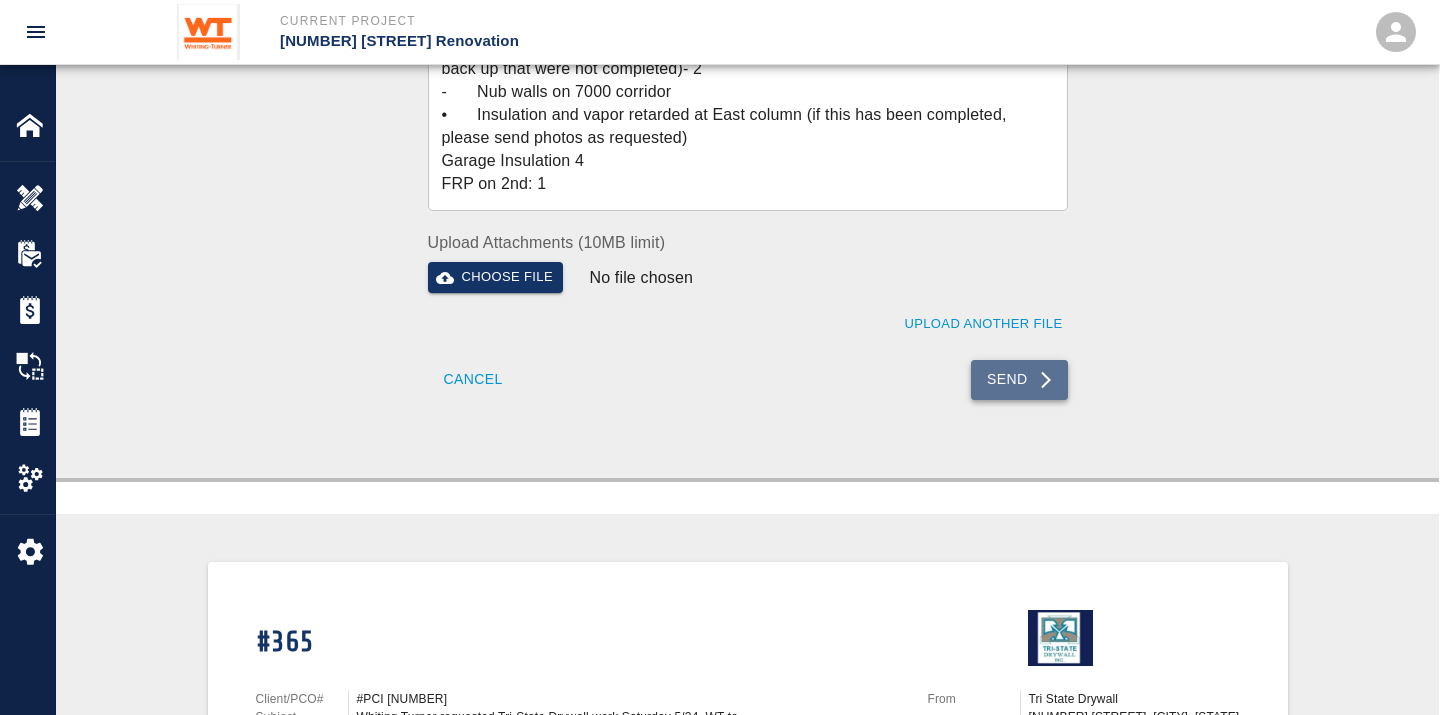 click at bounding box center [1046, 380] 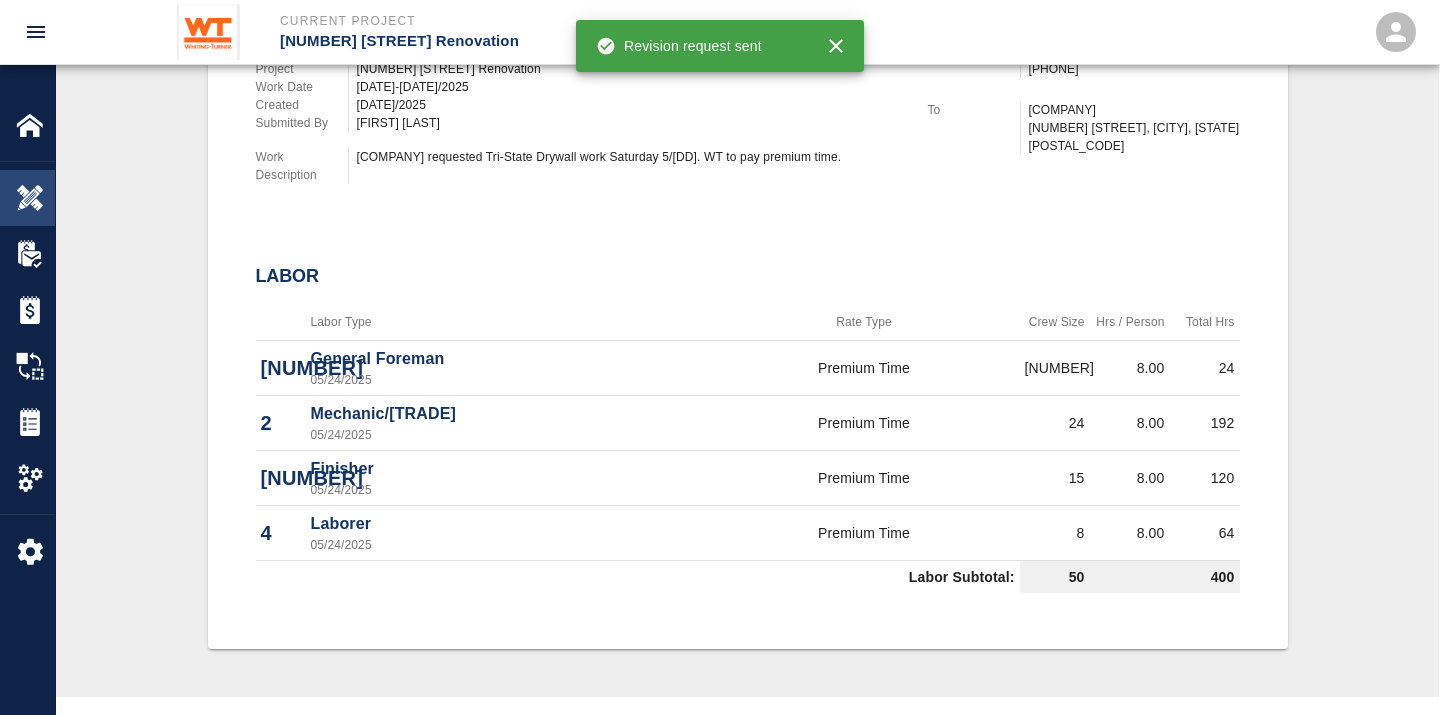 click at bounding box center [30, 198] 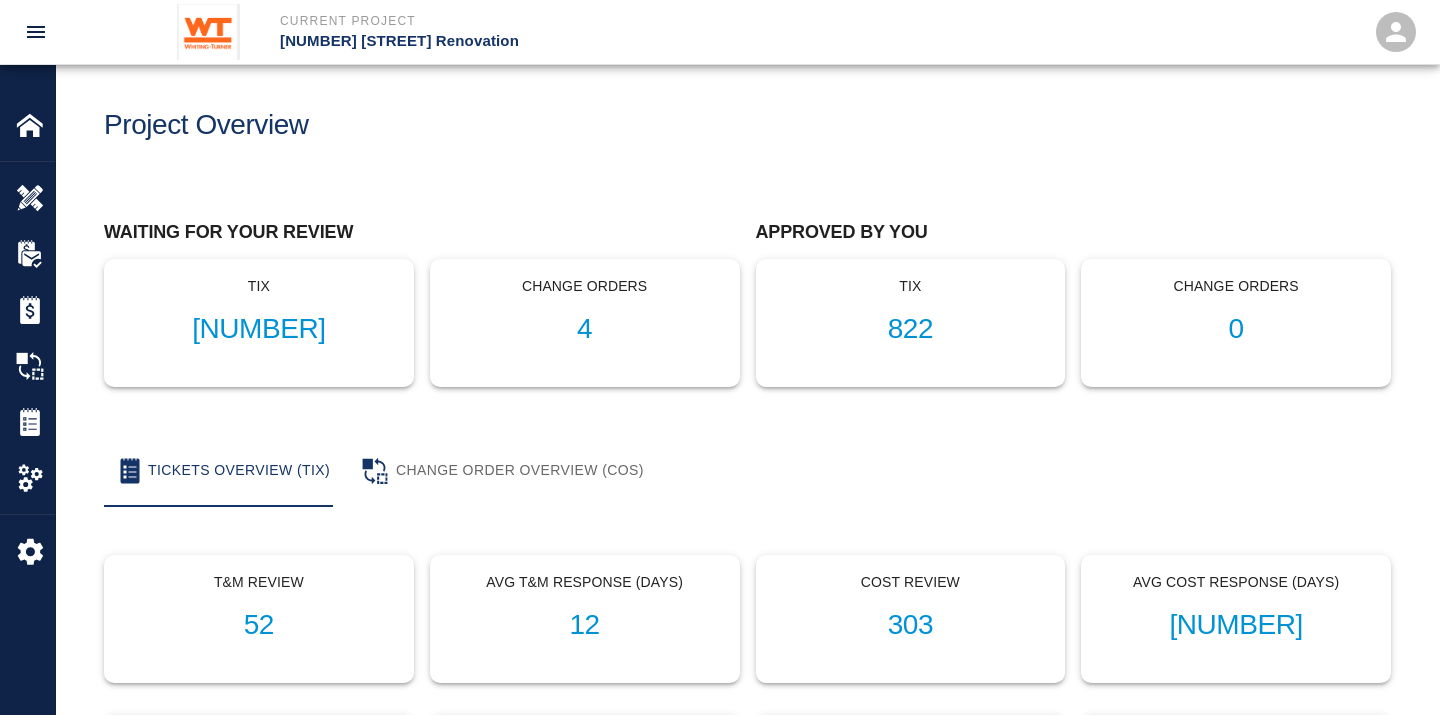 scroll, scrollTop: 0, scrollLeft: 0, axis: both 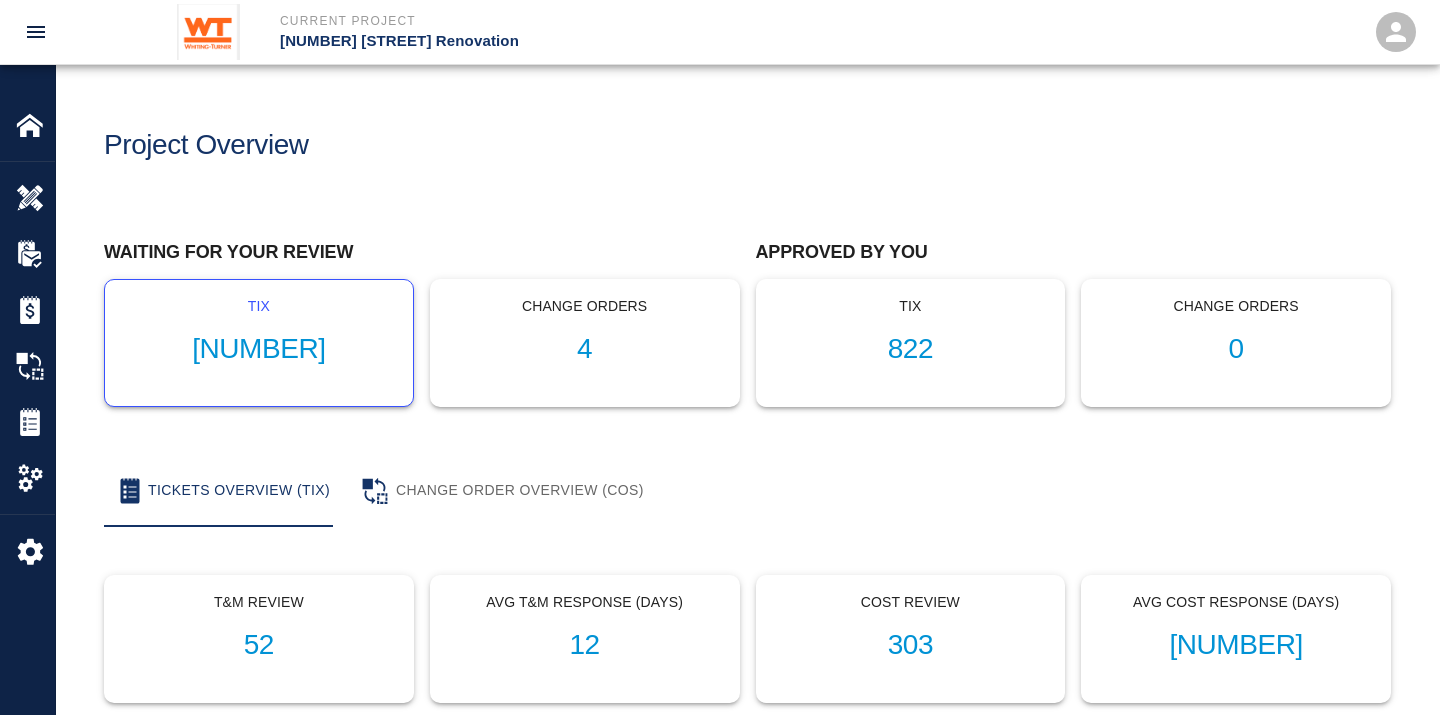 click on "[NUMBER]" at bounding box center (259, 349) 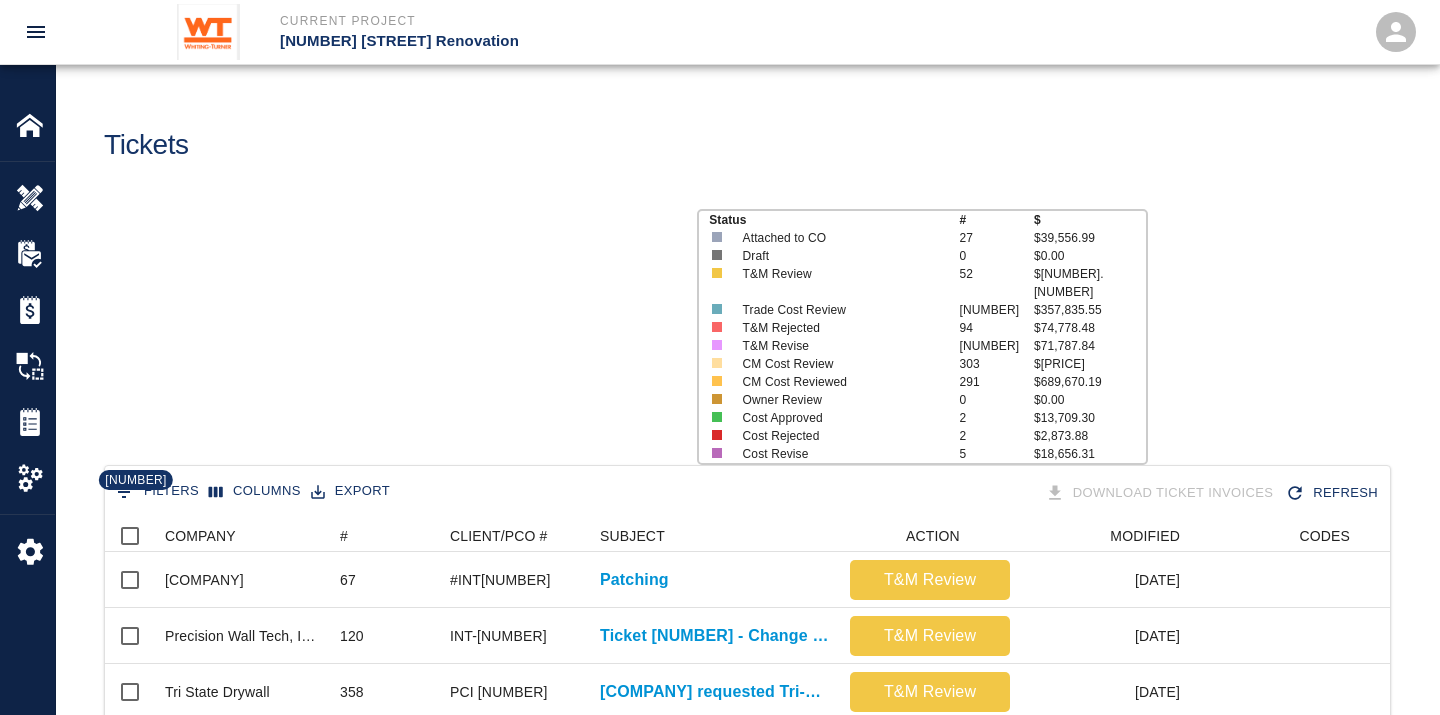 scroll, scrollTop: 17, scrollLeft: 17, axis: both 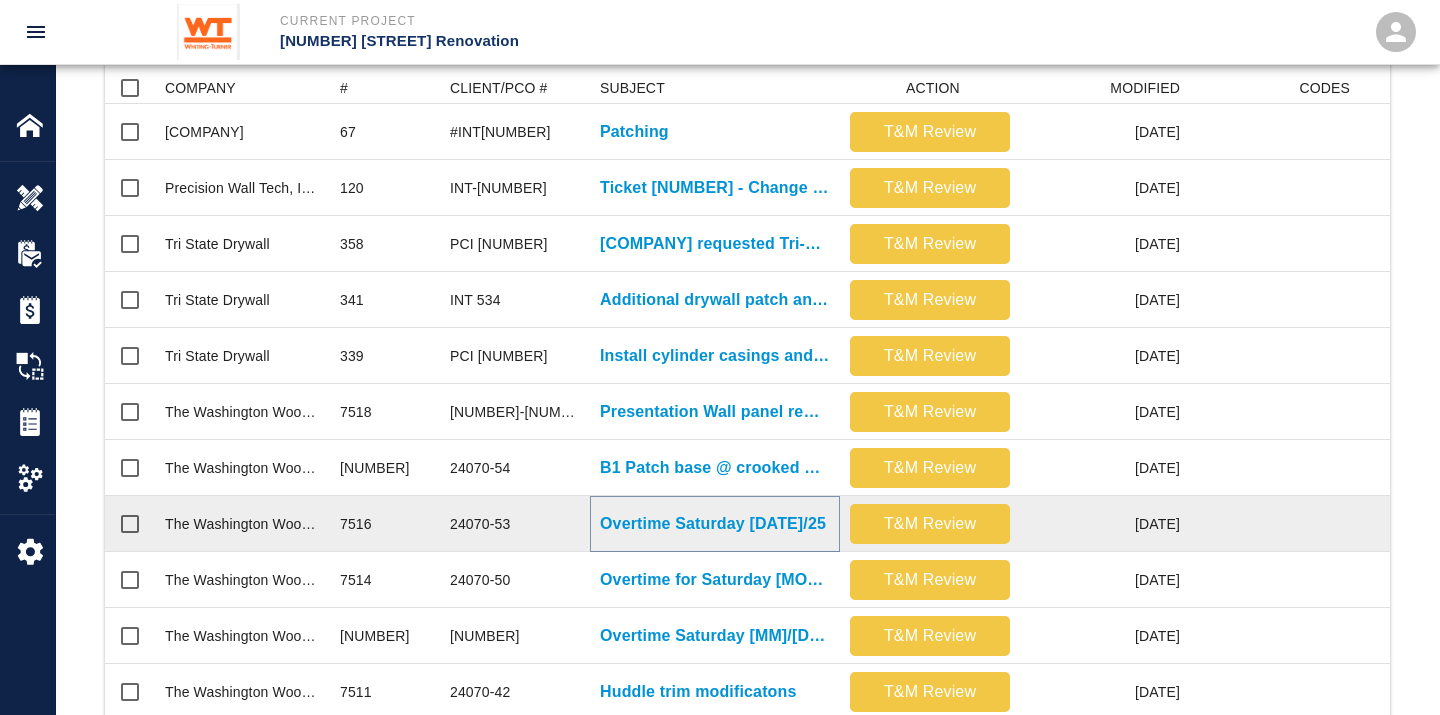 click on "Overtime Saturday [DATE]/25" at bounding box center (713, 524) 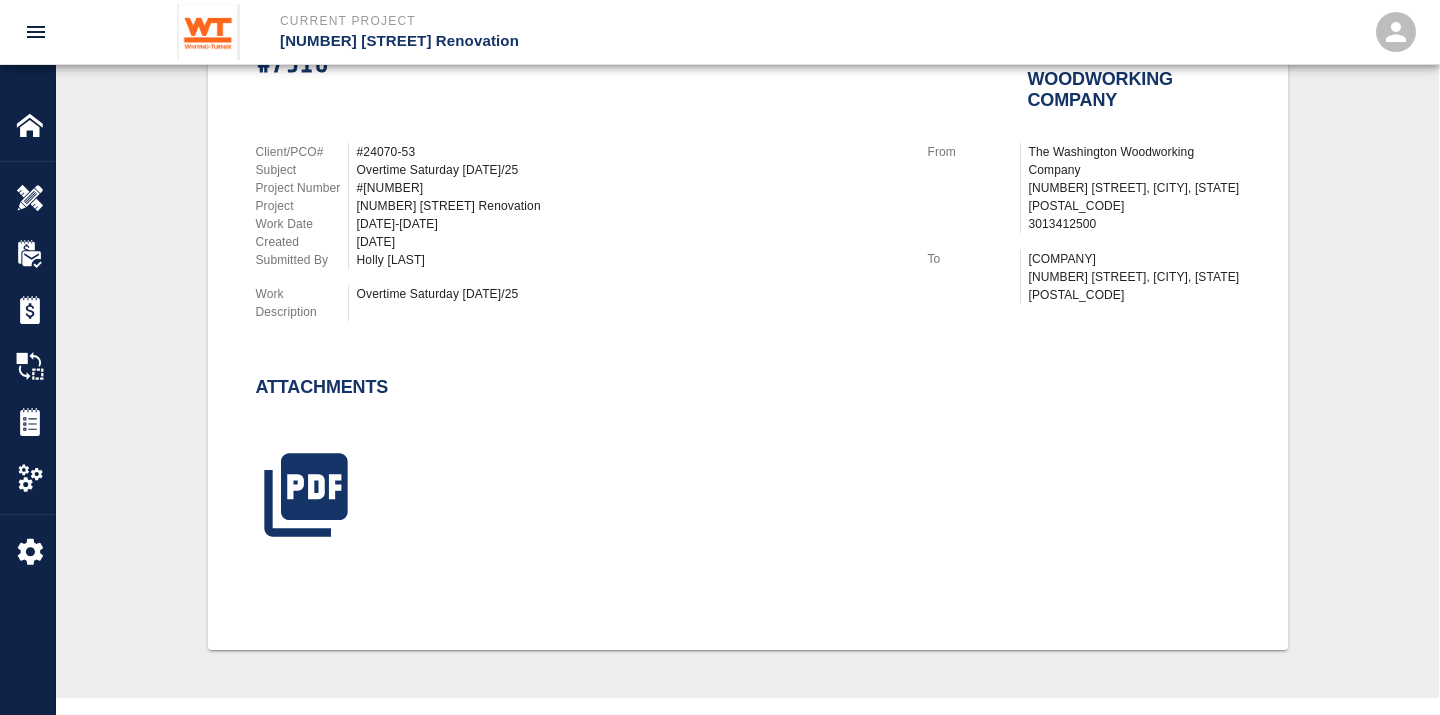 scroll, scrollTop: 522, scrollLeft: 0, axis: vertical 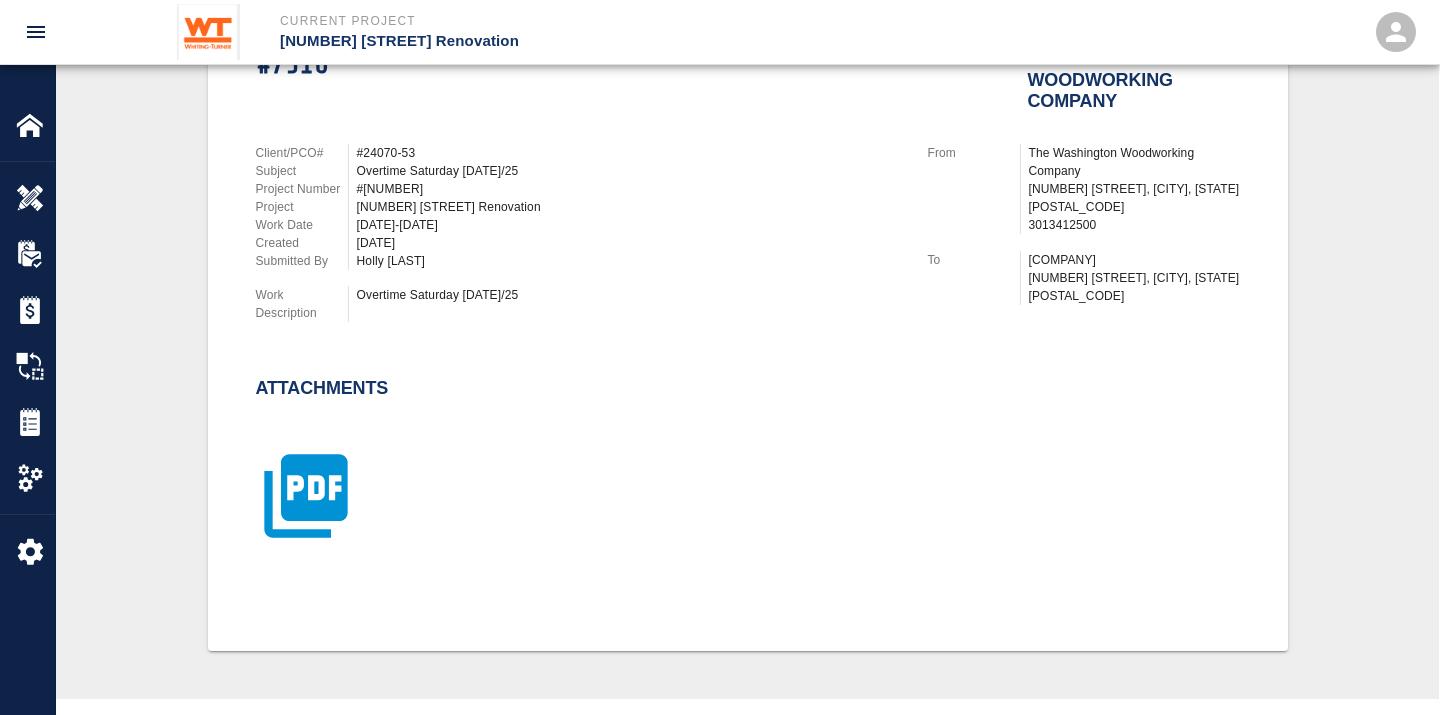 click at bounding box center (306, 496) 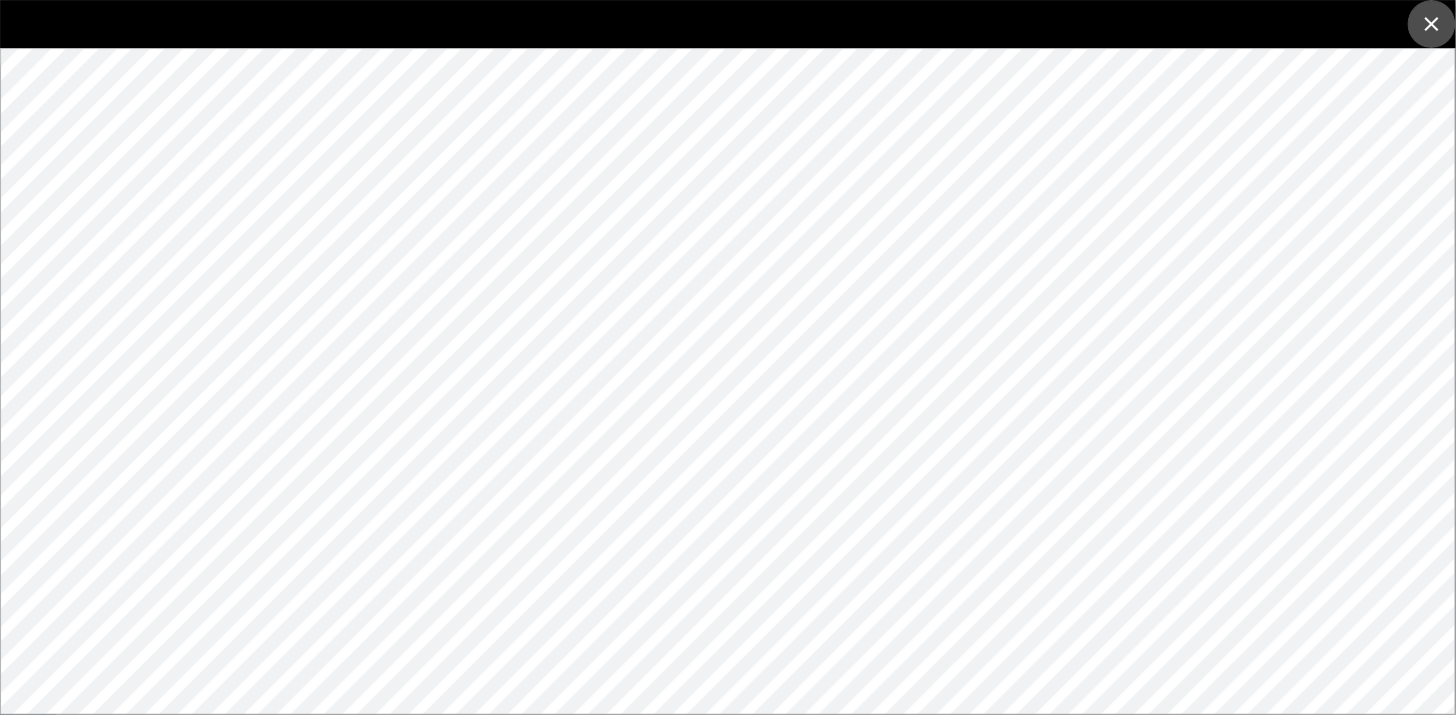 click at bounding box center [1432, 24] 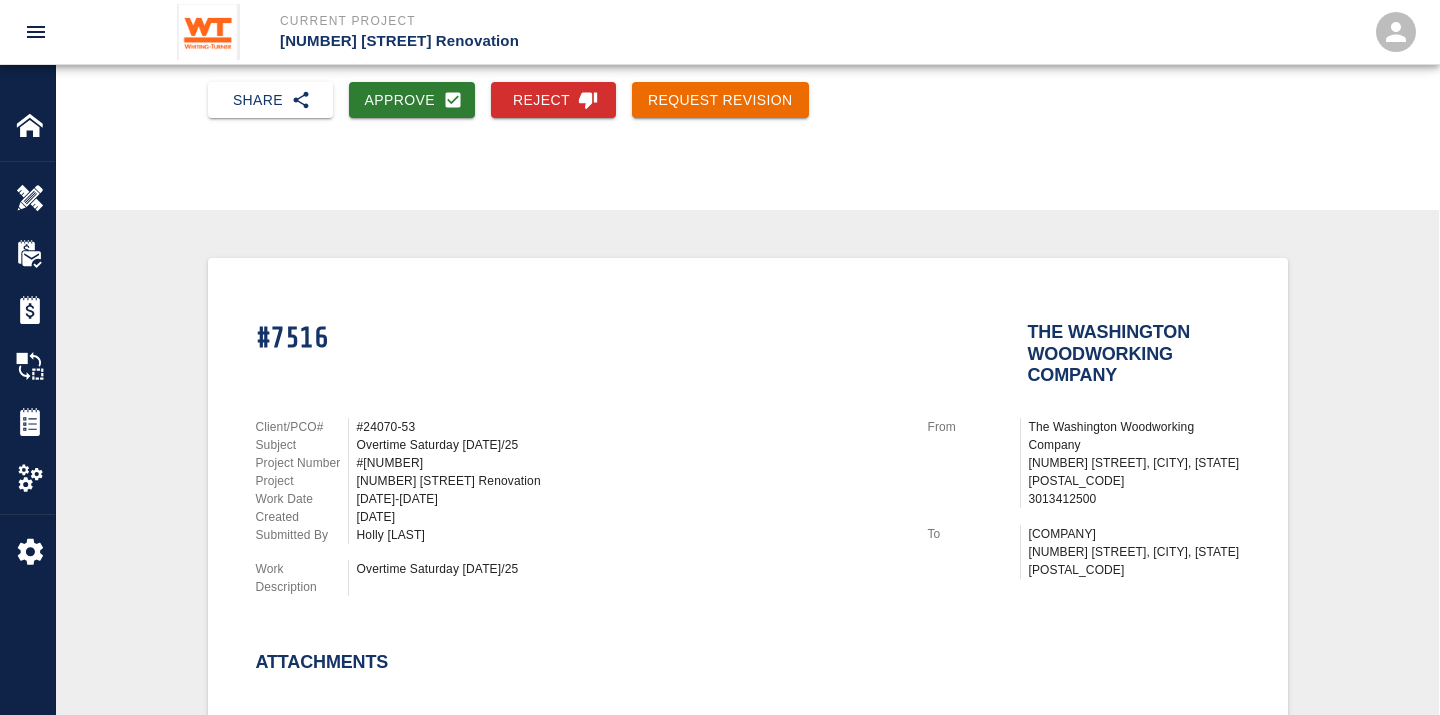 scroll, scrollTop: 135, scrollLeft: 0, axis: vertical 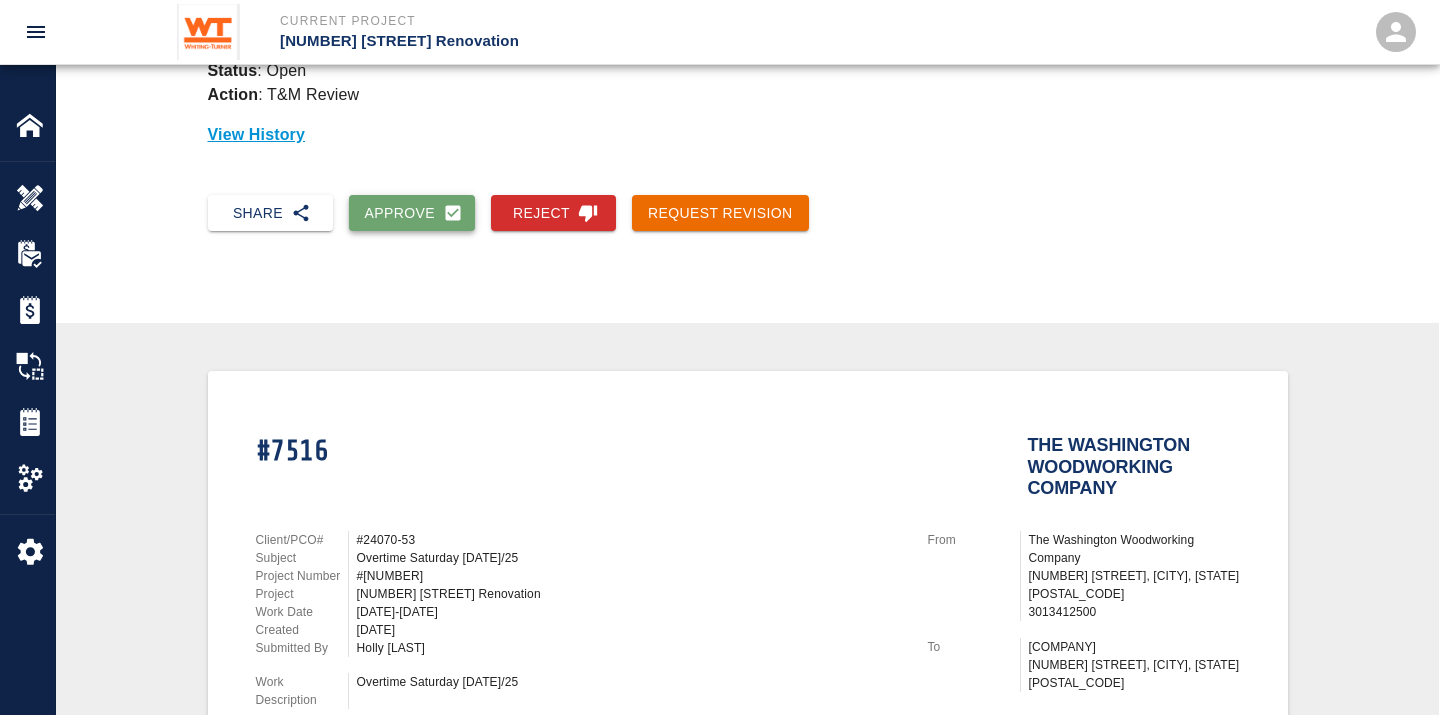 click on "Approve" at bounding box center [412, 213] 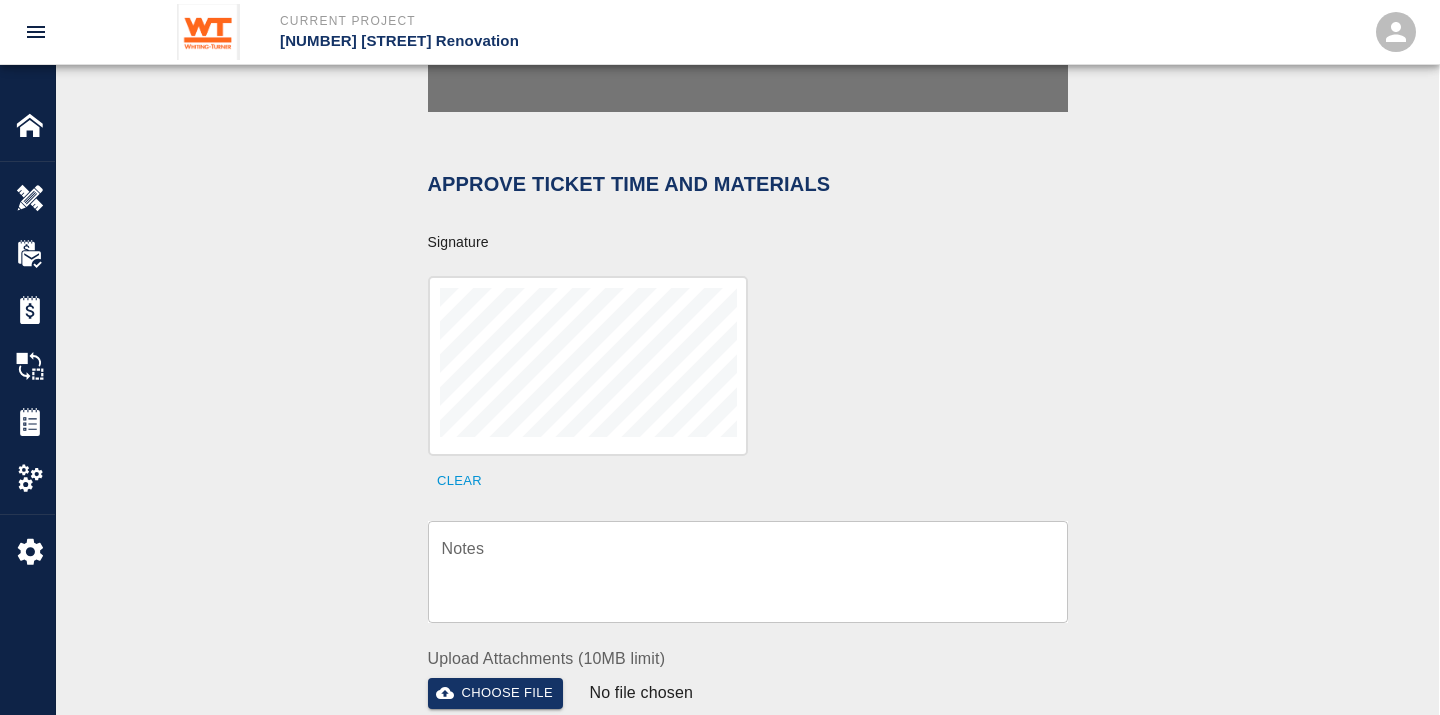 scroll, scrollTop: 725, scrollLeft: 0, axis: vertical 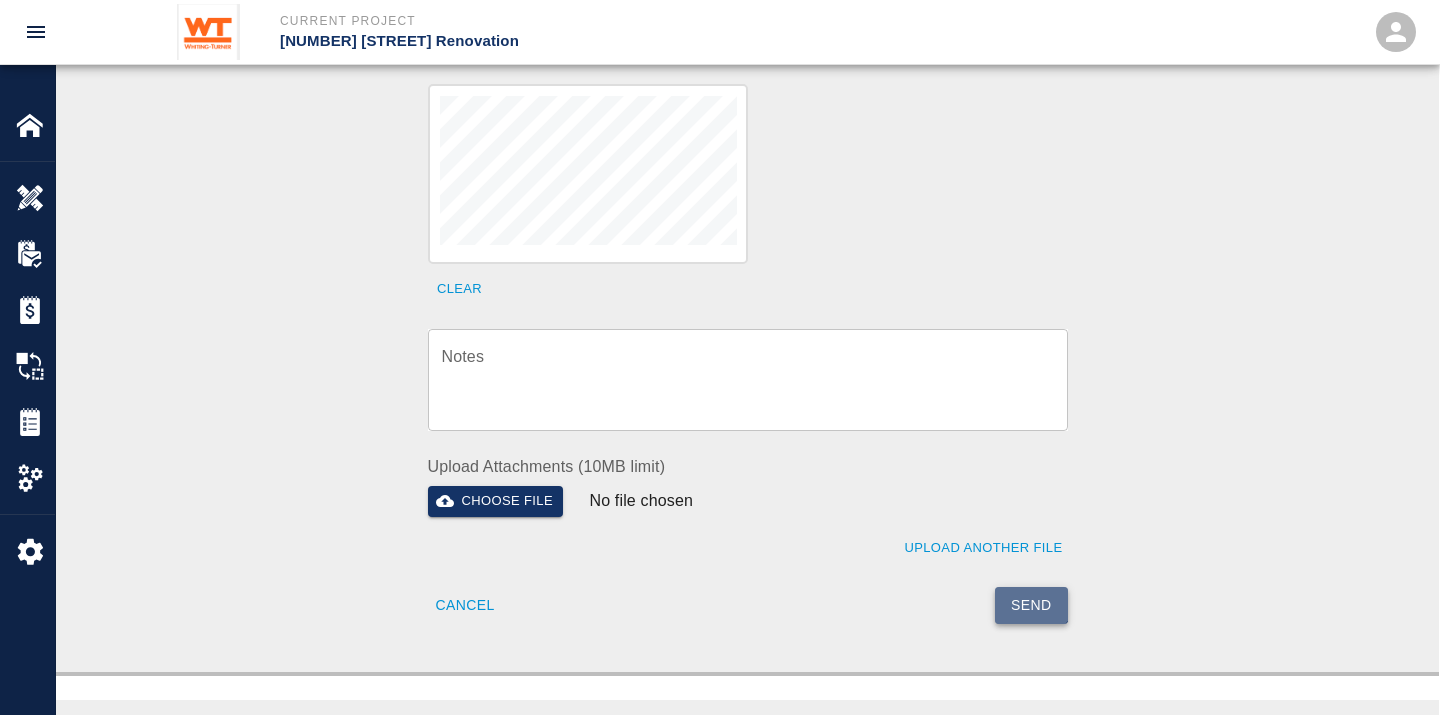 click on "Send" at bounding box center [1031, 605] 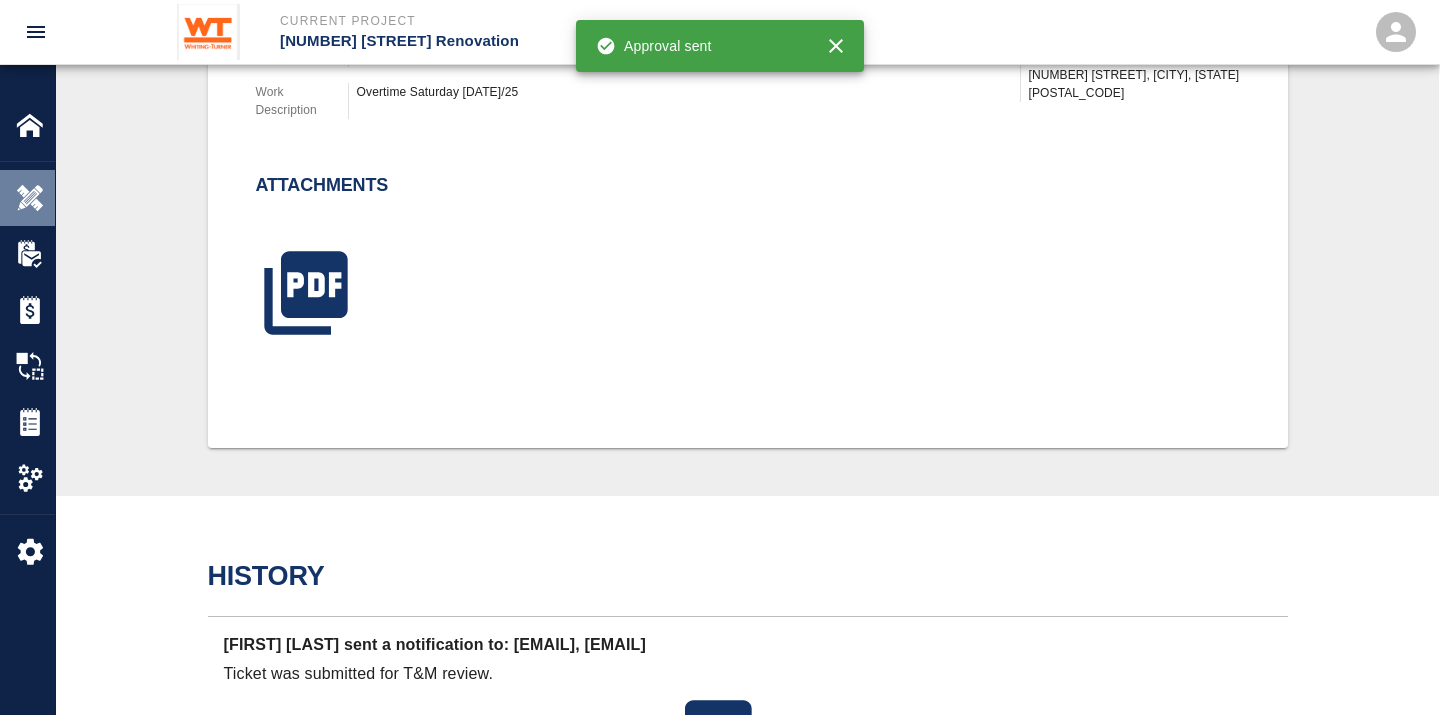 click at bounding box center [30, 198] 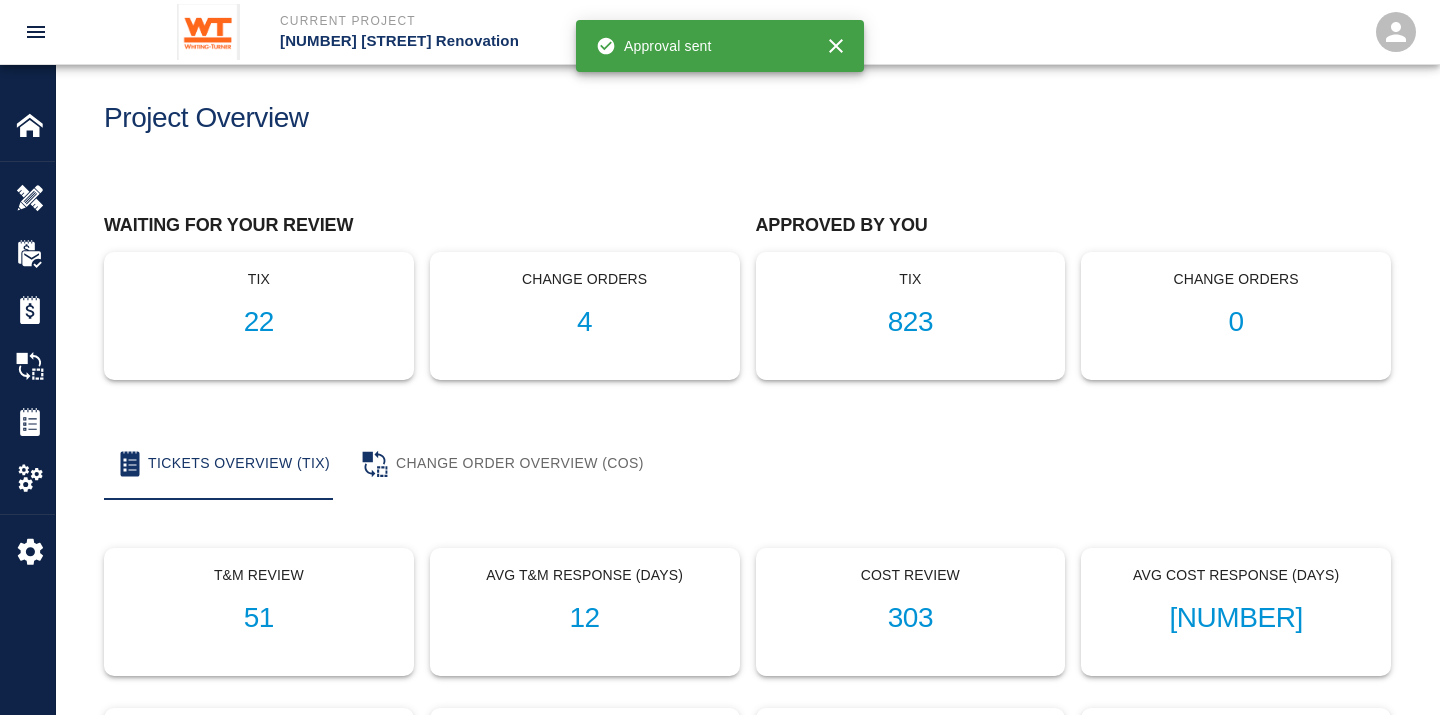 scroll, scrollTop: 0, scrollLeft: 0, axis: both 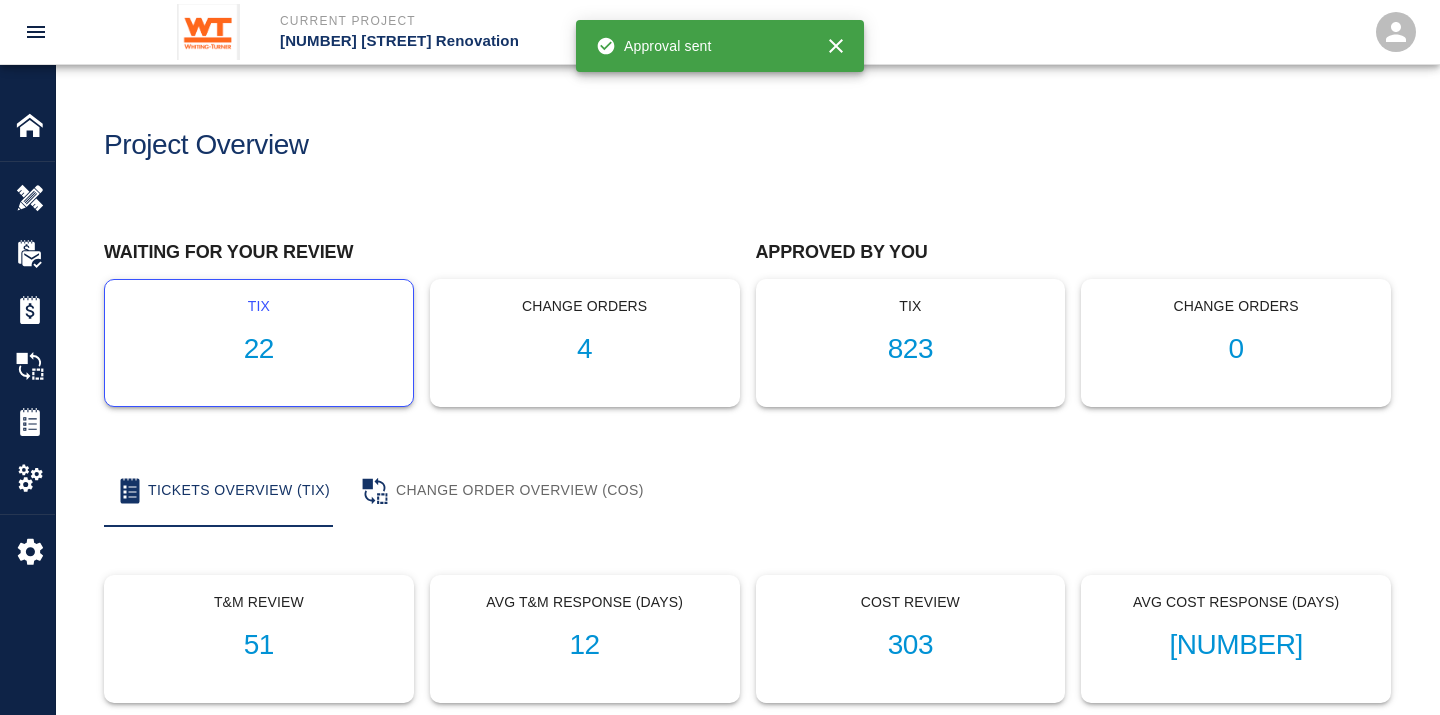 click on "22" at bounding box center (259, 349) 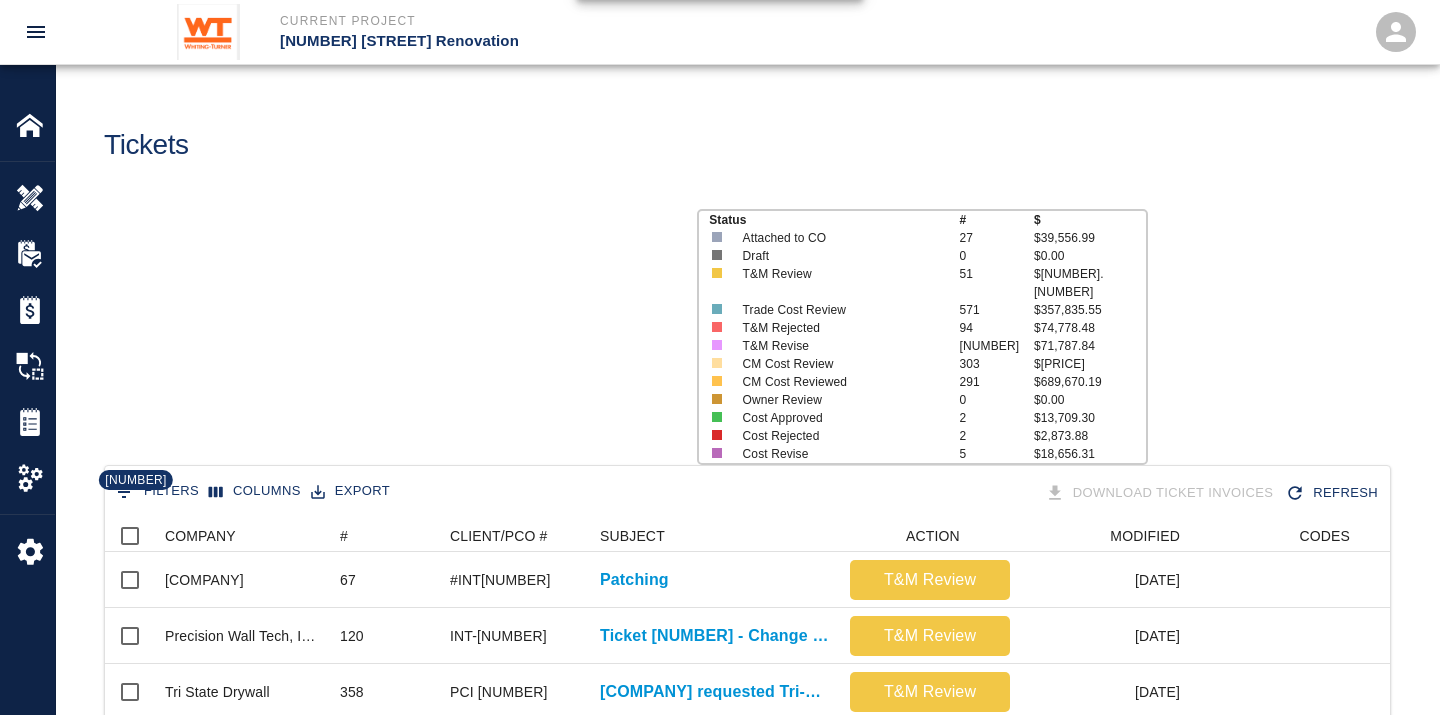scroll, scrollTop: 17, scrollLeft: 17, axis: both 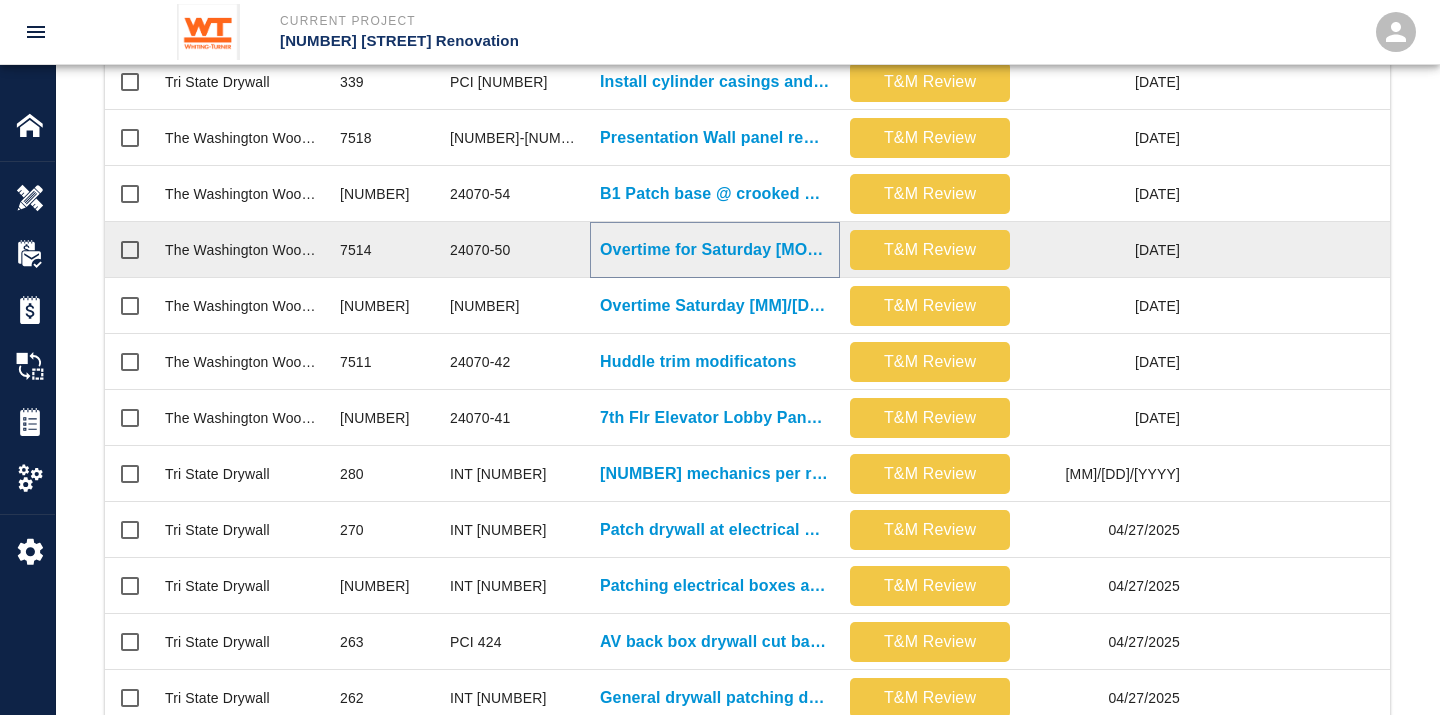 click on "Overtime for Saturday [MONTH]/[DD]" at bounding box center [715, 250] 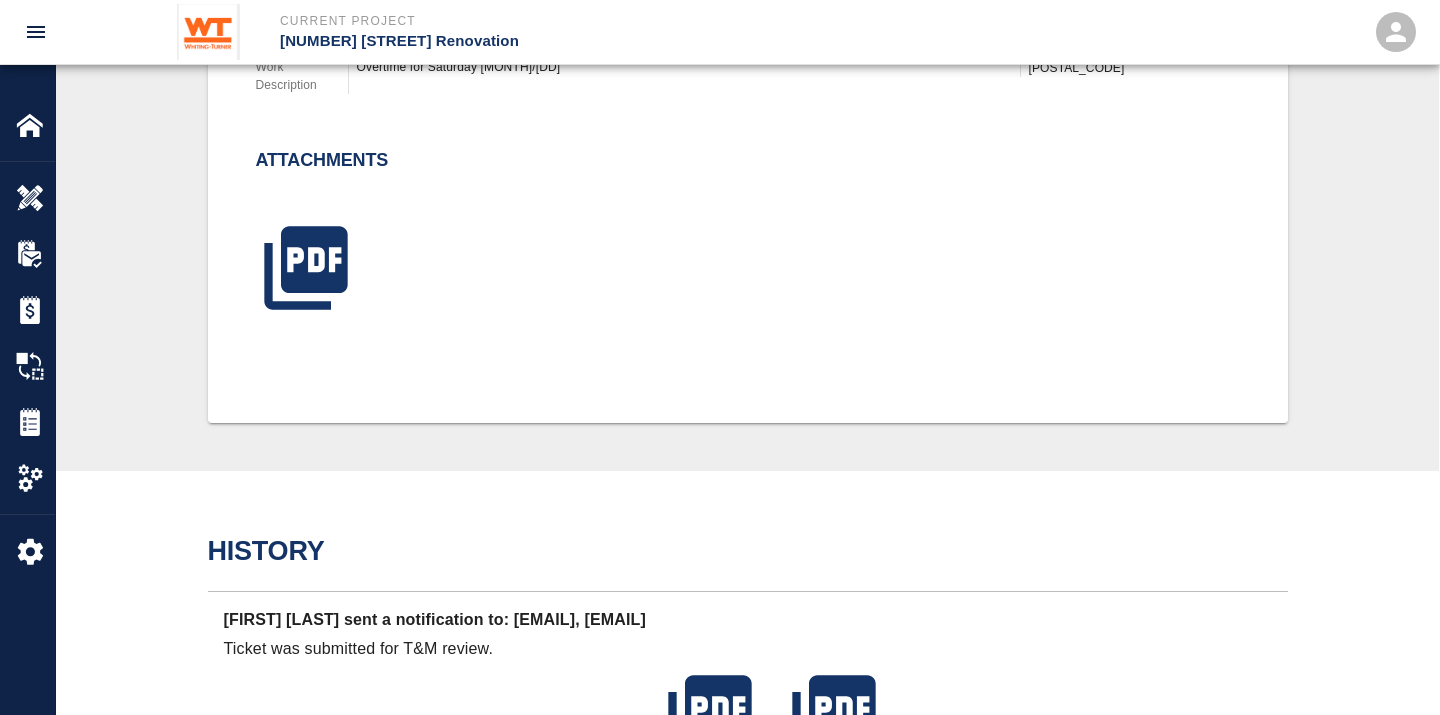 scroll, scrollTop: 735, scrollLeft: 0, axis: vertical 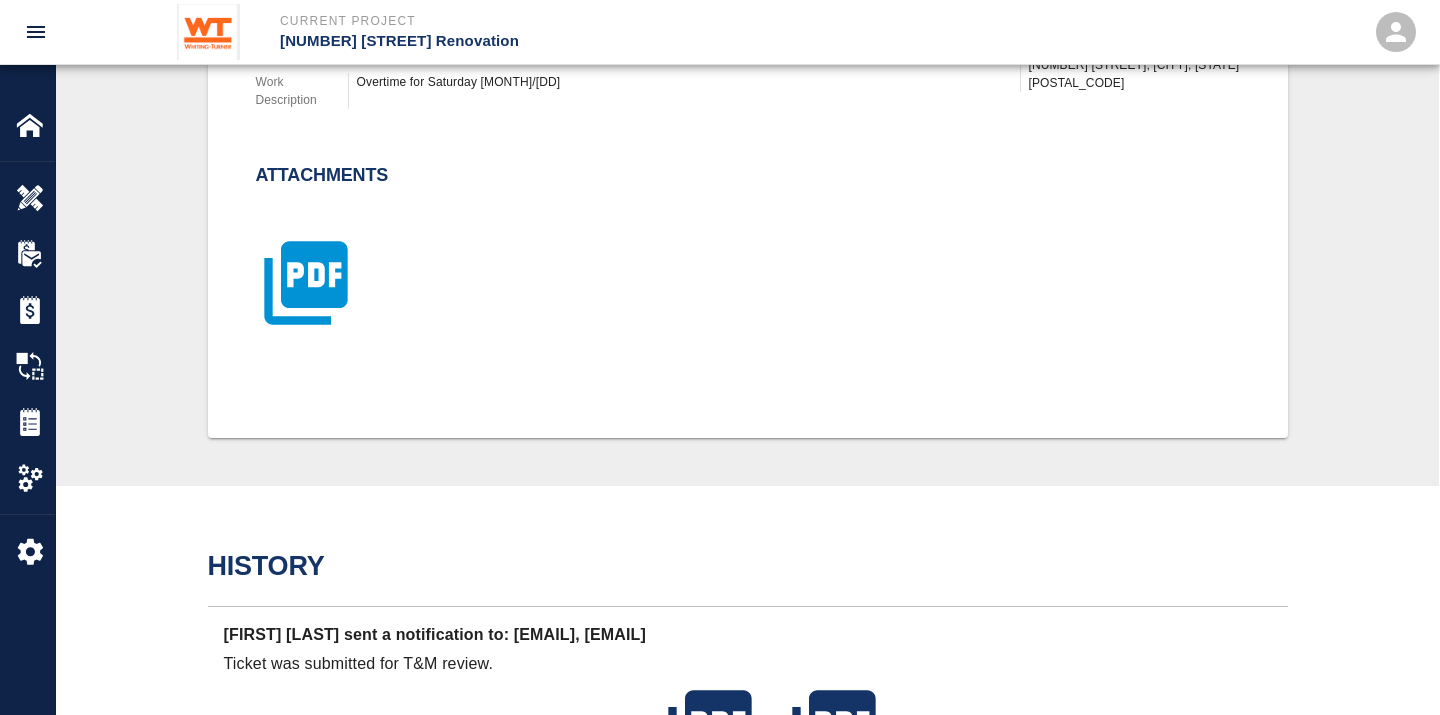 click at bounding box center (306, 283) 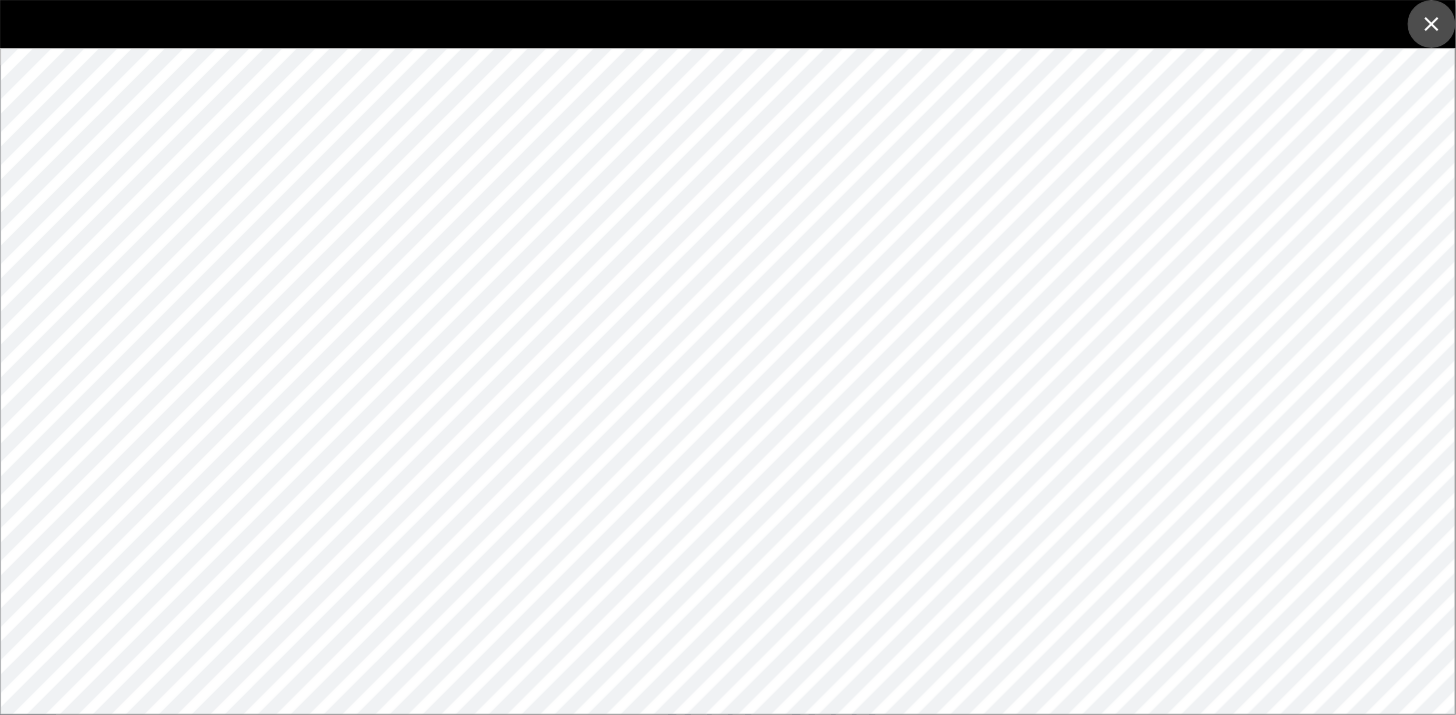 click at bounding box center [1432, 24] 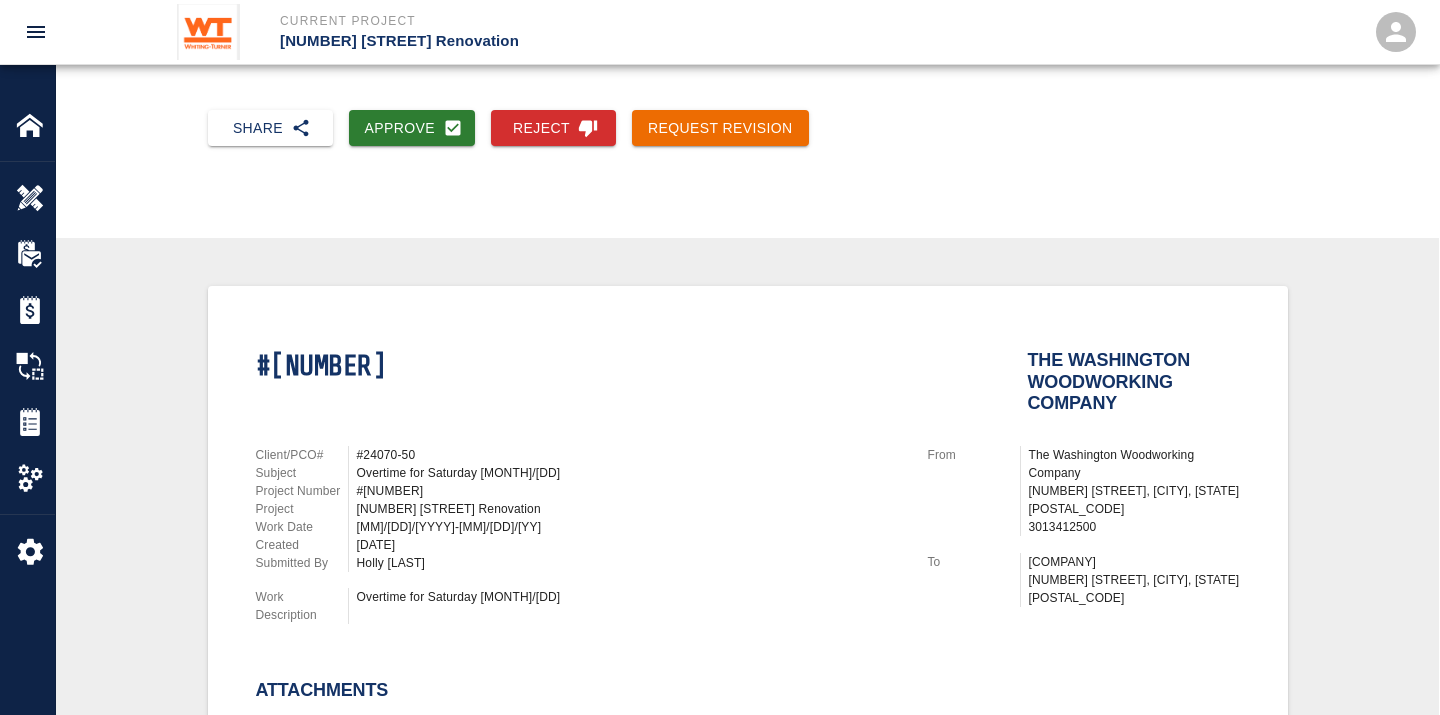 scroll, scrollTop: 218, scrollLeft: 0, axis: vertical 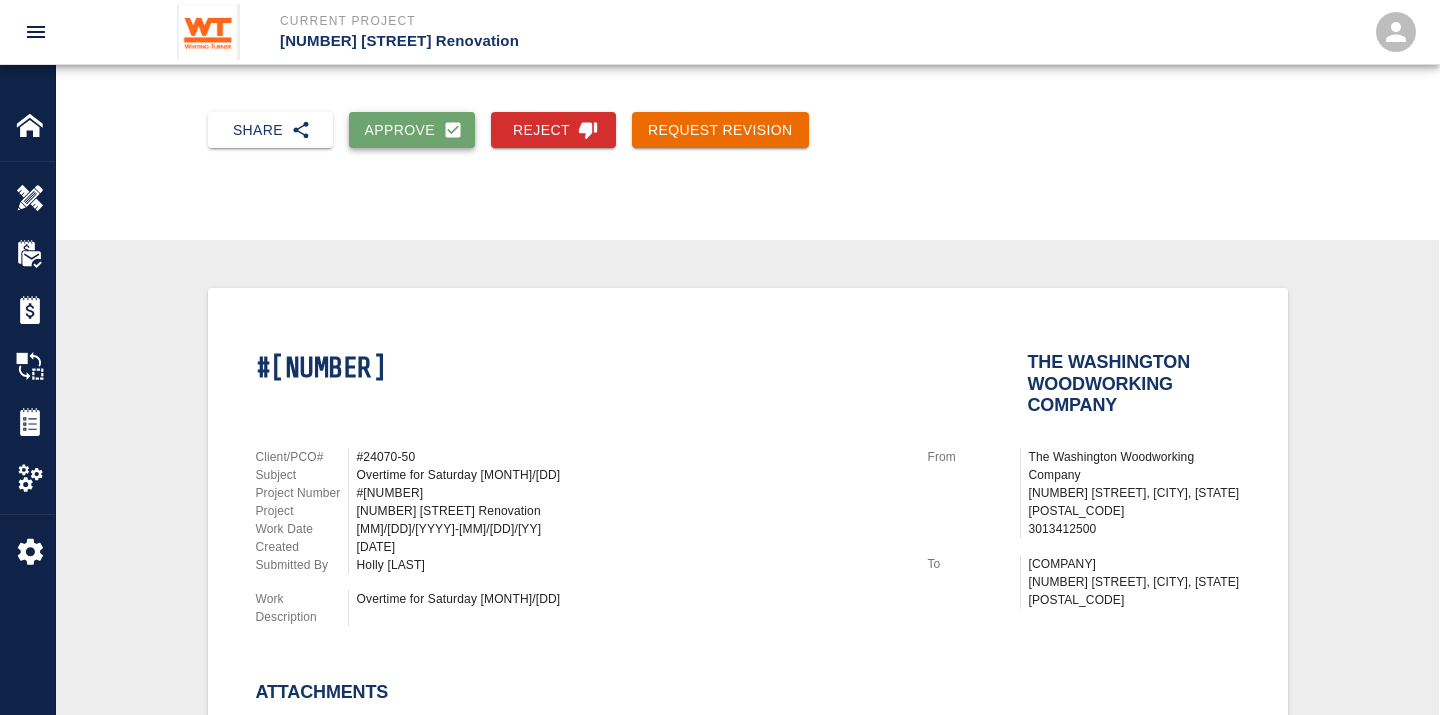 click on "Approve" at bounding box center (412, 130) 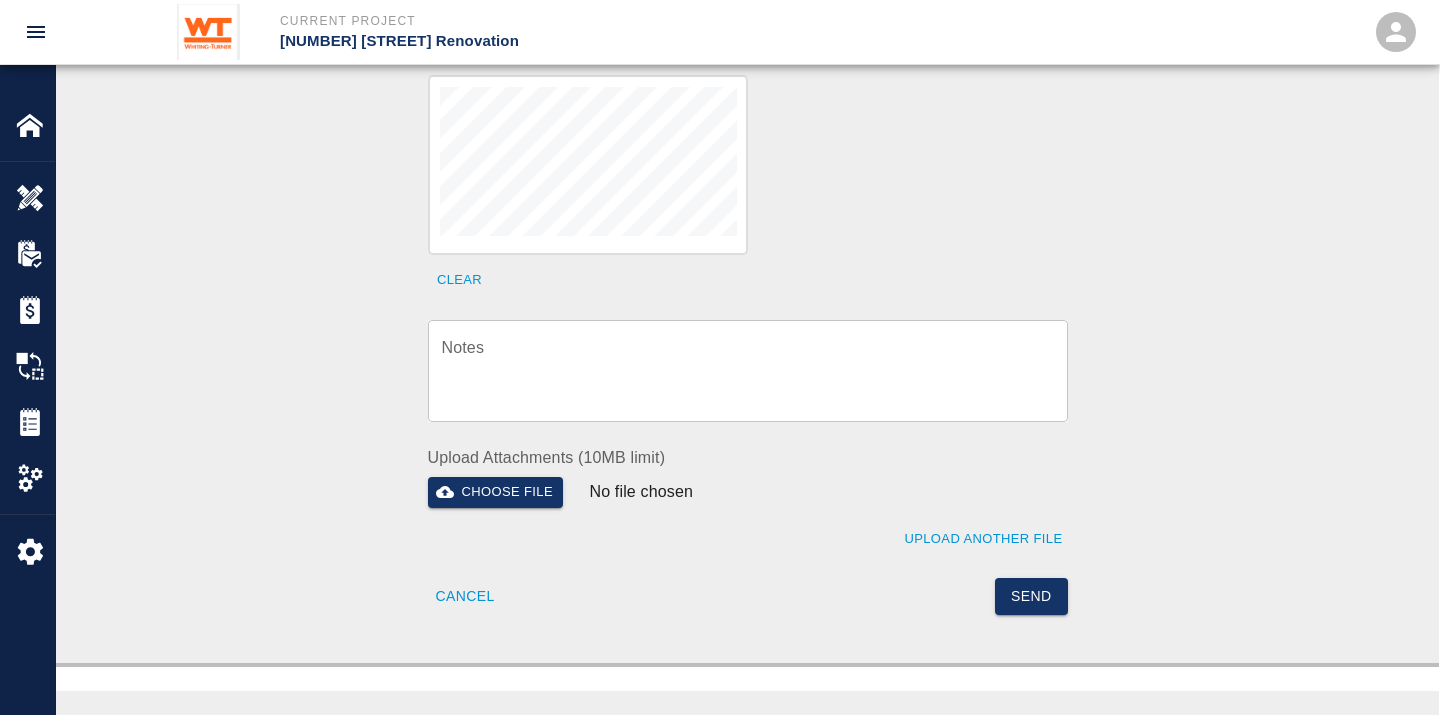 scroll, scrollTop: 756, scrollLeft: 0, axis: vertical 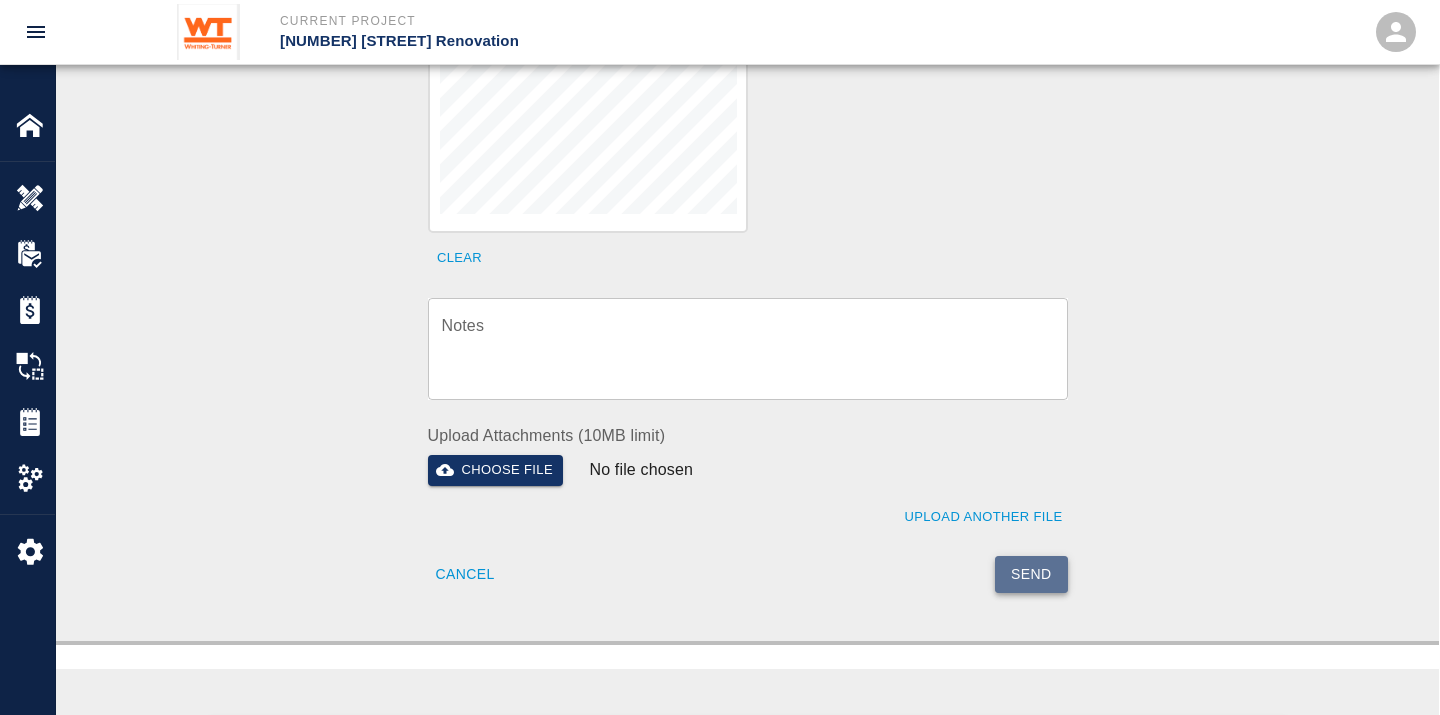 click on "Send" at bounding box center [1031, 574] 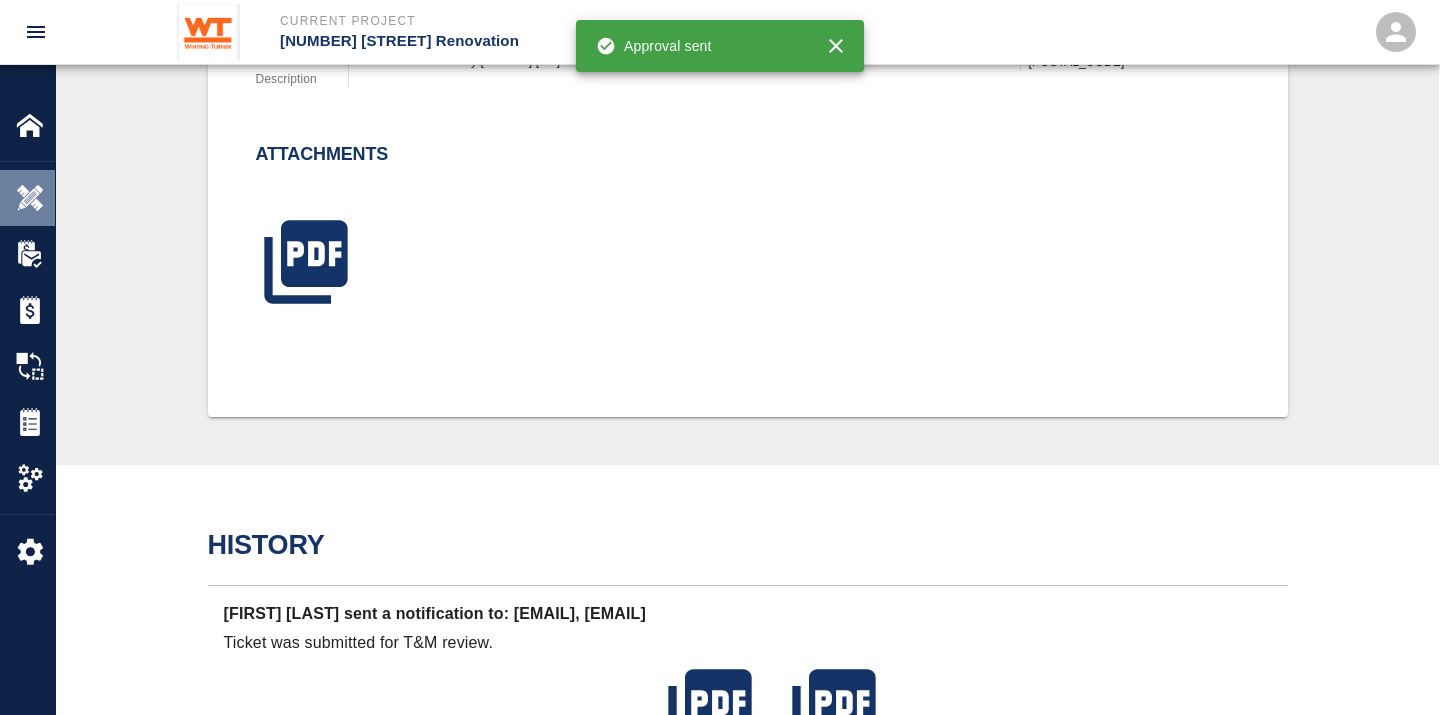 click at bounding box center [30, 198] 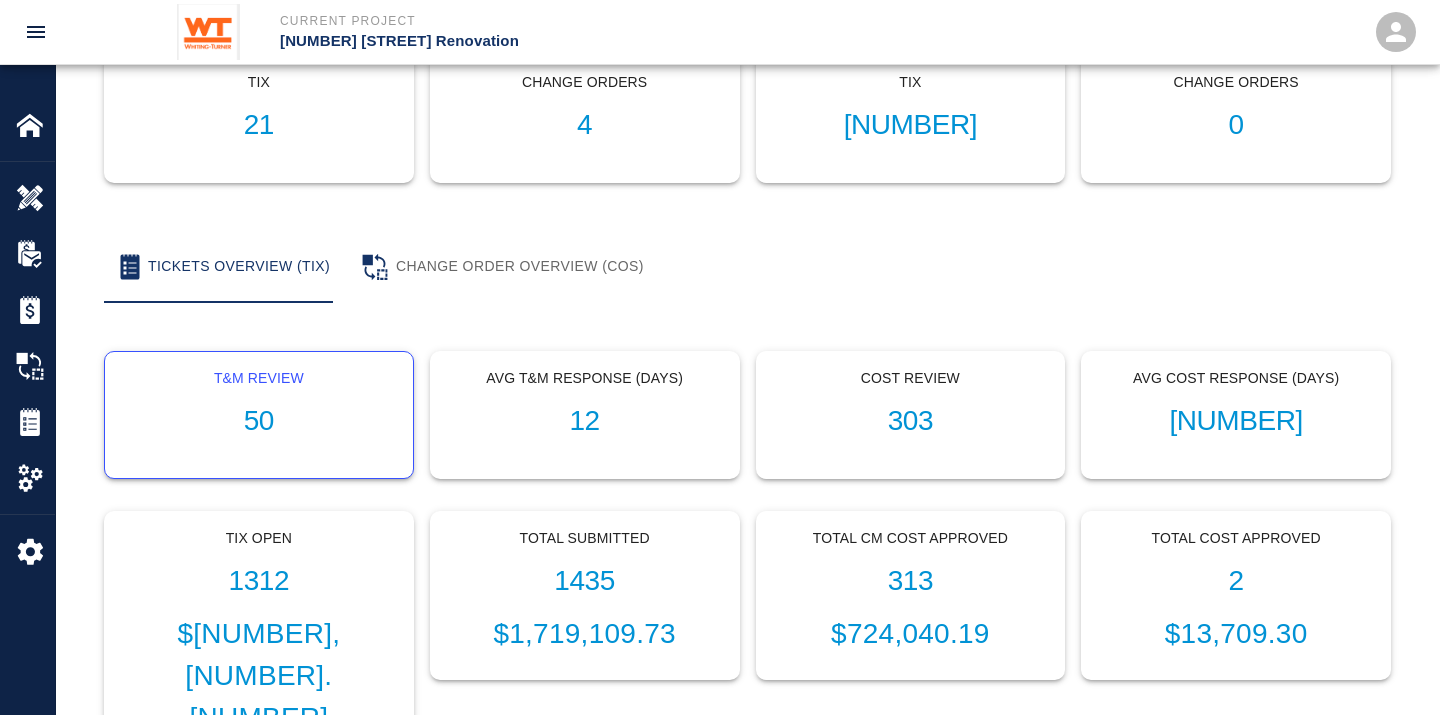 scroll, scrollTop: 0, scrollLeft: 0, axis: both 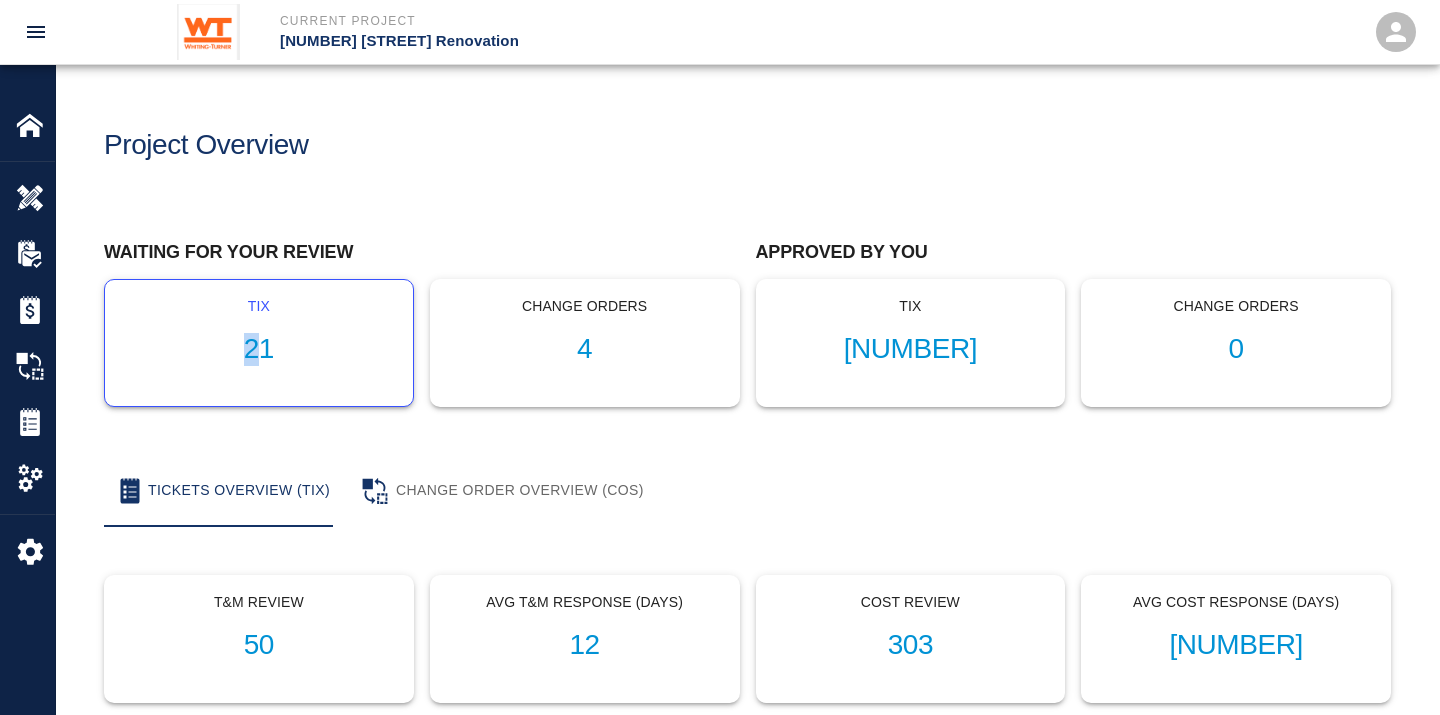 click on "21" at bounding box center [259, 349] 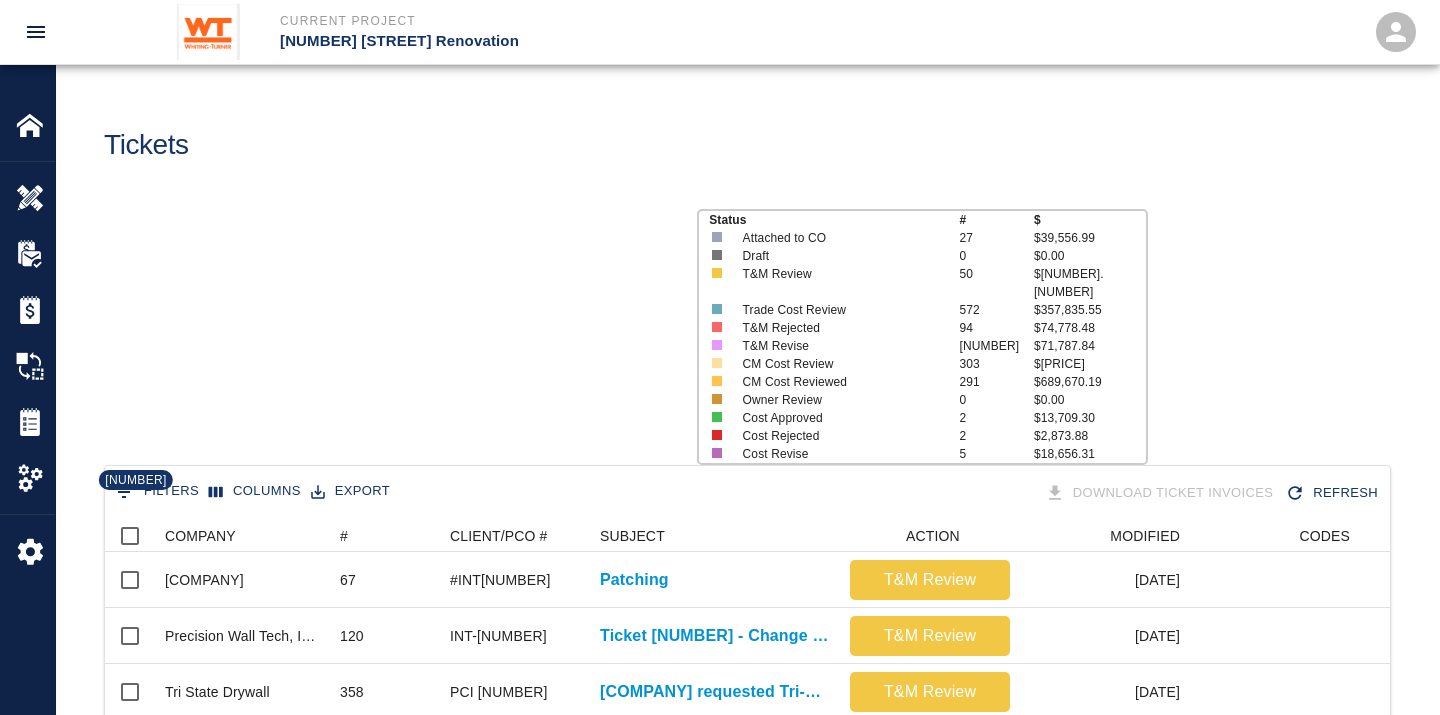 scroll, scrollTop: 17, scrollLeft: 17, axis: both 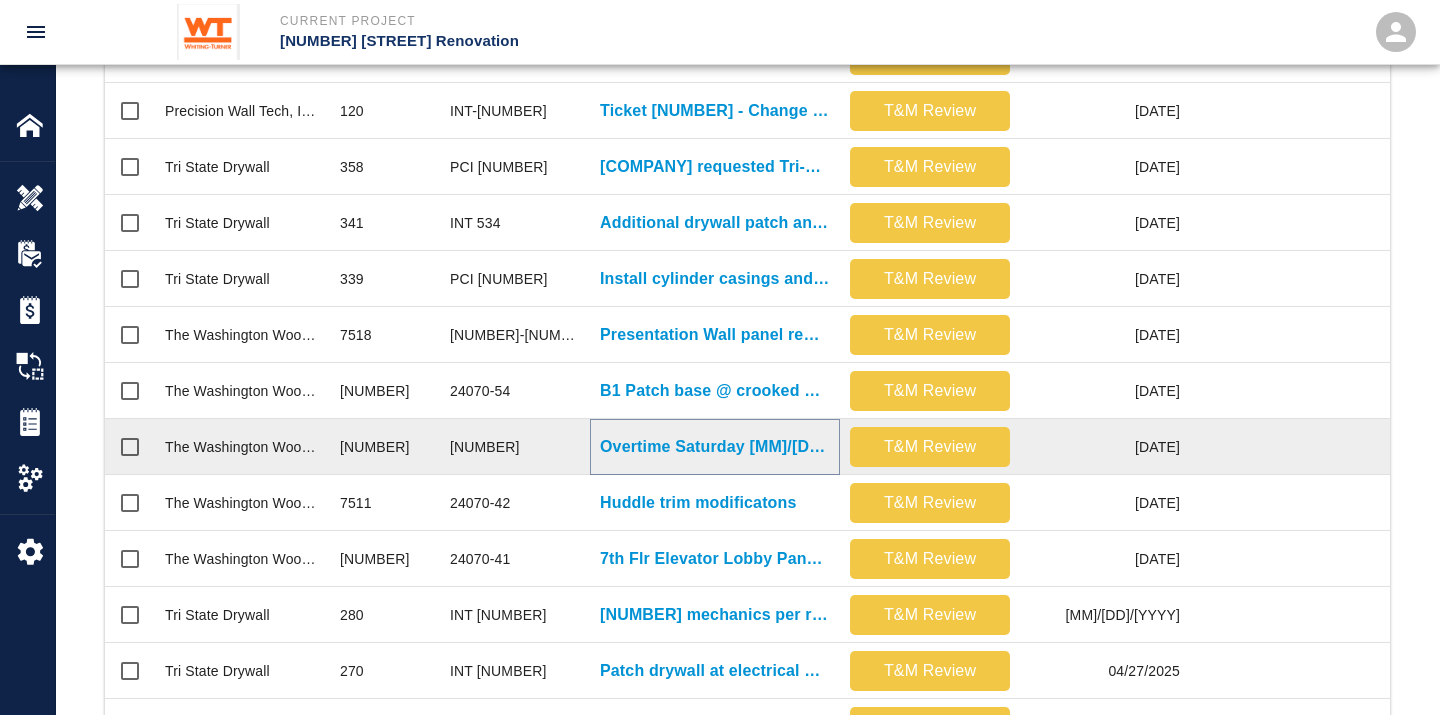 click on "Overtime Saturday [MM]/[DD]/[YY]" at bounding box center [715, 447] 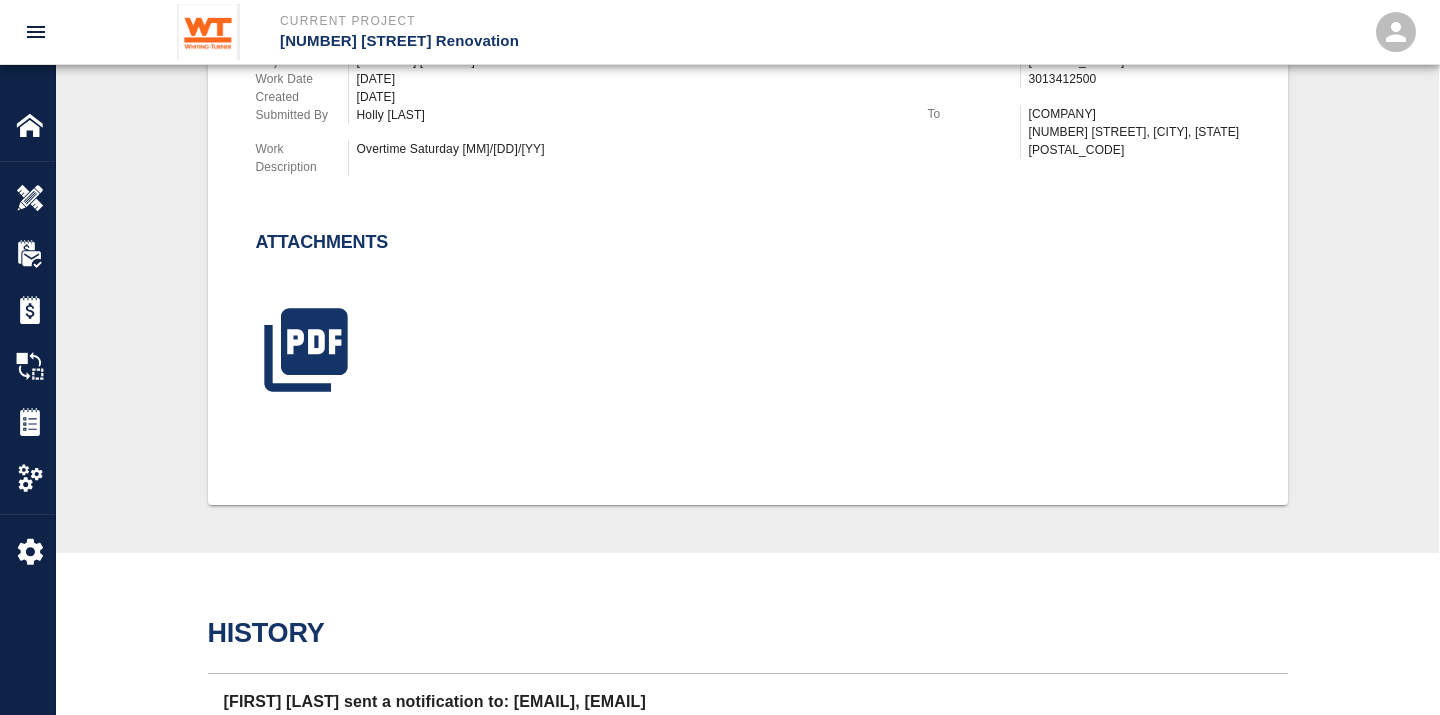 scroll, scrollTop: 673, scrollLeft: 0, axis: vertical 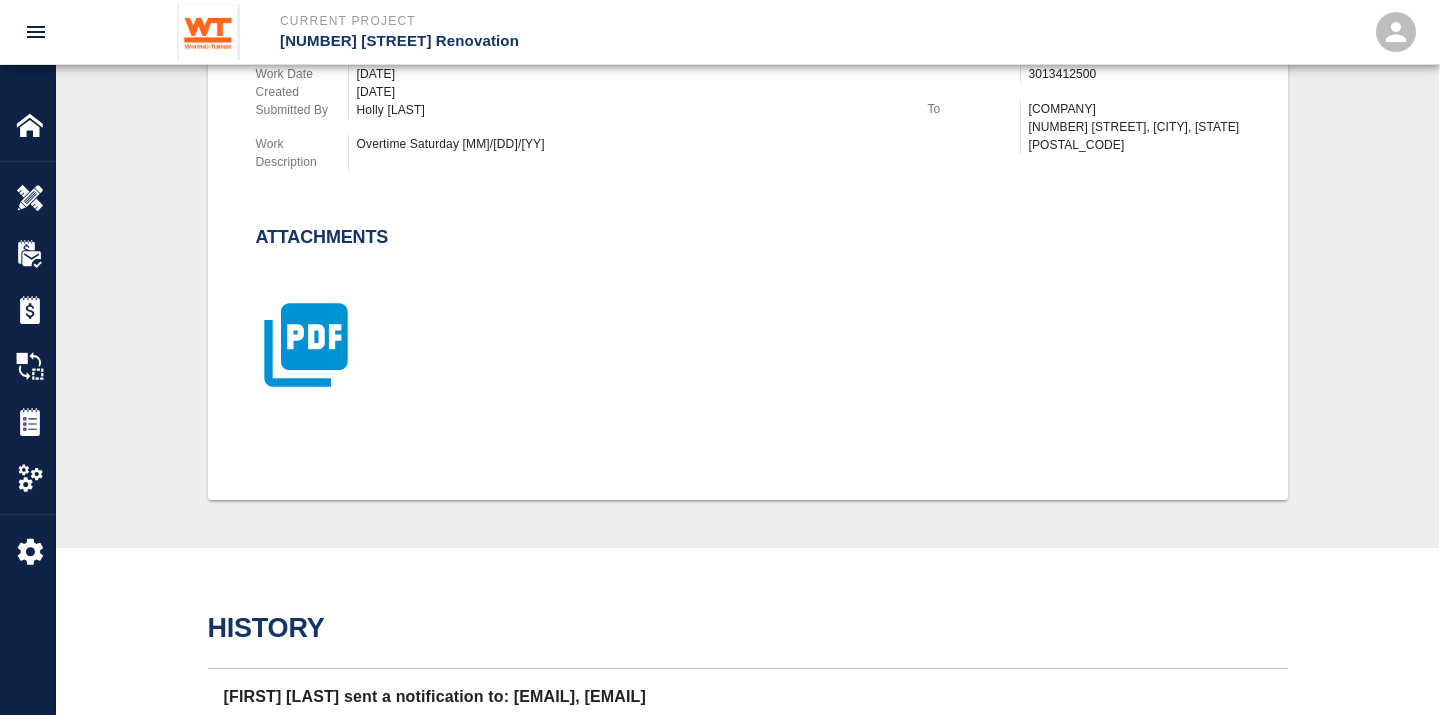 click at bounding box center [306, 345] 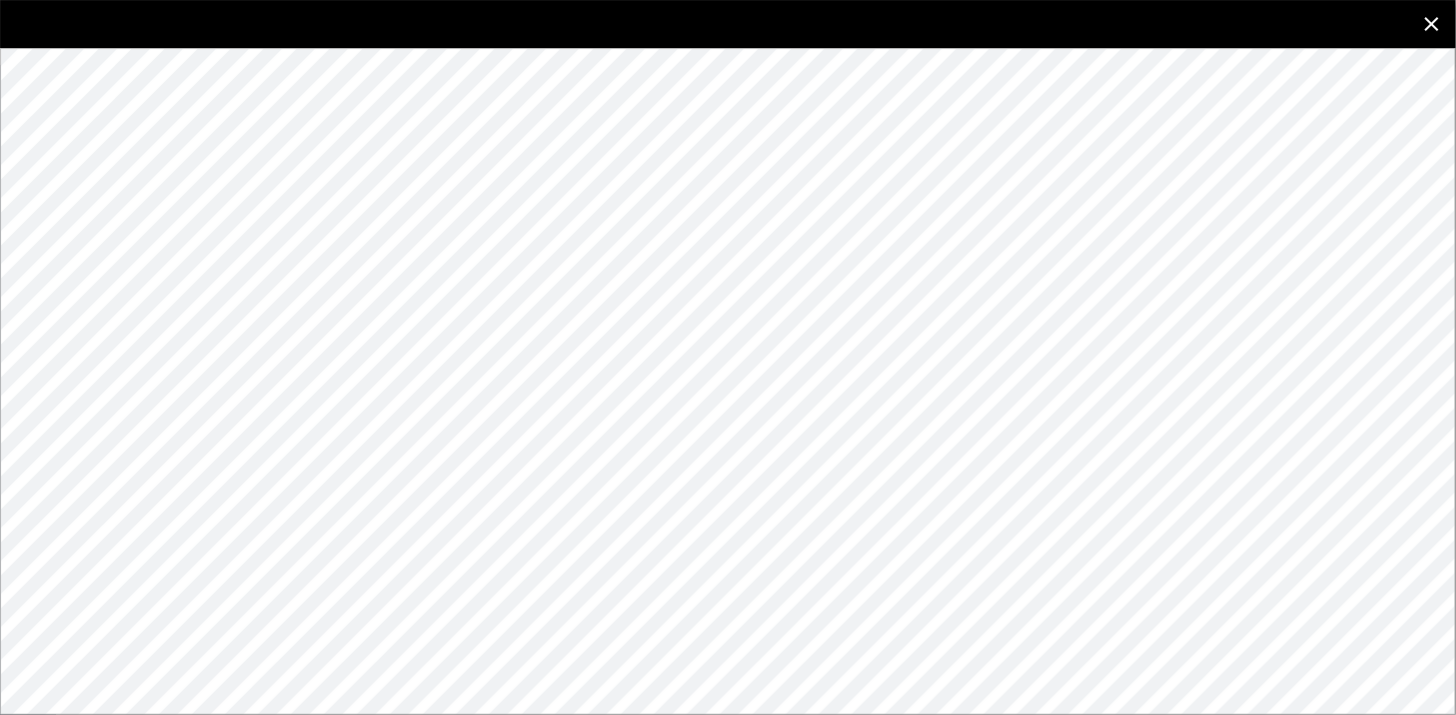 click at bounding box center [1432, 24] 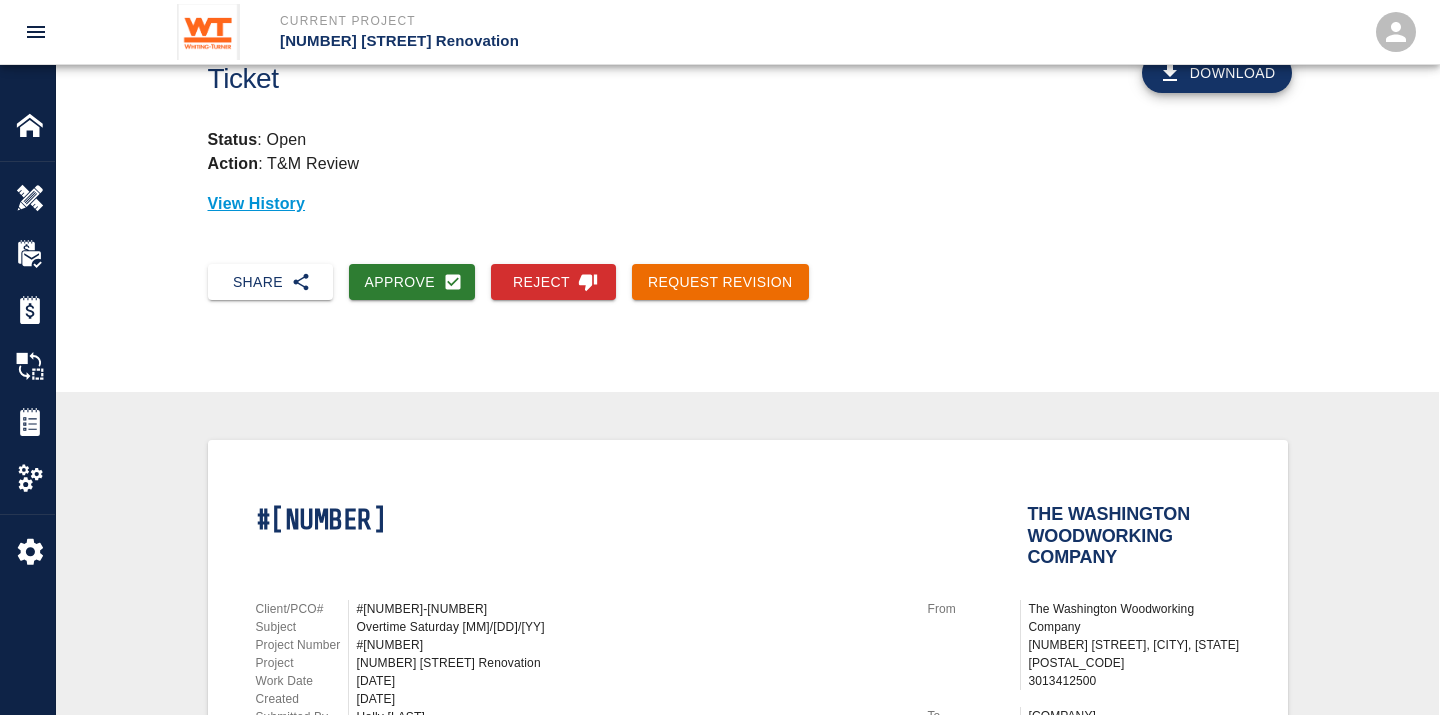 scroll, scrollTop: 0, scrollLeft: 0, axis: both 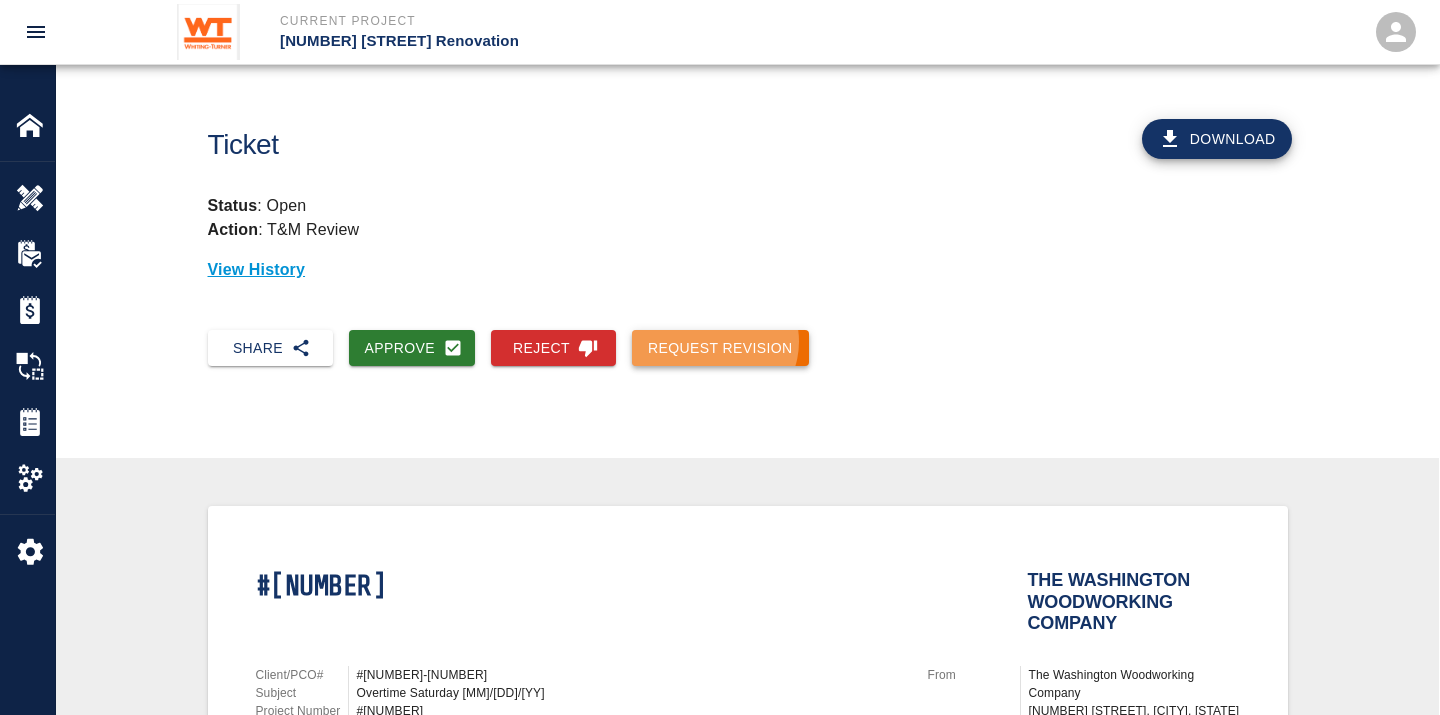 click on "Request Revision" at bounding box center (720, 348) 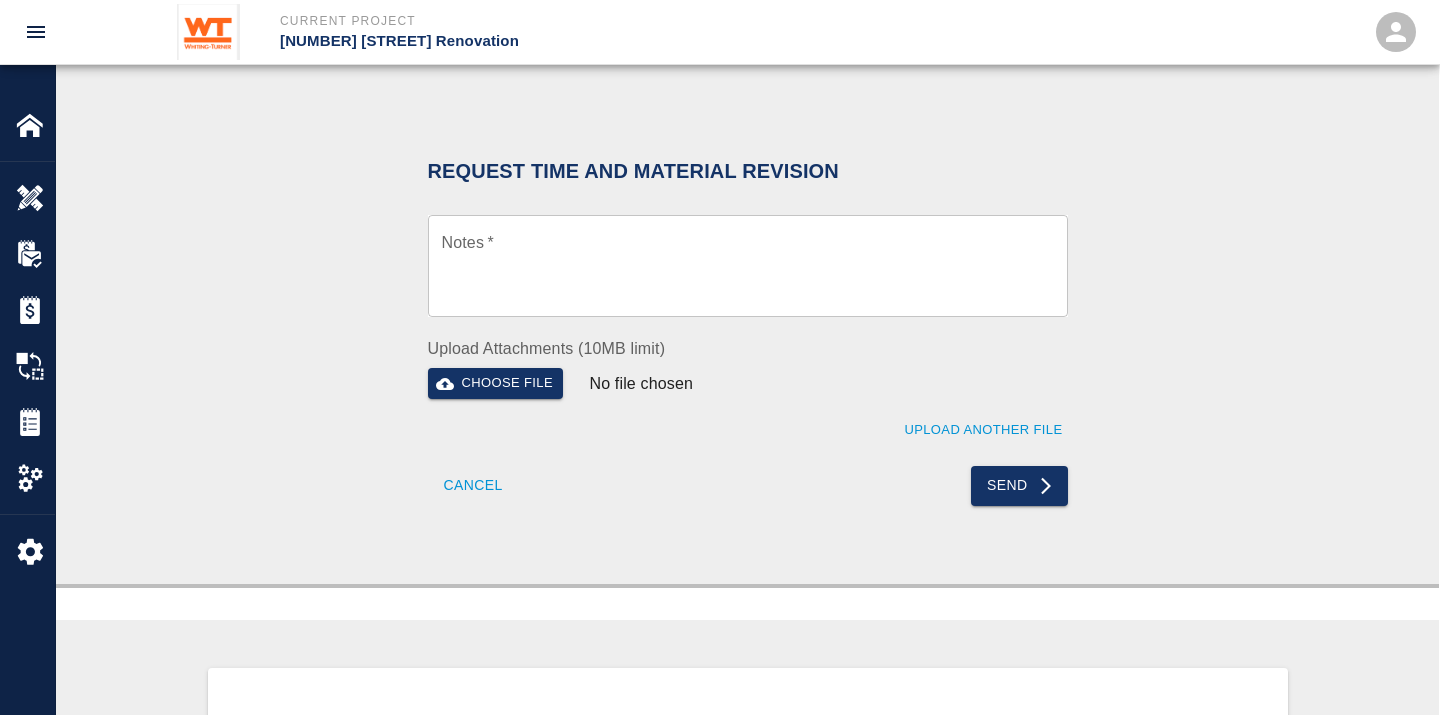 scroll, scrollTop: 398, scrollLeft: 0, axis: vertical 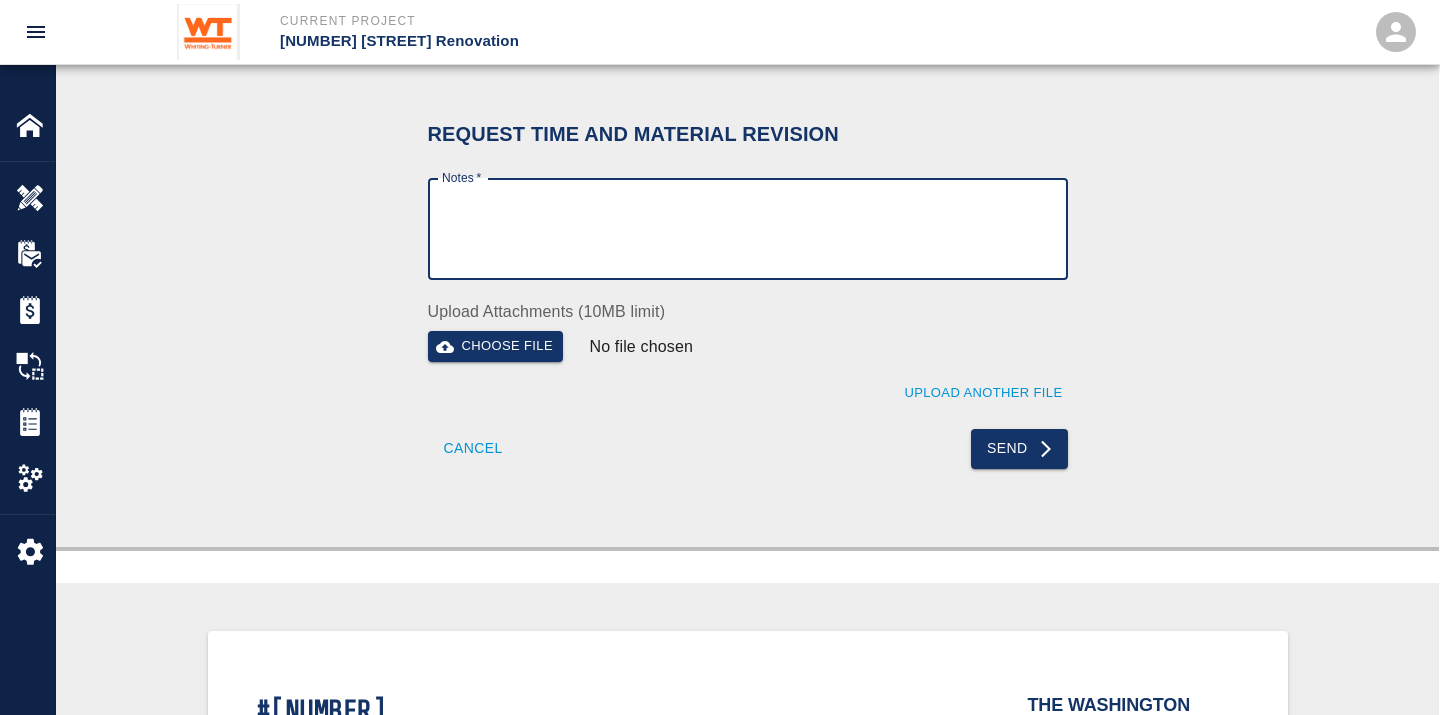 click on "Notes   *" at bounding box center (748, 229) 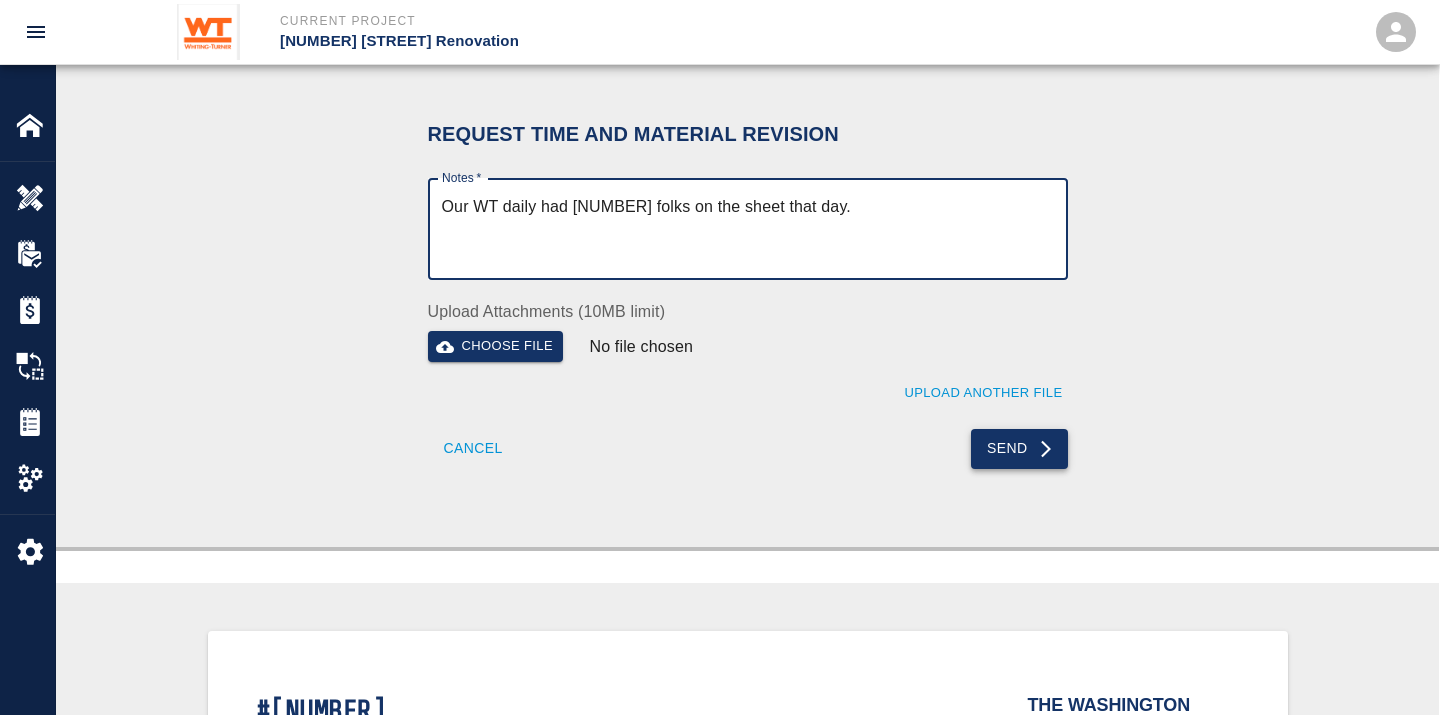 type on "Our WT daily had [NUMBER] folks on the sheet that day." 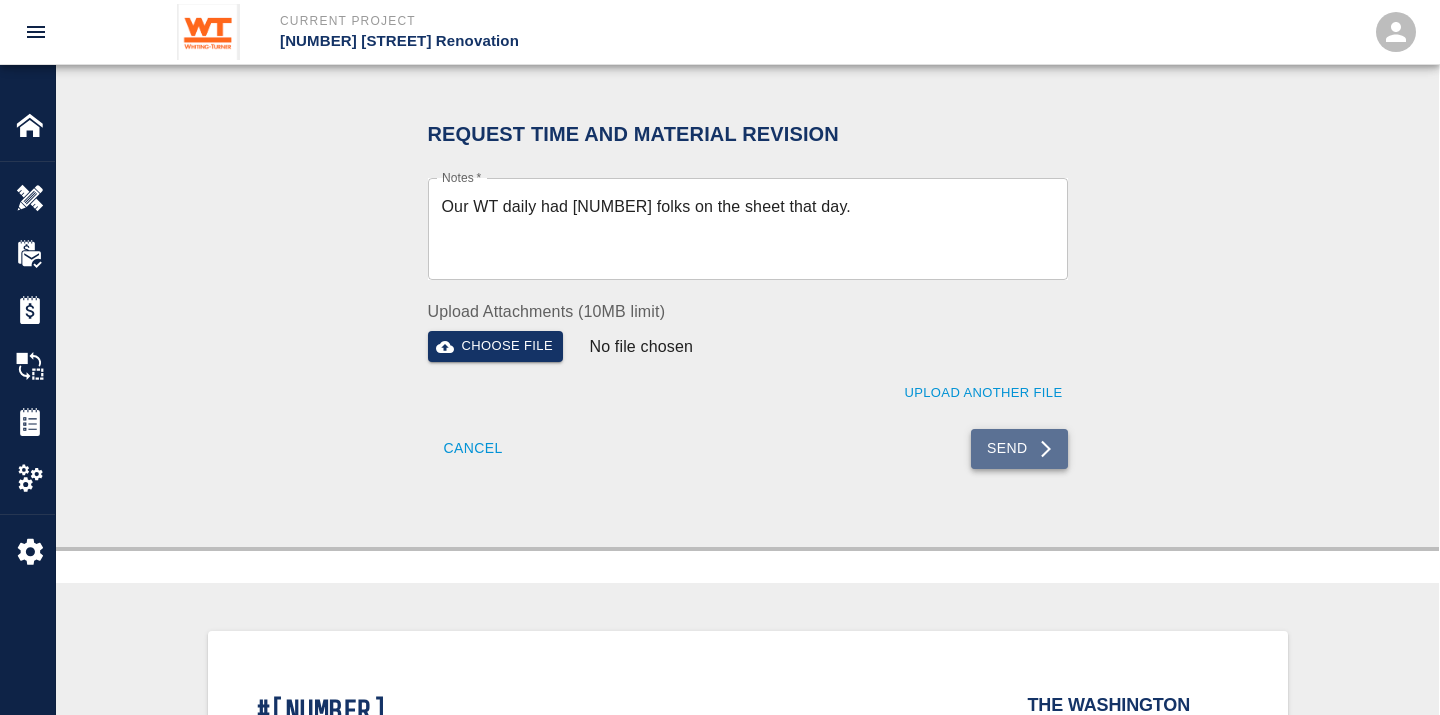 click on "Send" at bounding box center (1019, 449) 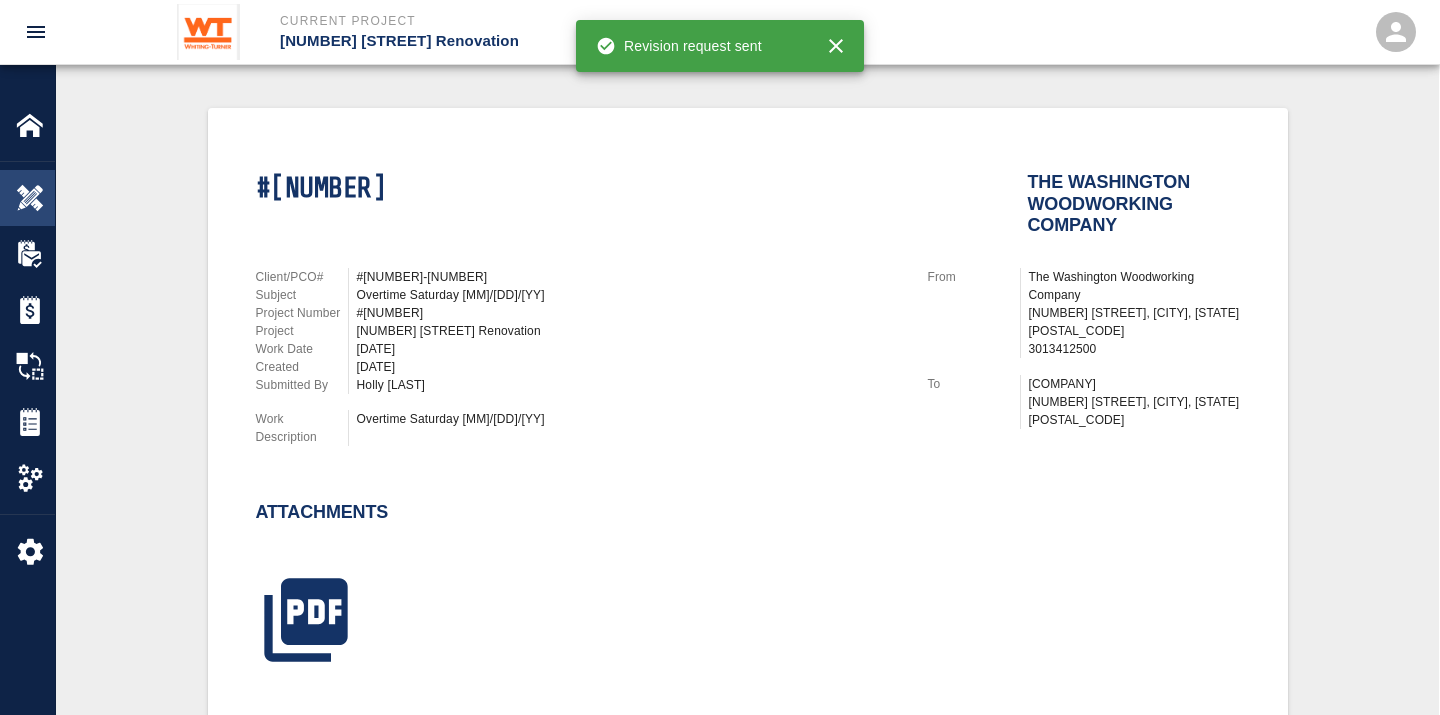 click at bounding box center (30, 198) 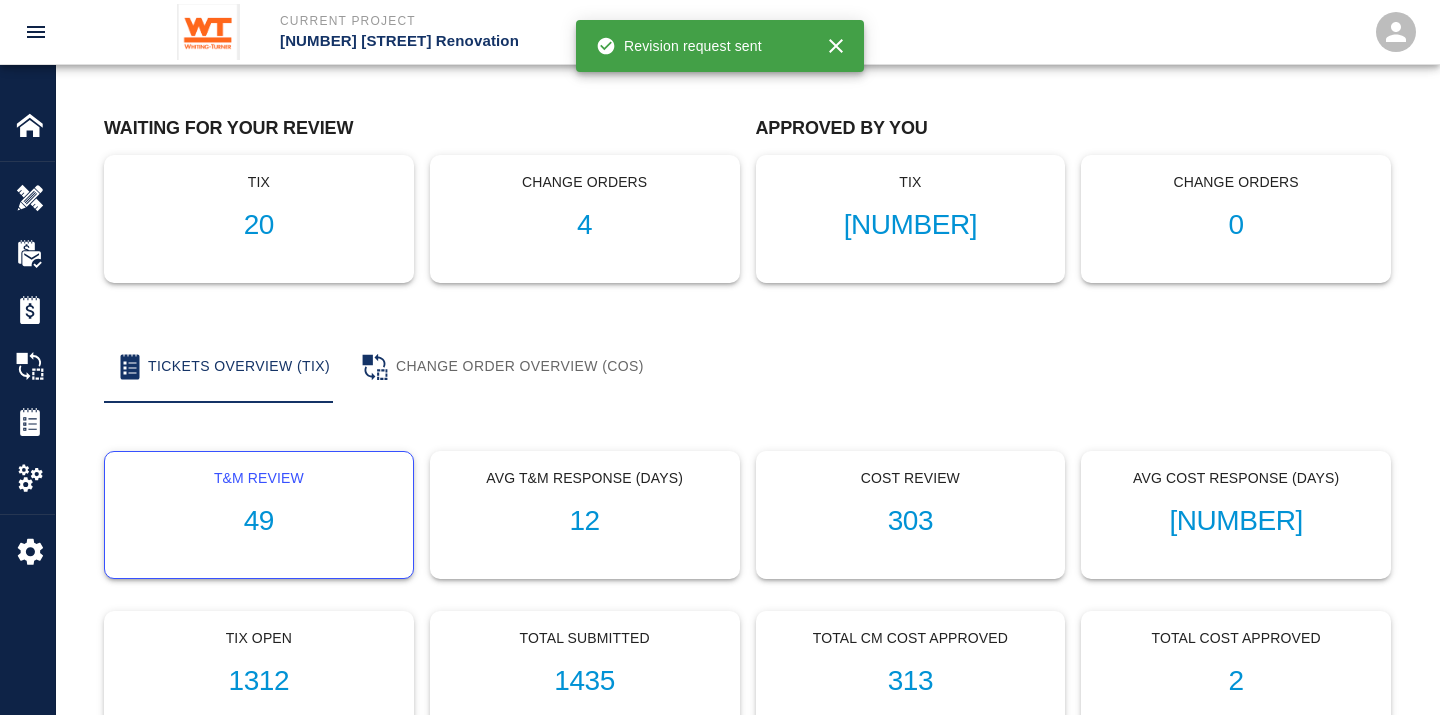 scroll, scrollTop: 0, scrollLeft: 0, axis: both 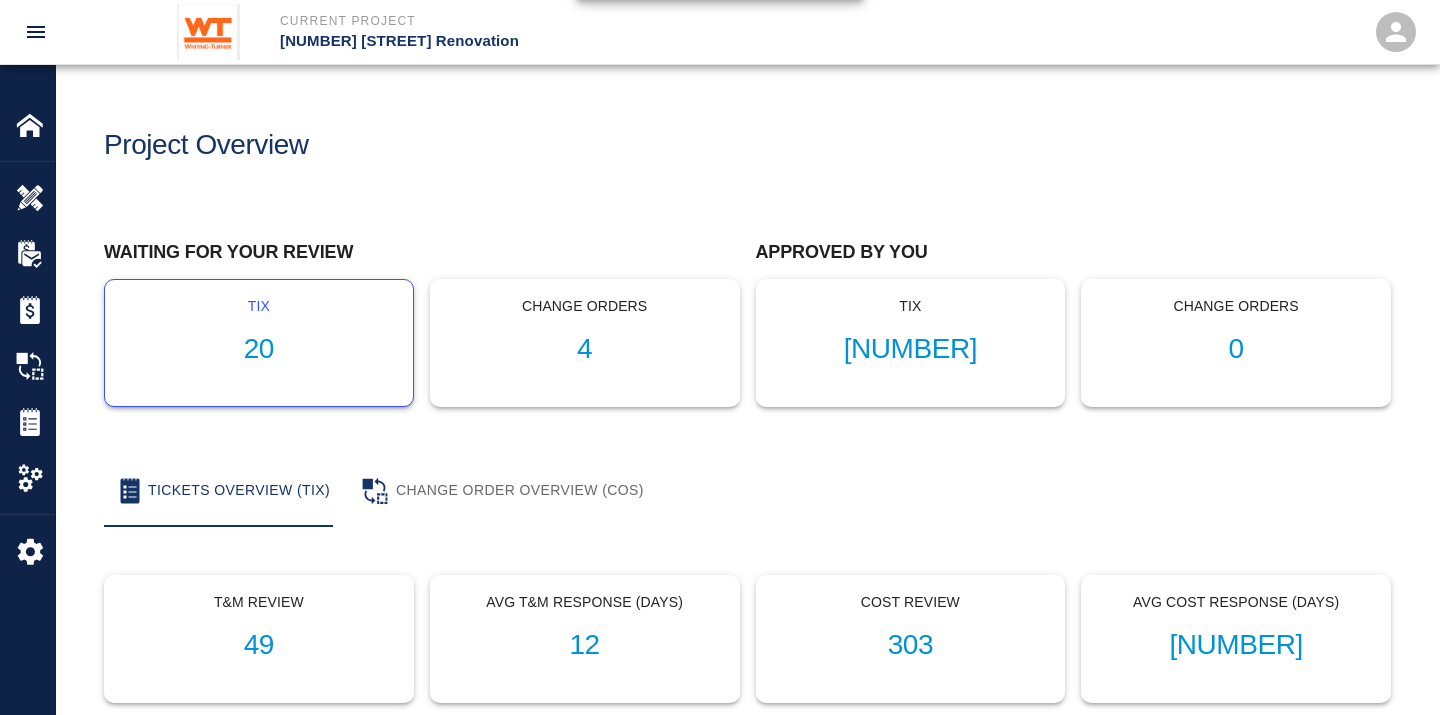 click on "20" at bounding box center [259, 349] 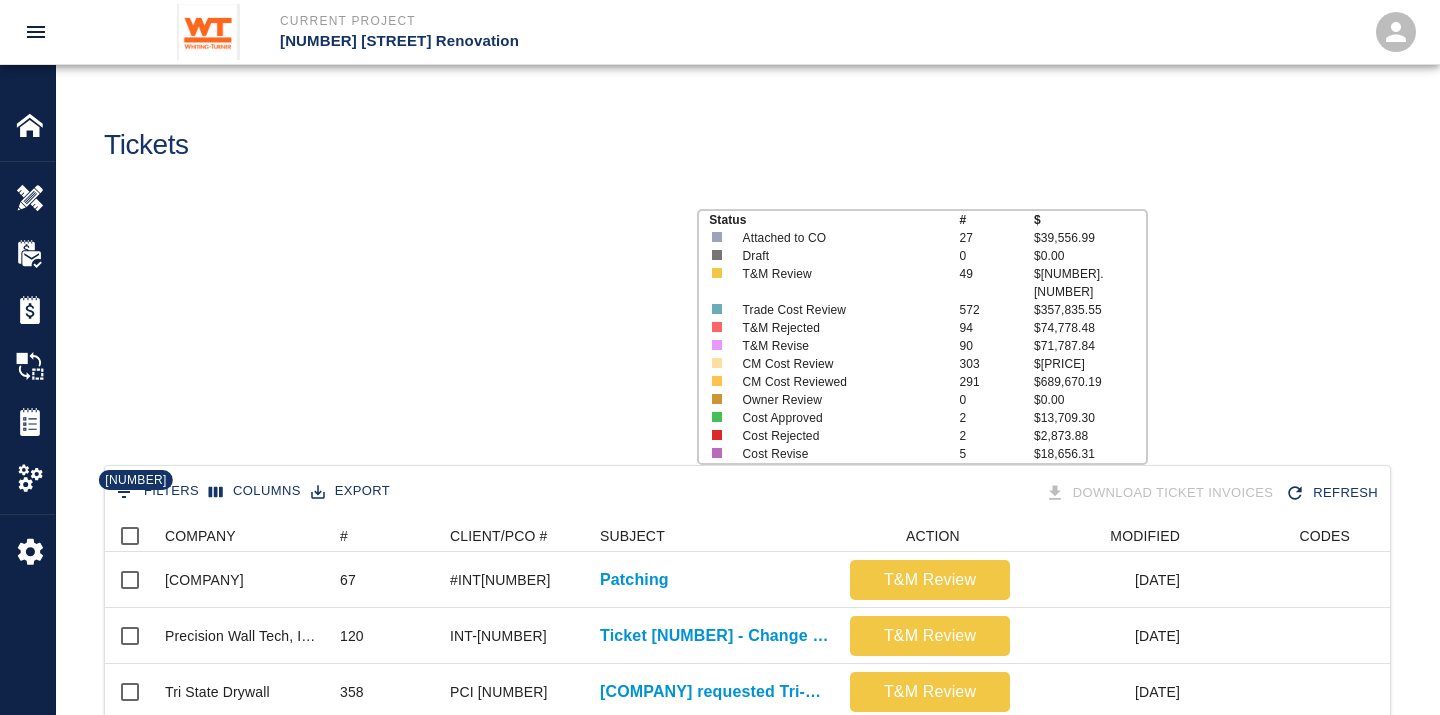 scroll, scrollTop: 17, scrollLeft: 17, axis: both 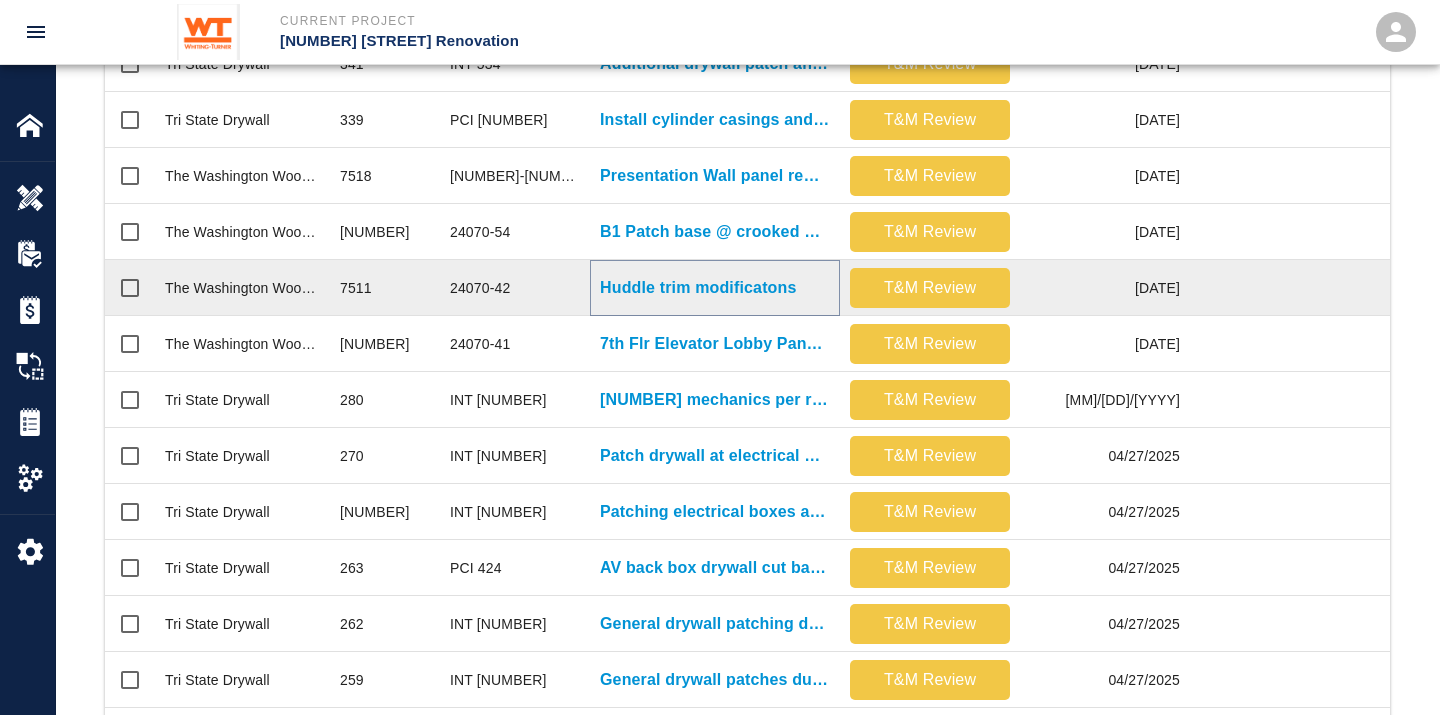 click on "Huddle trim modificatons" at bounding box center [698, 288] 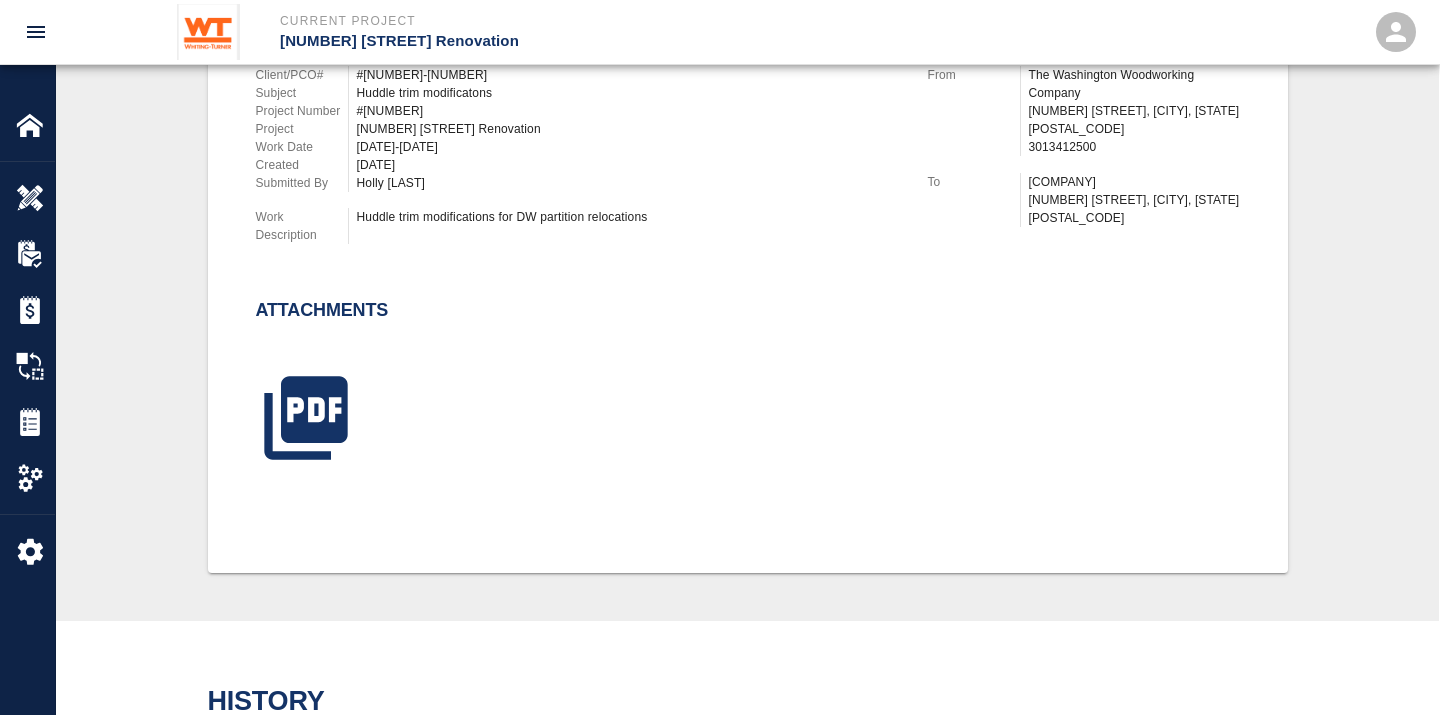 scroll, scrollTop: 604, scrollLeft: 0, axis: vertical 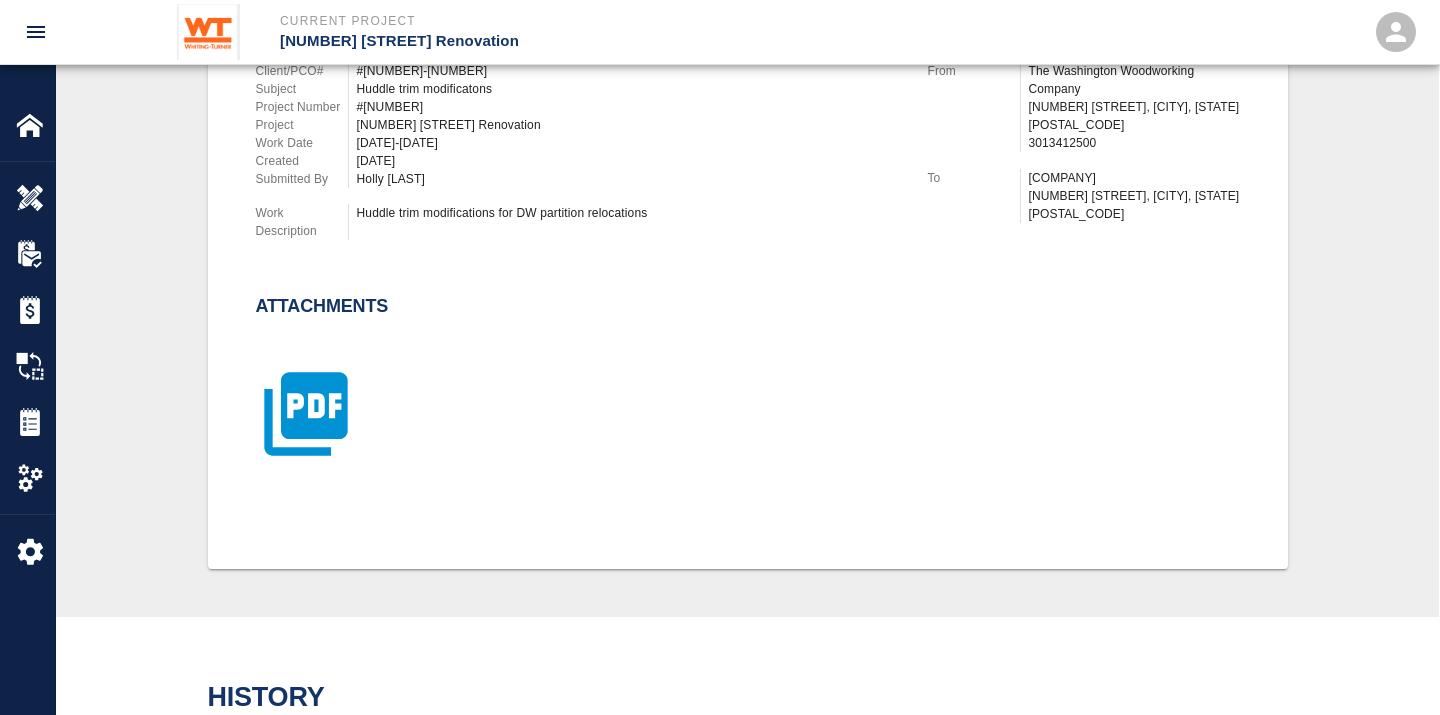 click at bounding box center (305, 413) 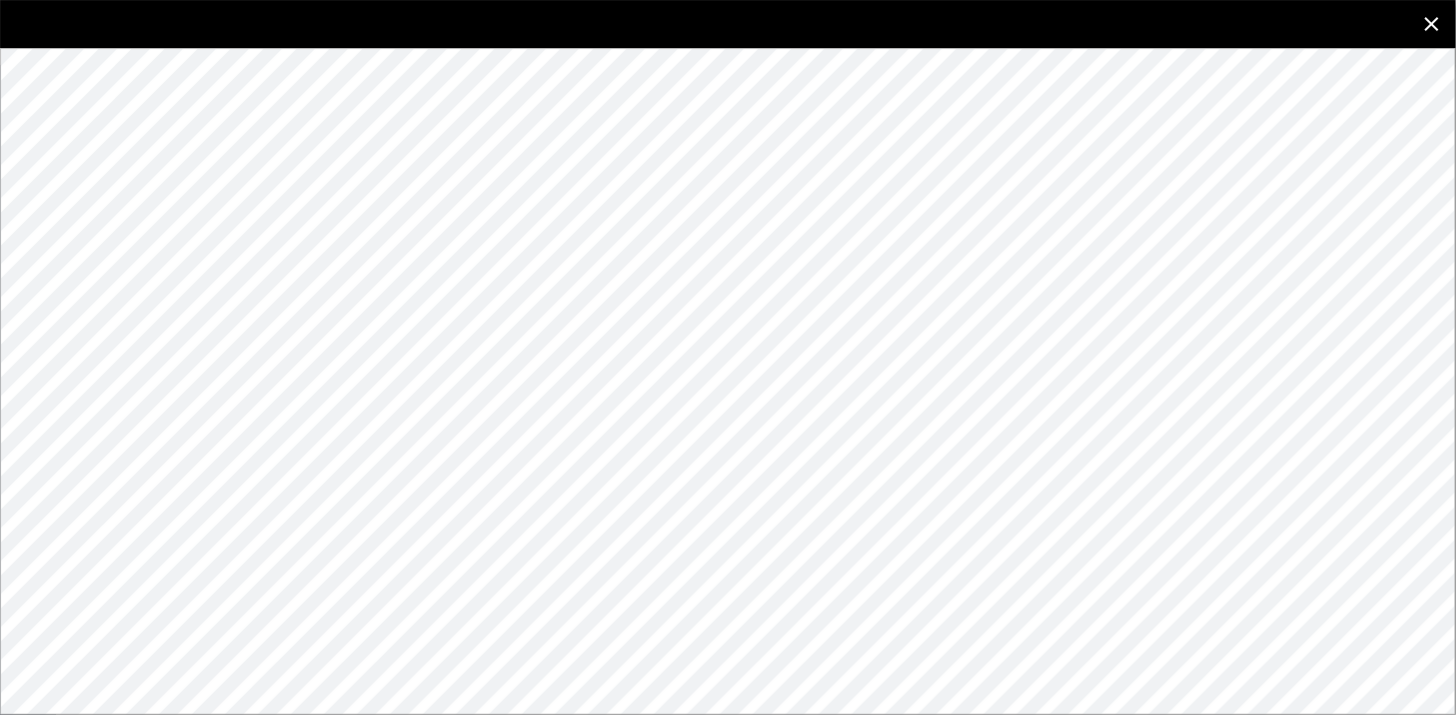 click at bounding box center [1432, 24] 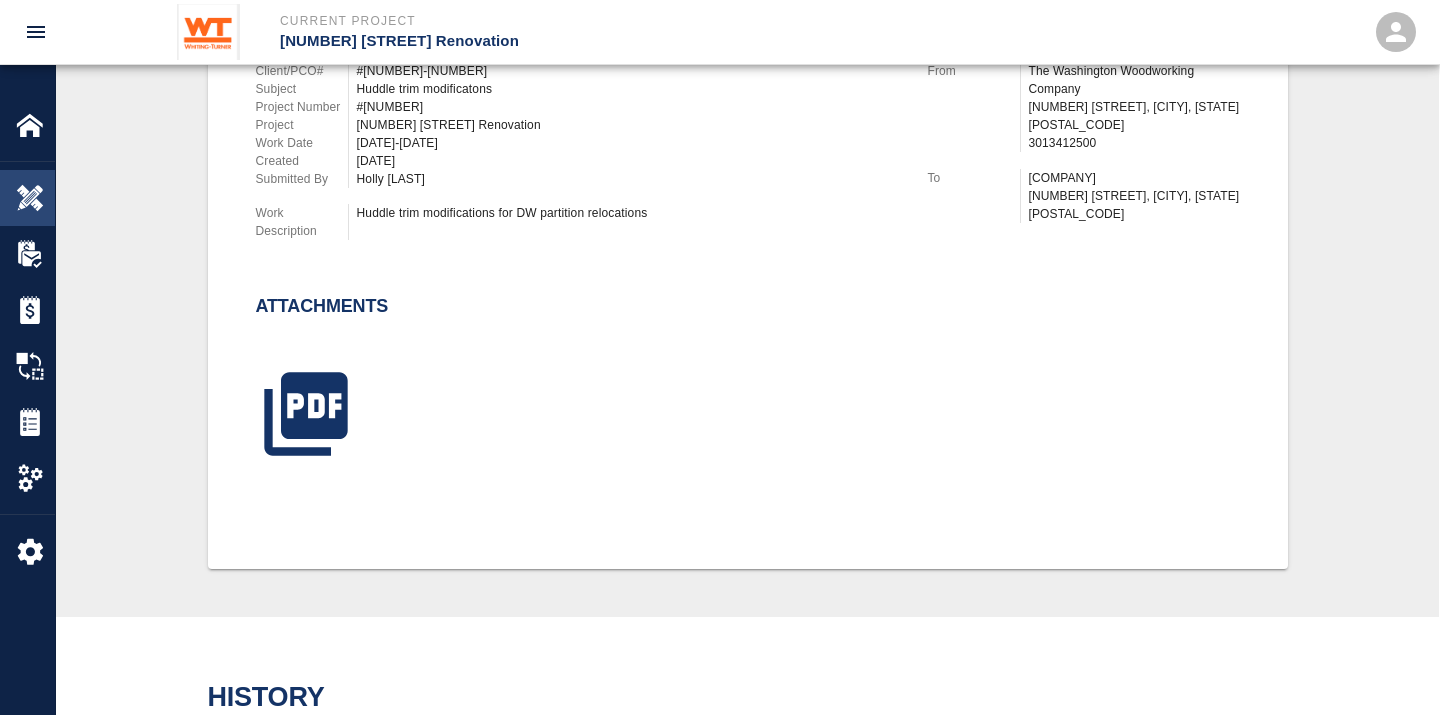 click at bounding box center (30, 198) 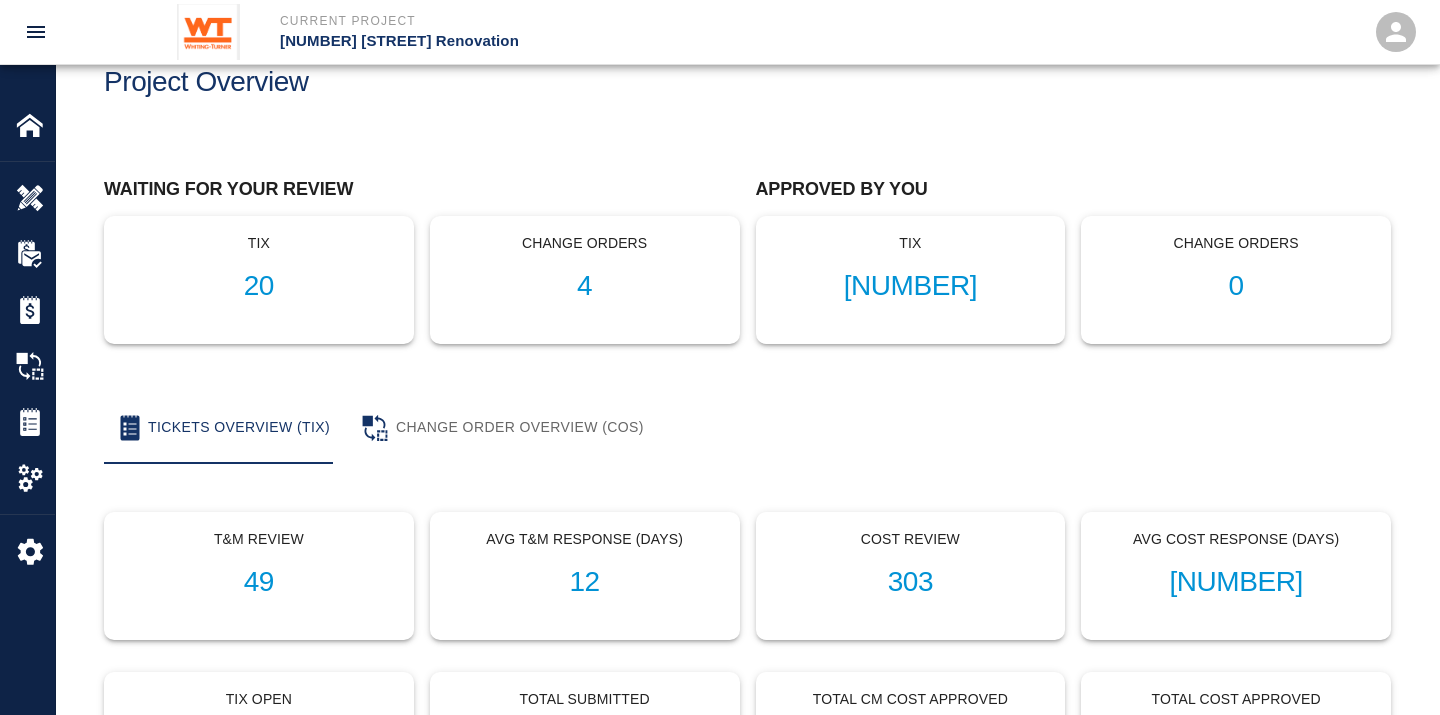scroll, scrollTop: 0, scrollLeft: 0, axis: both 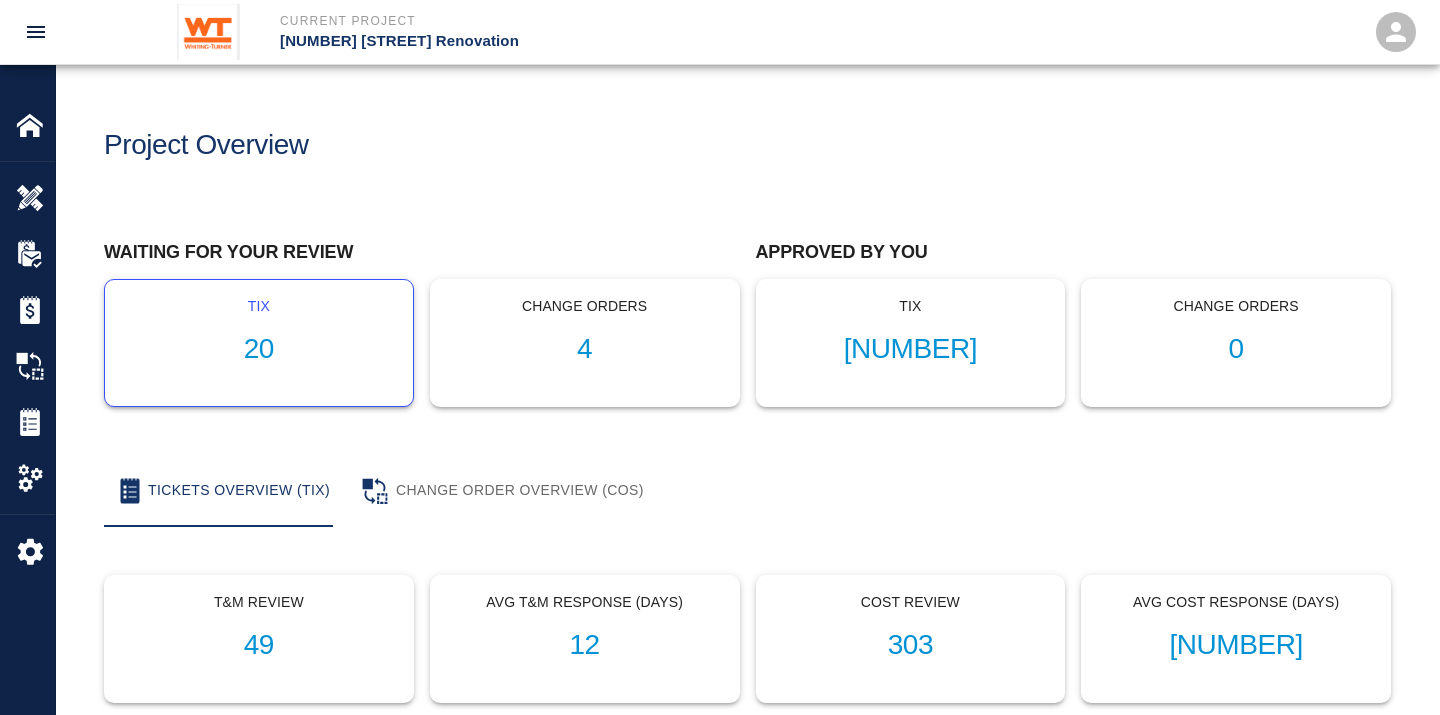 click on "tix 20" at bounding box center [259, 343] 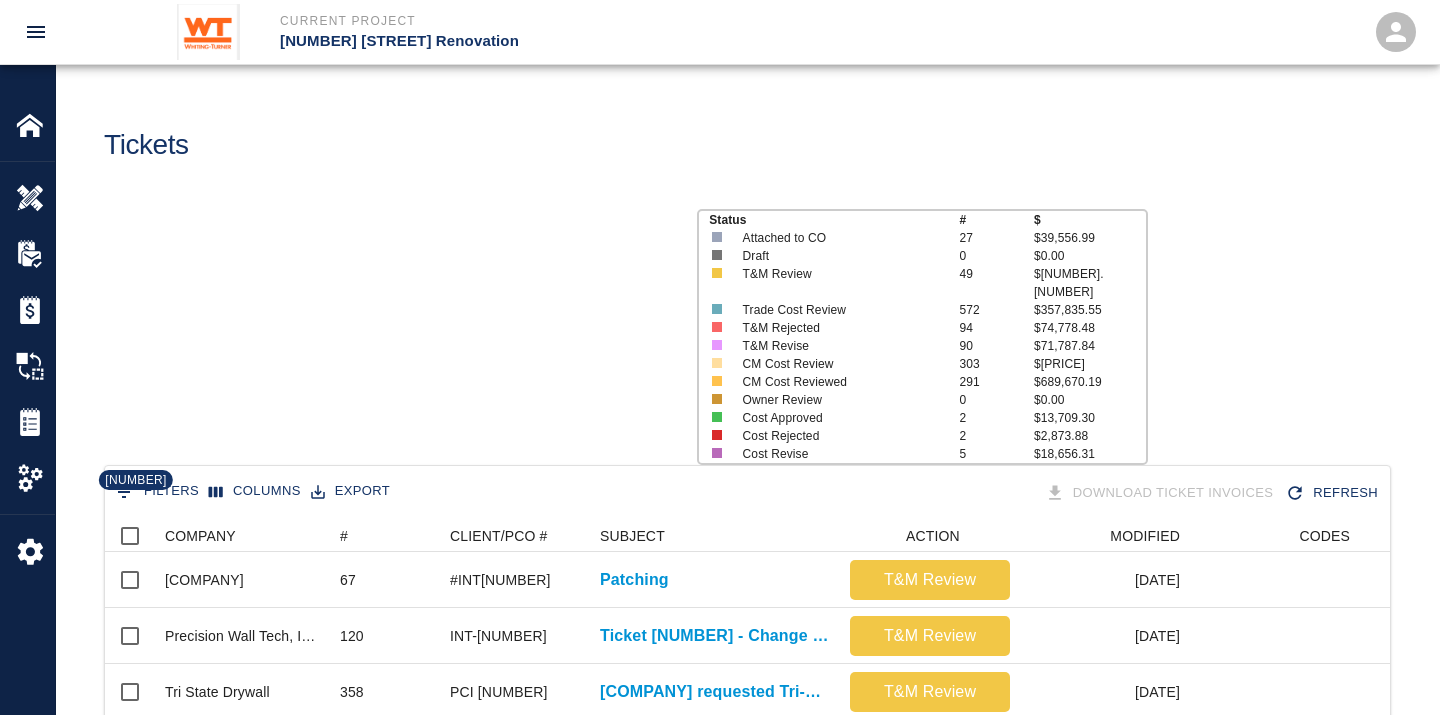 scroll, scrollTop: 17, scrollLeft: 17, axis: both 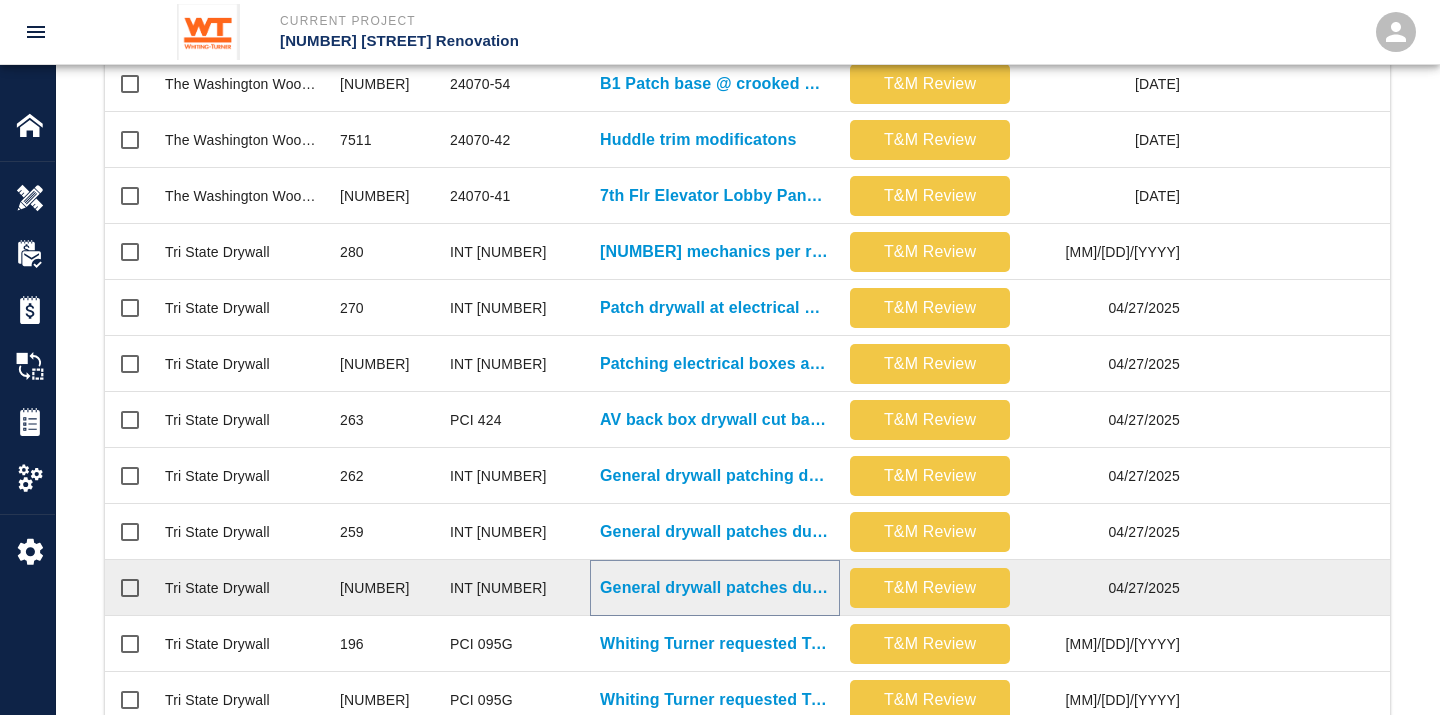 click on "General drywall patches due to damage by other trades B1..." at bounding box center (715, 588) 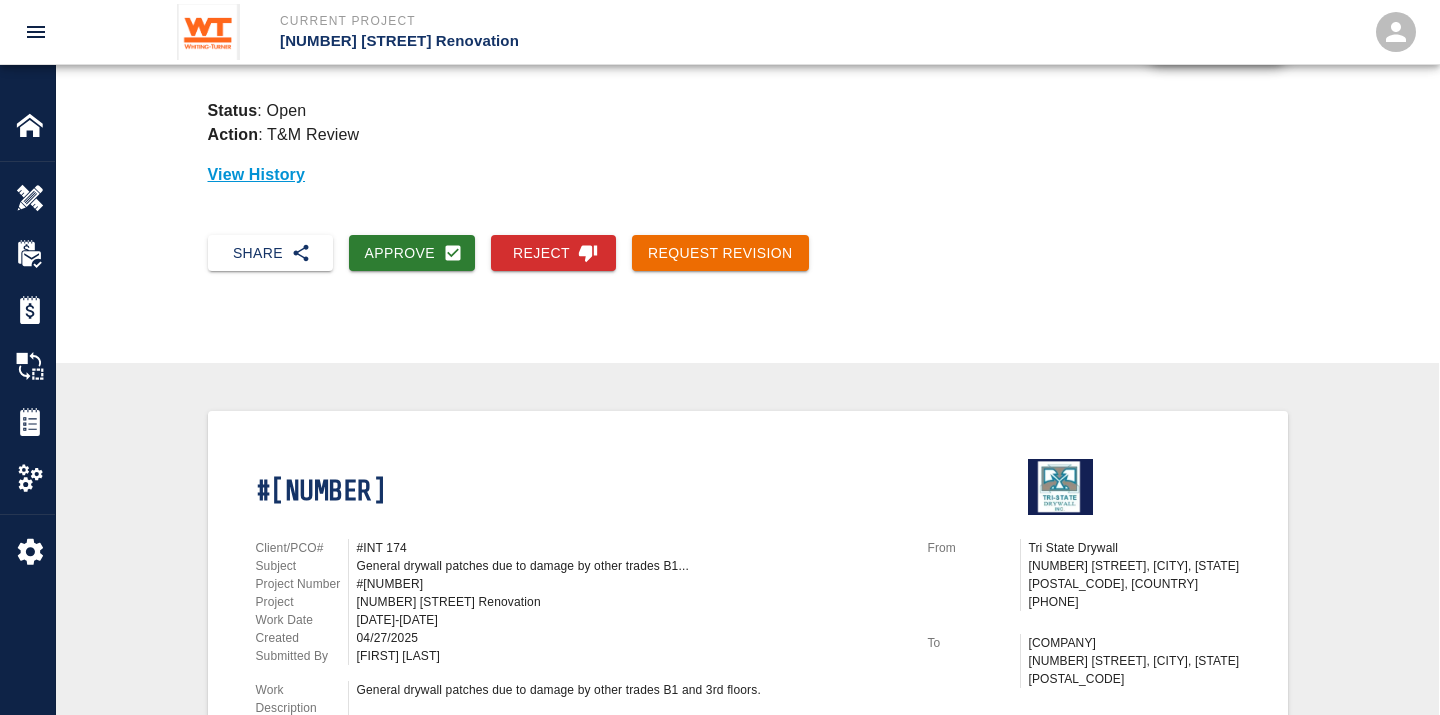 scroll, scrollTop: 0, scrollLeft: 0, axis: both 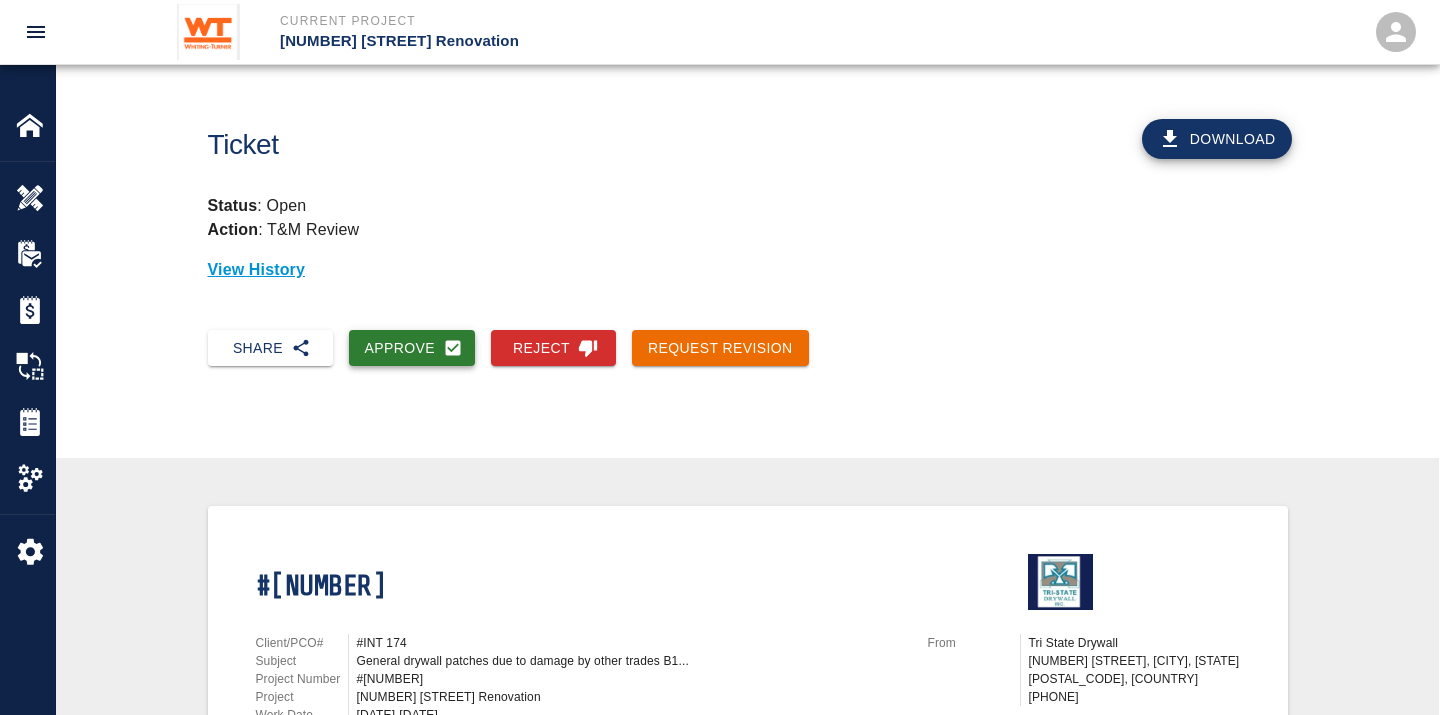 click on "Approve" at bounding box center [412, 348] 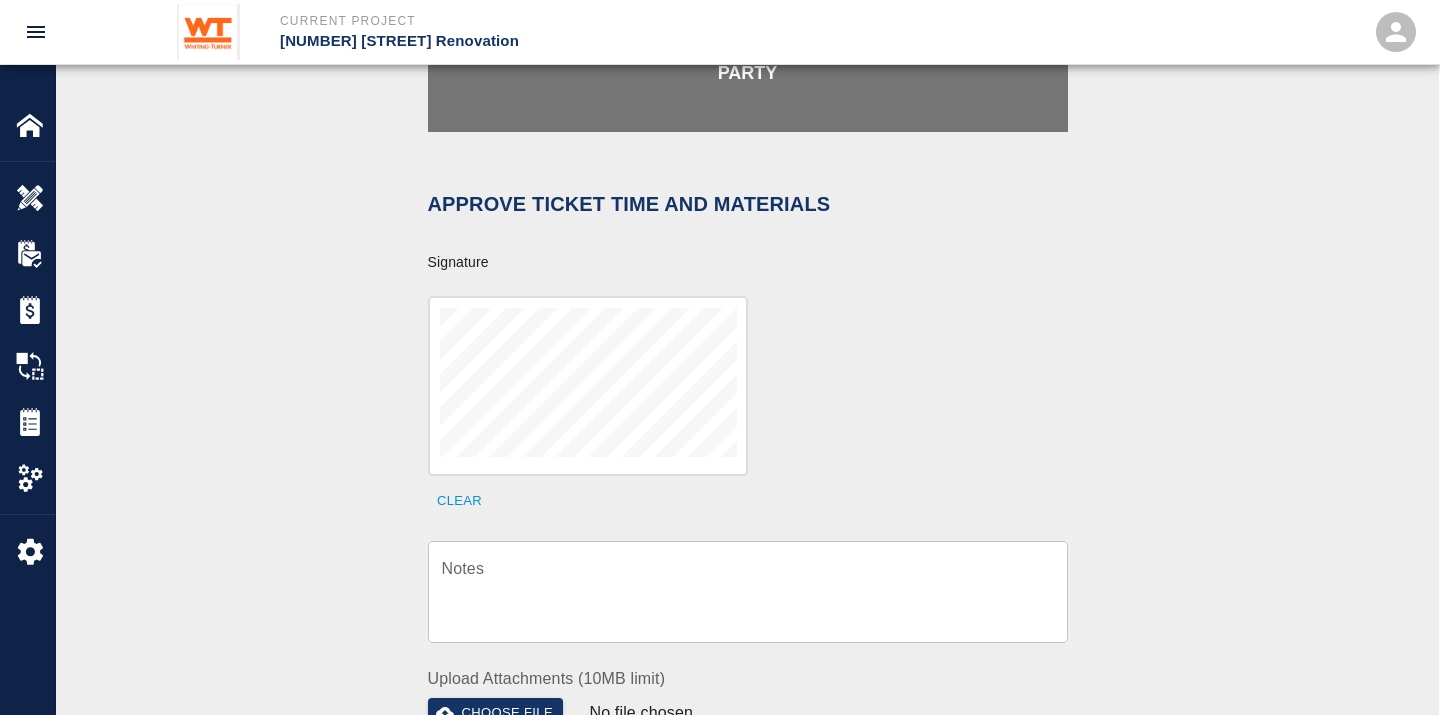 scroll, scrollTop: 654, scrollLeft: 0, axis: vertical 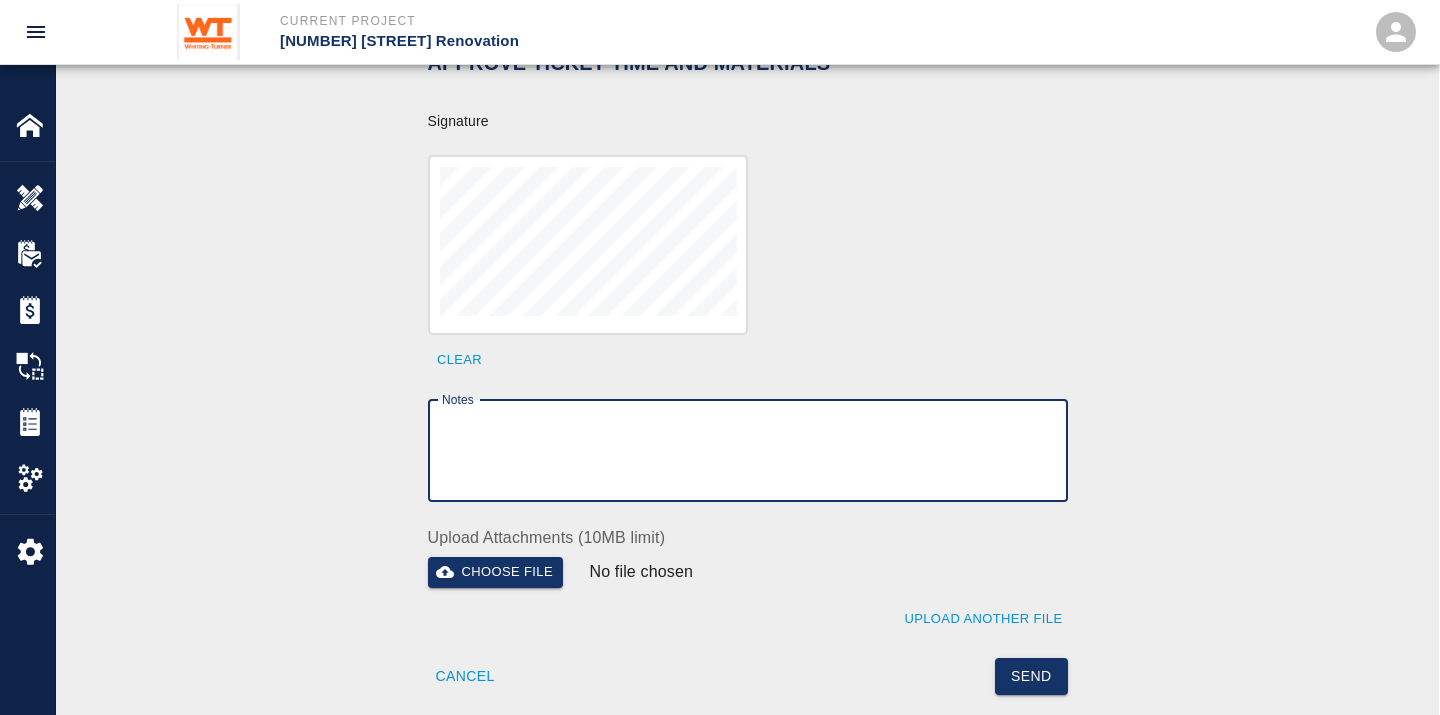 click on "Notes" at bounding box center [748, 450] 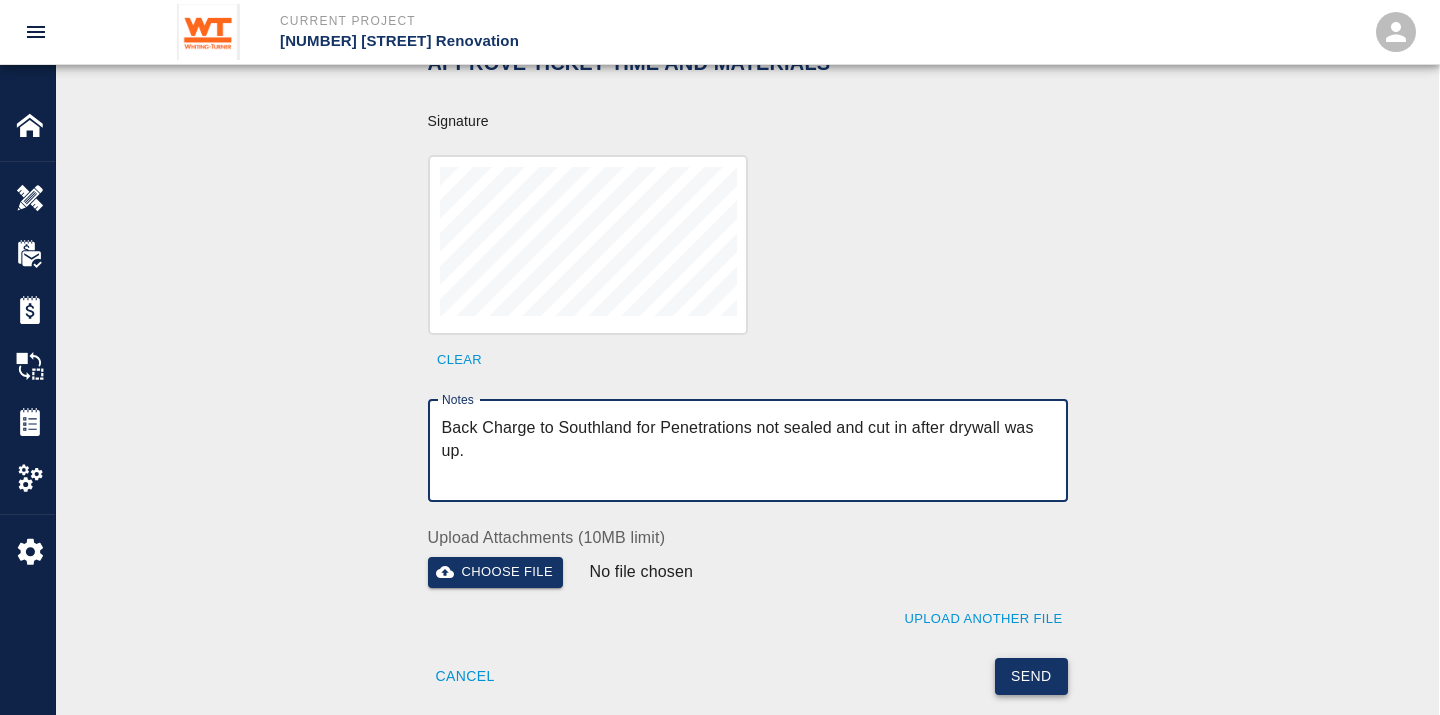 type on "Back Charge to Southland for Penetrations not sealed and cut in after drywall was up." 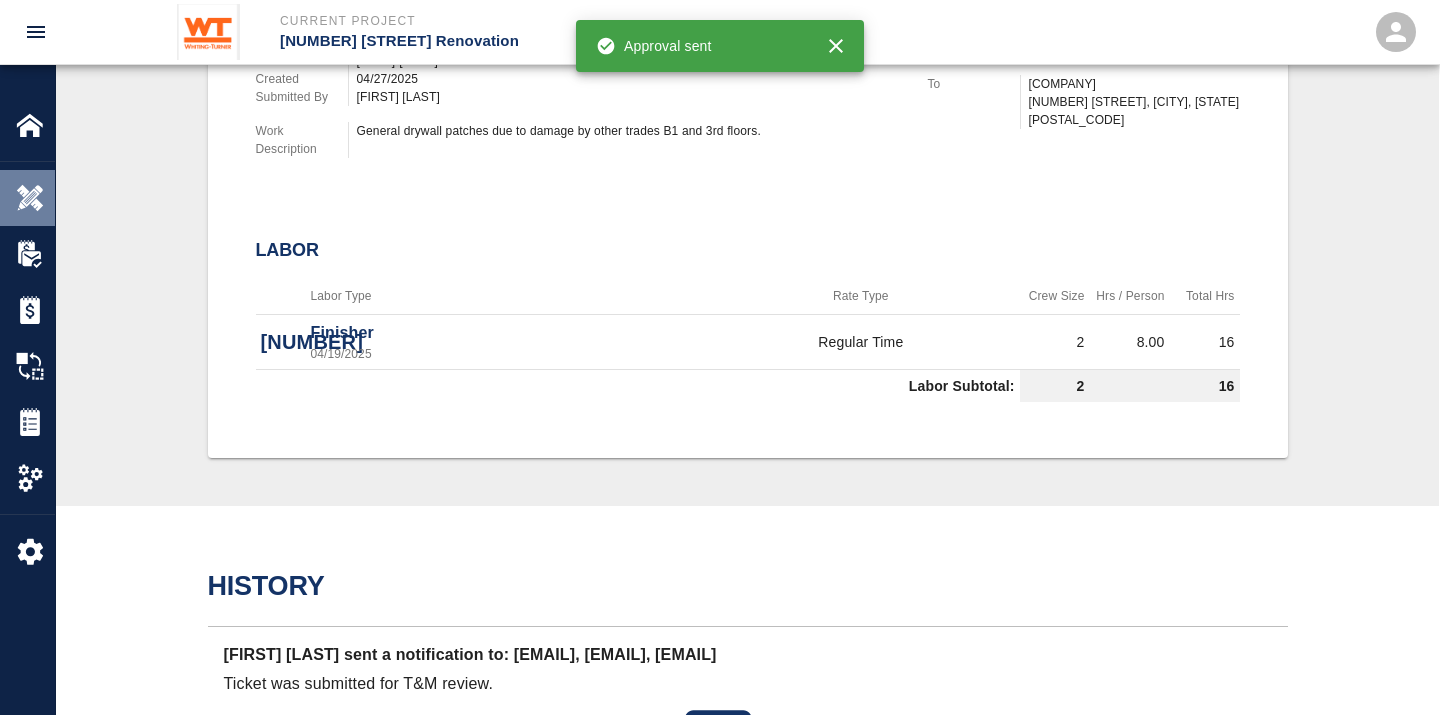 click at bounding box center (30, 198) 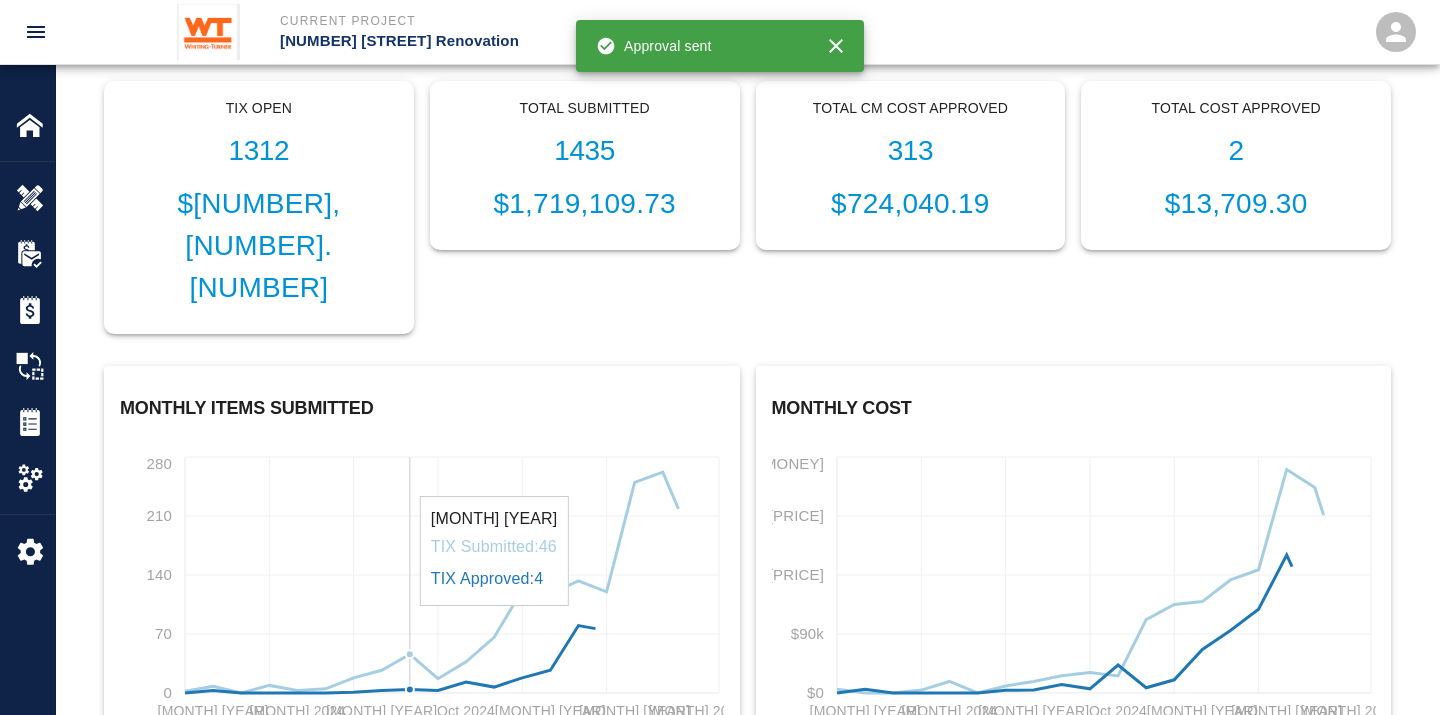 scroll, scrollTop: 0, scrollLeft: 0, axis: both 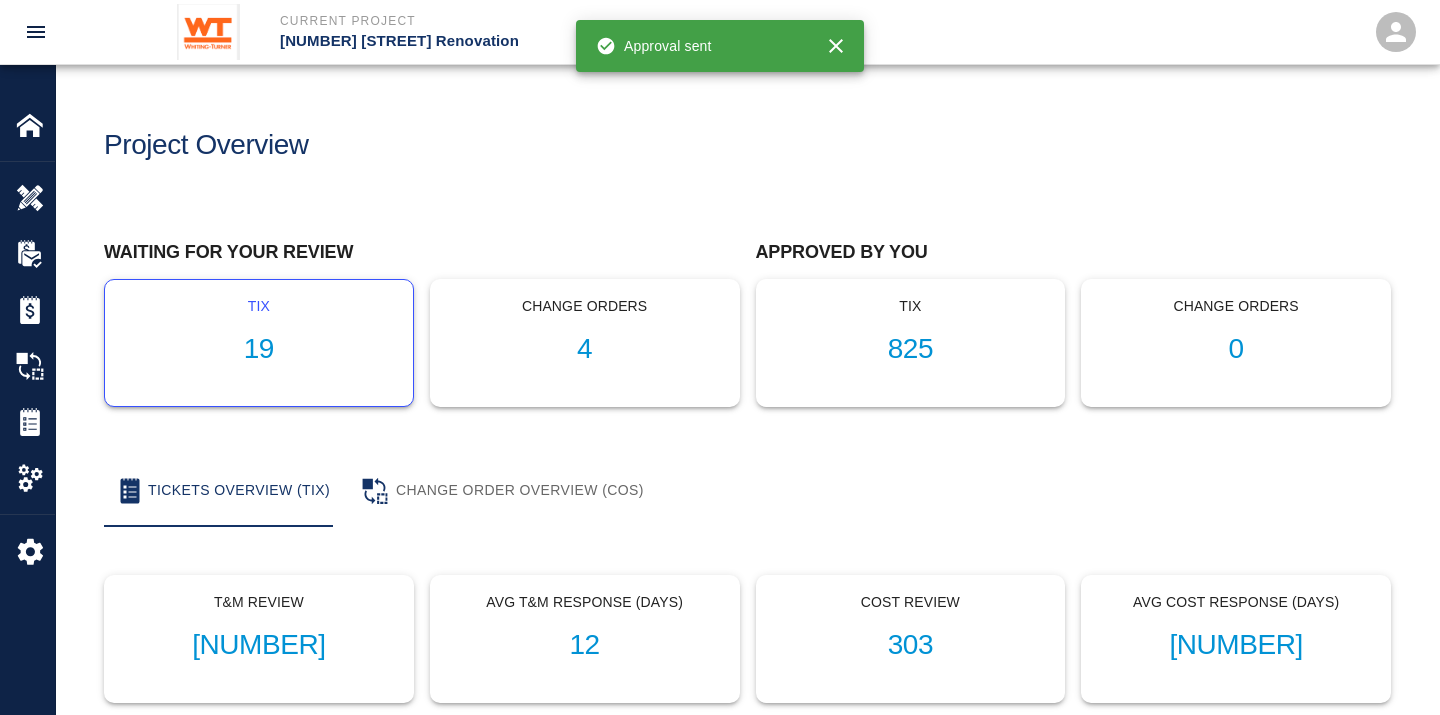 click on "19" at bounding box center [259, 349] 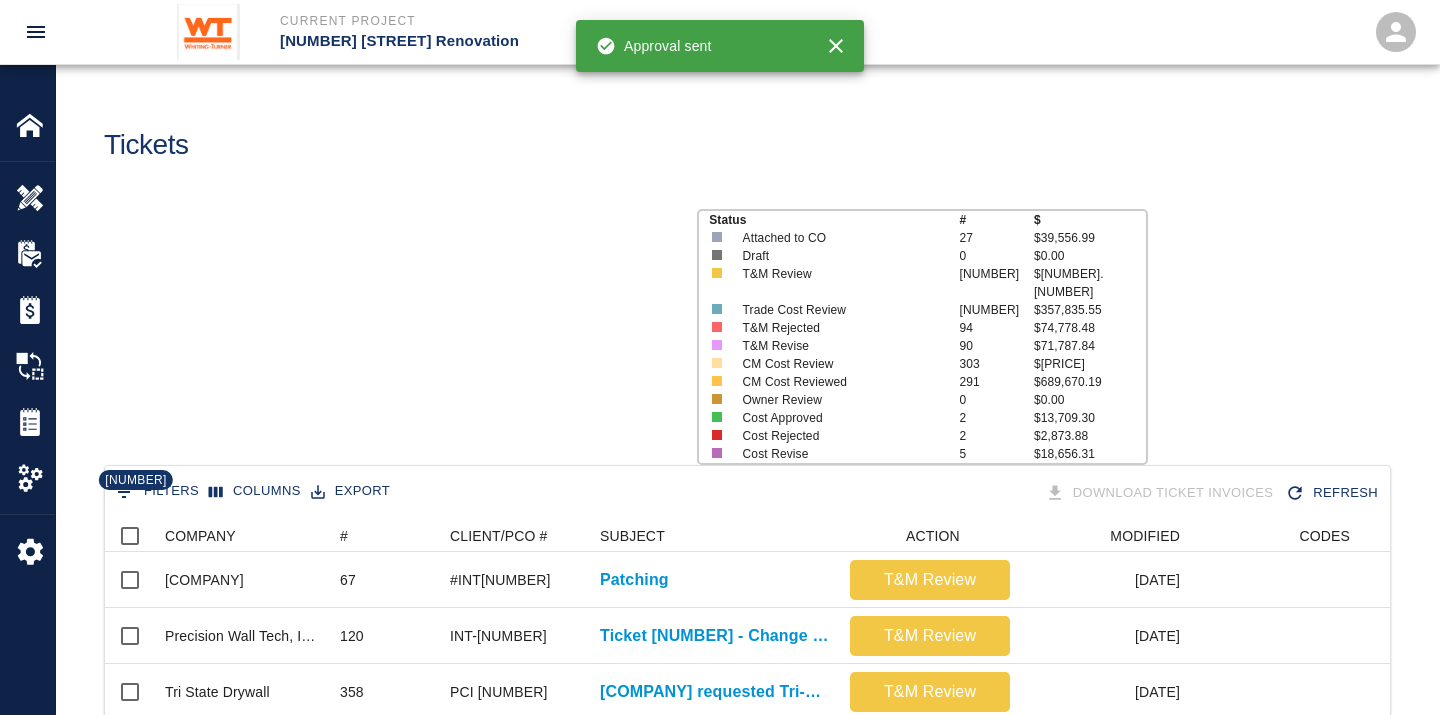 scroll, scrollTop: 18, scrollLeft: 17, axis: both 